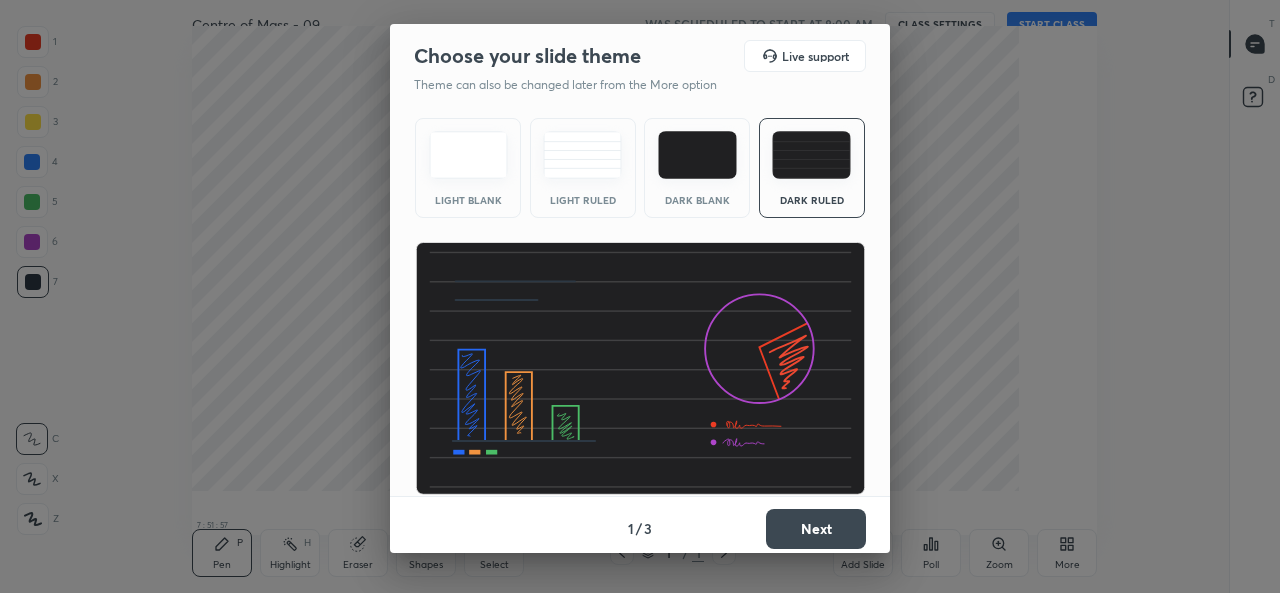 scroll, scrollTop: 0, scrollLeft: 0, axis: both 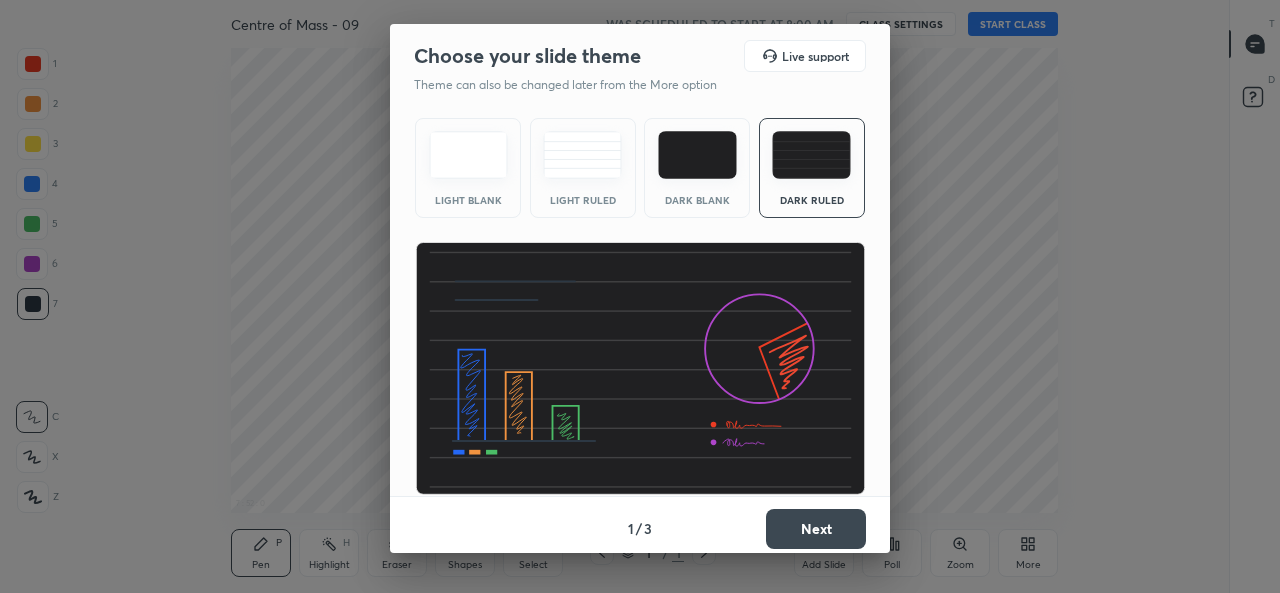 click on "Next" at bounding box center (816, 529) 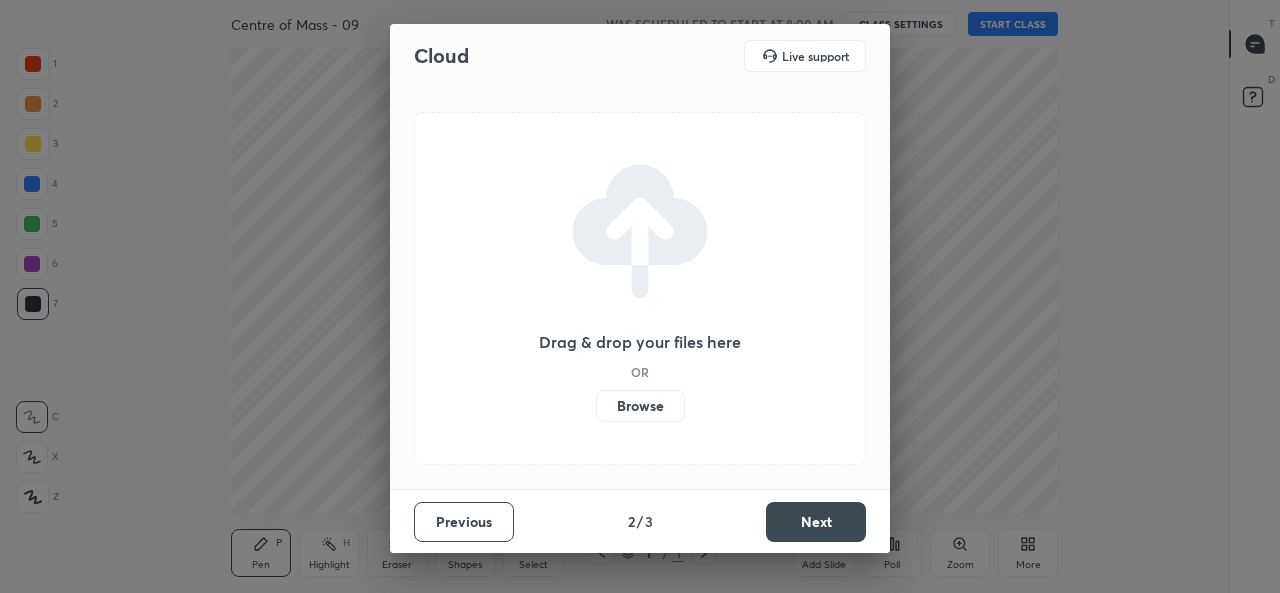 click on "Browse" at bounding box center [640, 406] 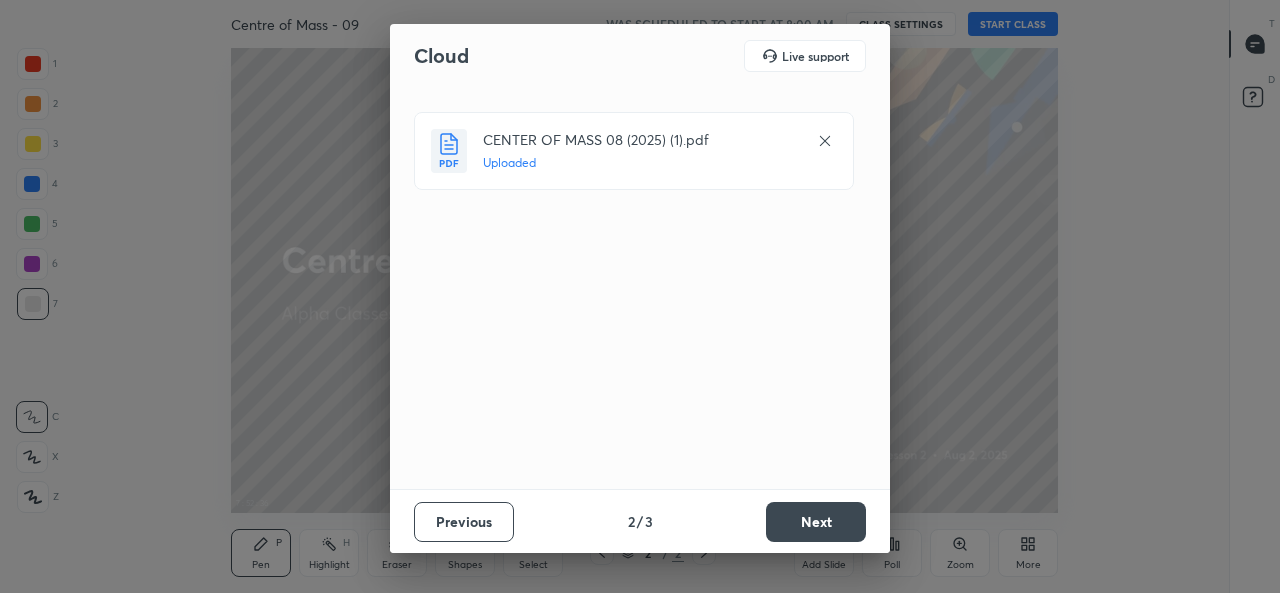 click on "Next" at bounding box center [816, 522] 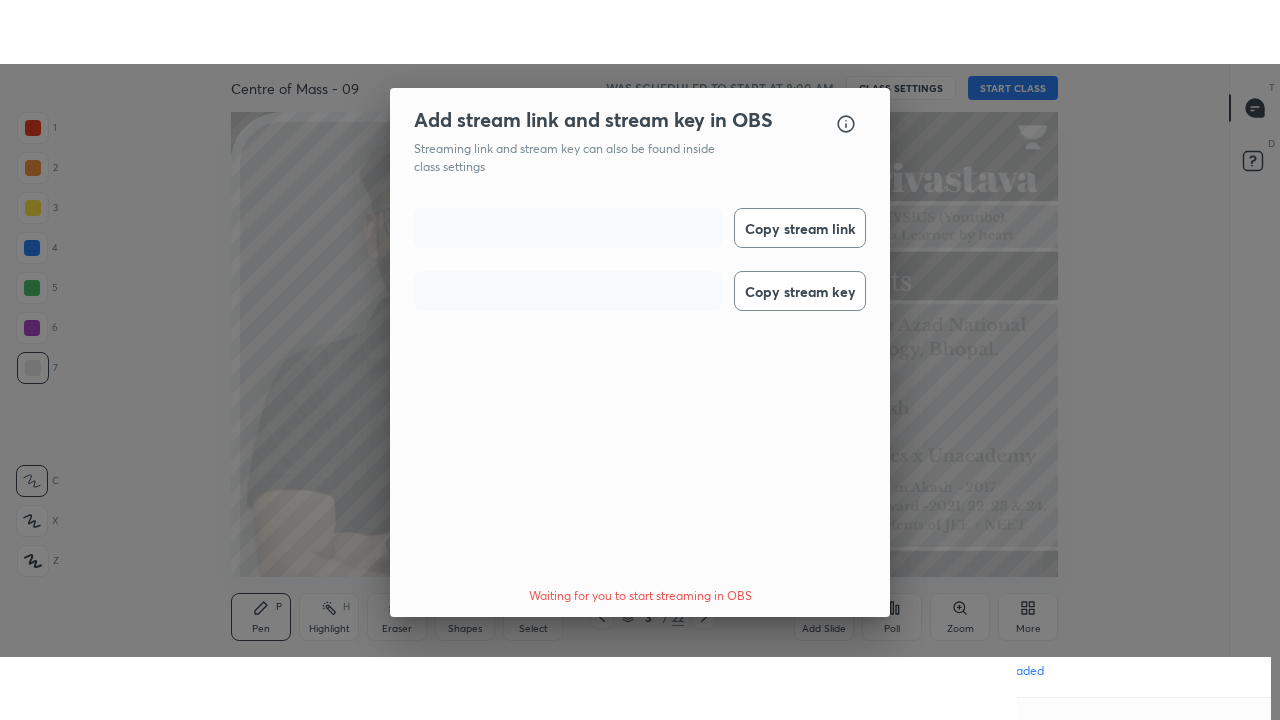 scroll, scrollTop: 64, scrollLeft: 0, axis: vertical 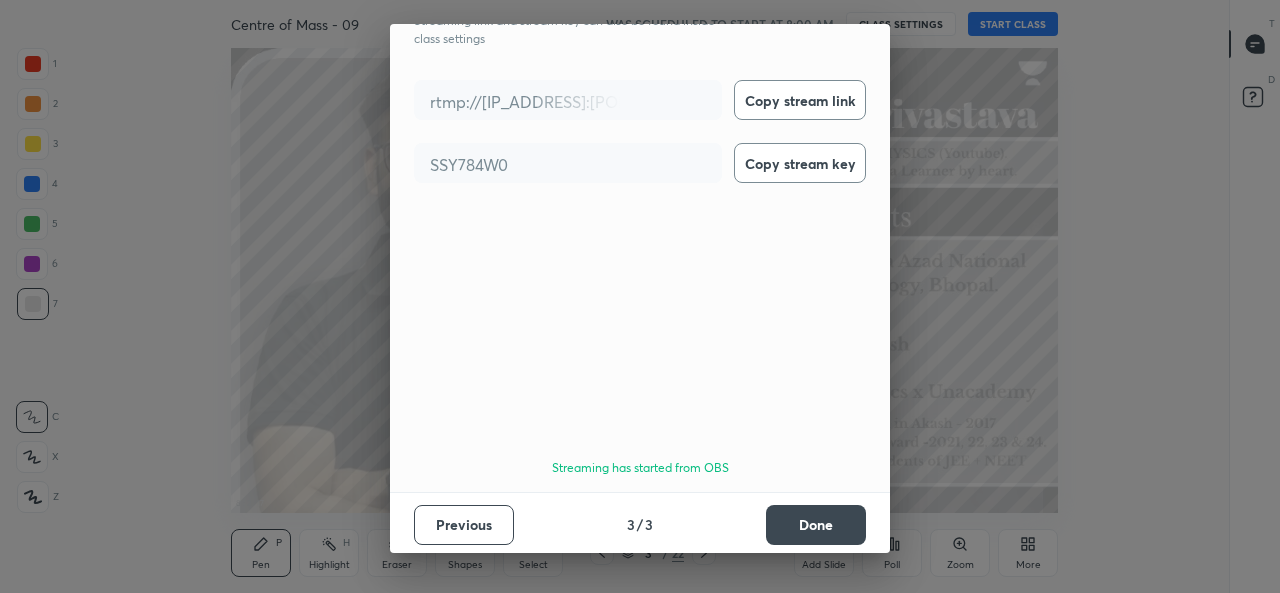 click on "Done" at bounding box center [816, 525] 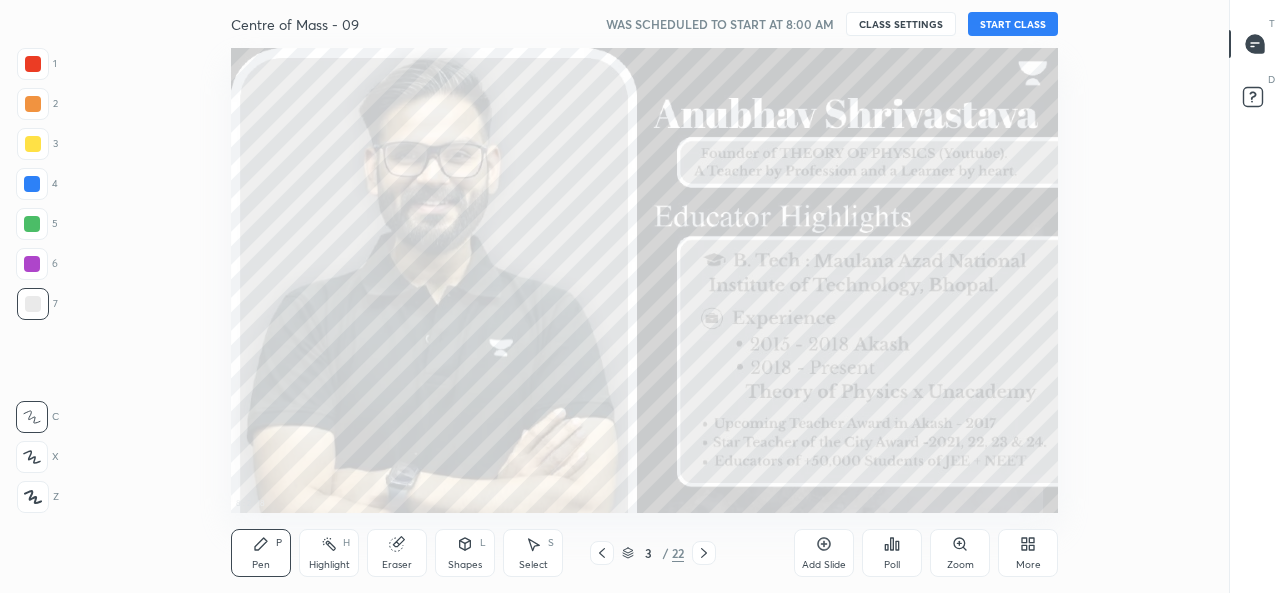 click on "START CLASS" at bounding box center (1013, 24) 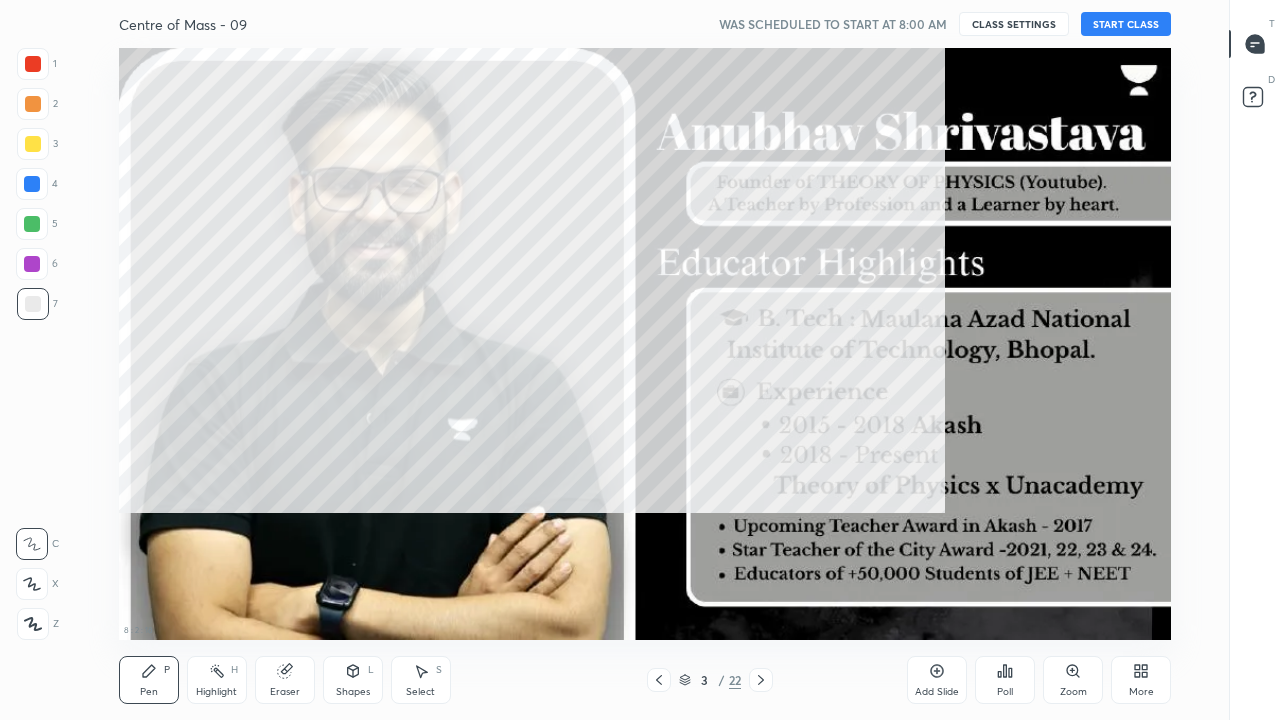 scroll, scrollTop: 99408, scrollLeft: 98838, axis: both 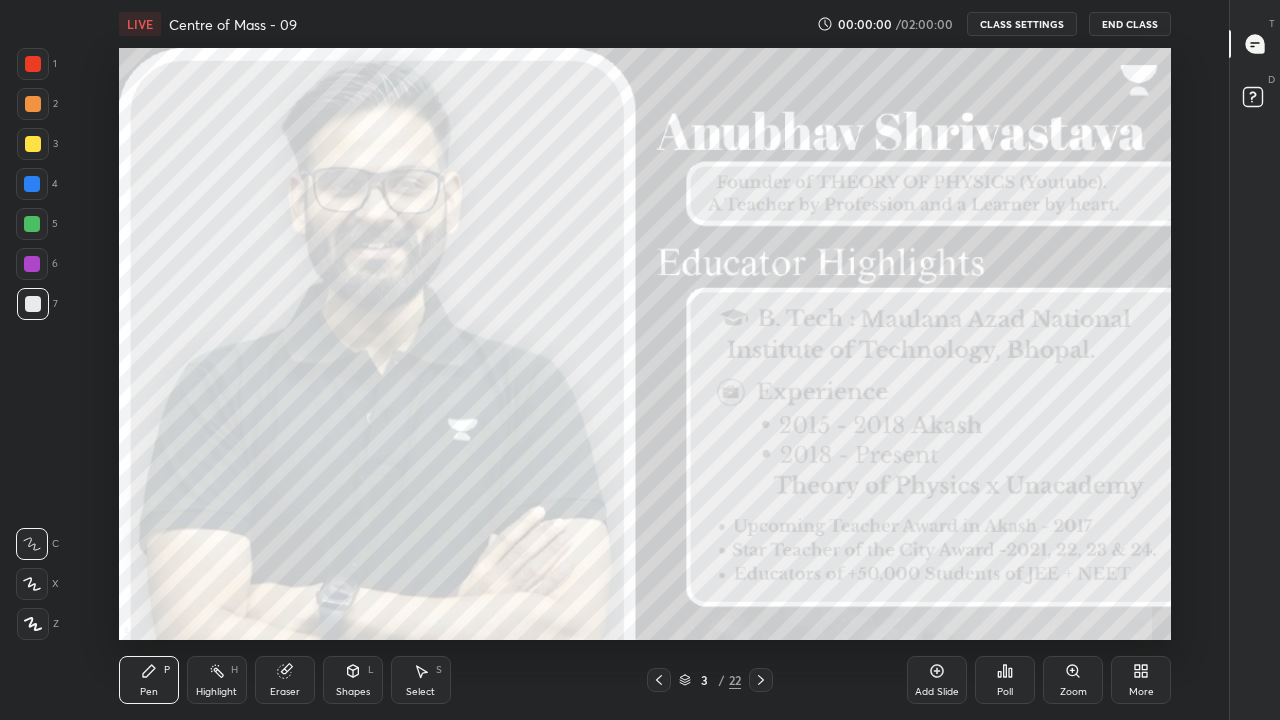 click 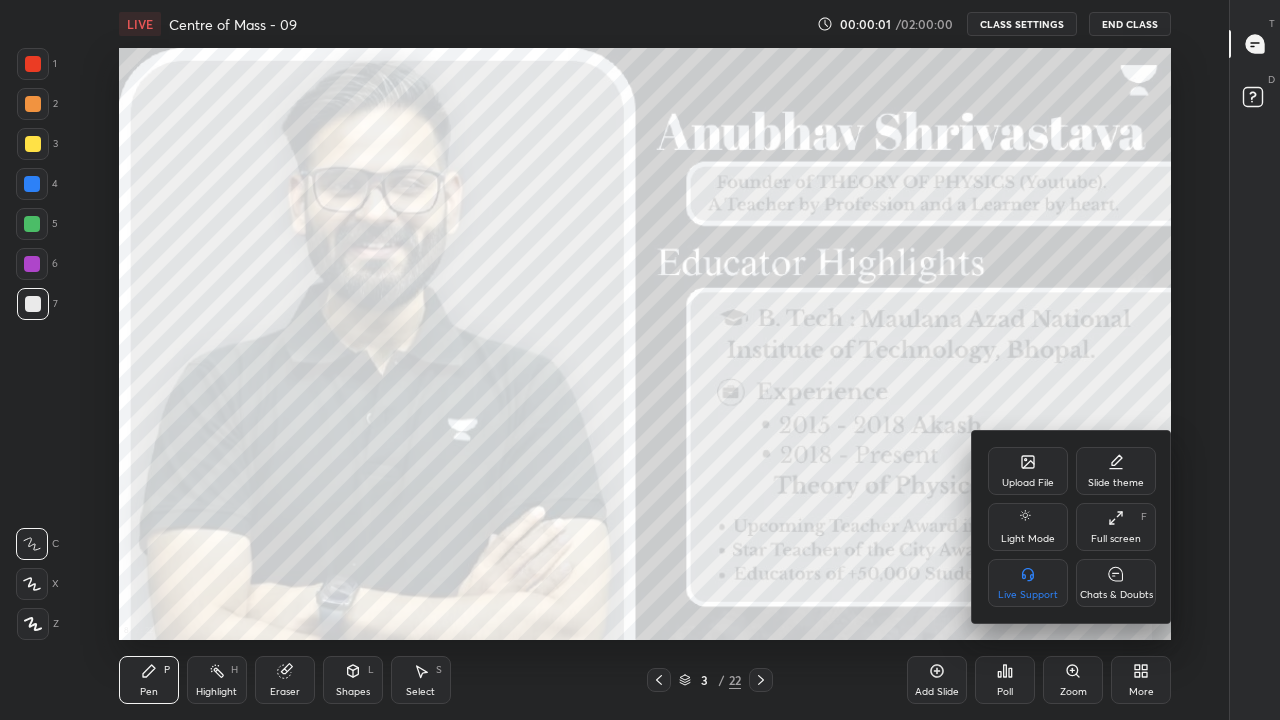 click 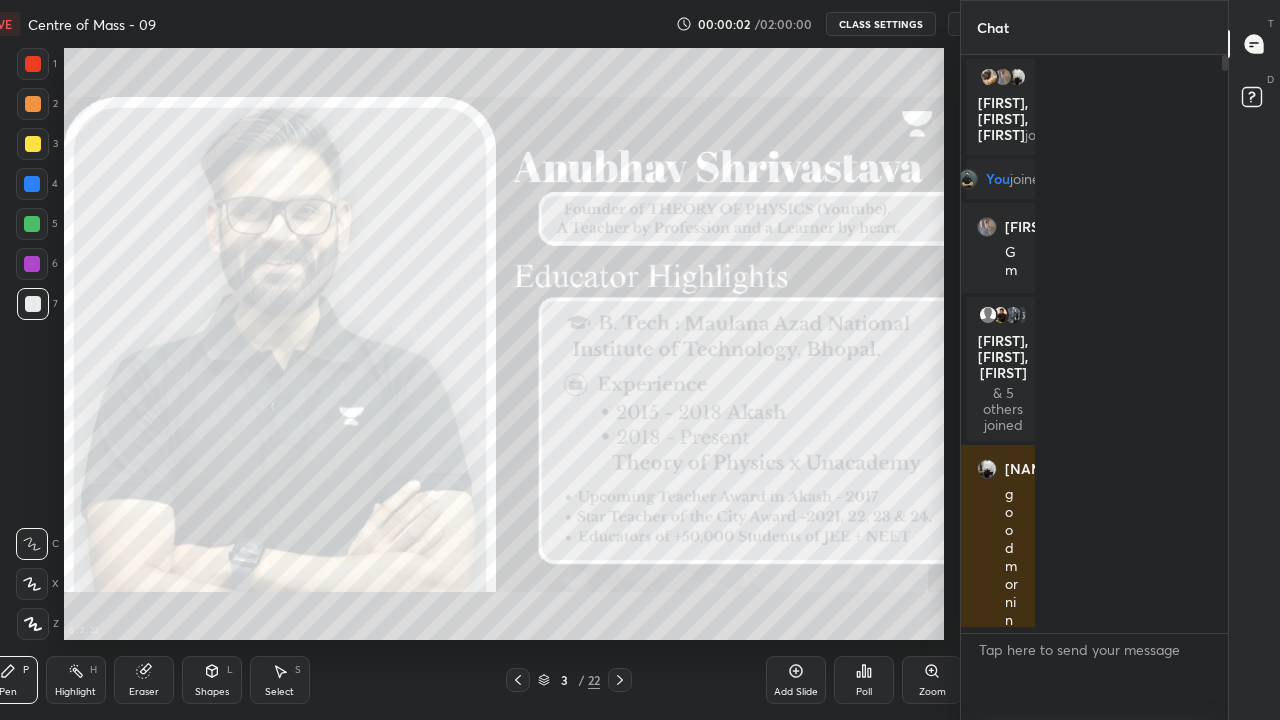 scroll, scrollTop: 592, scrollLeft: 1036, axis: both 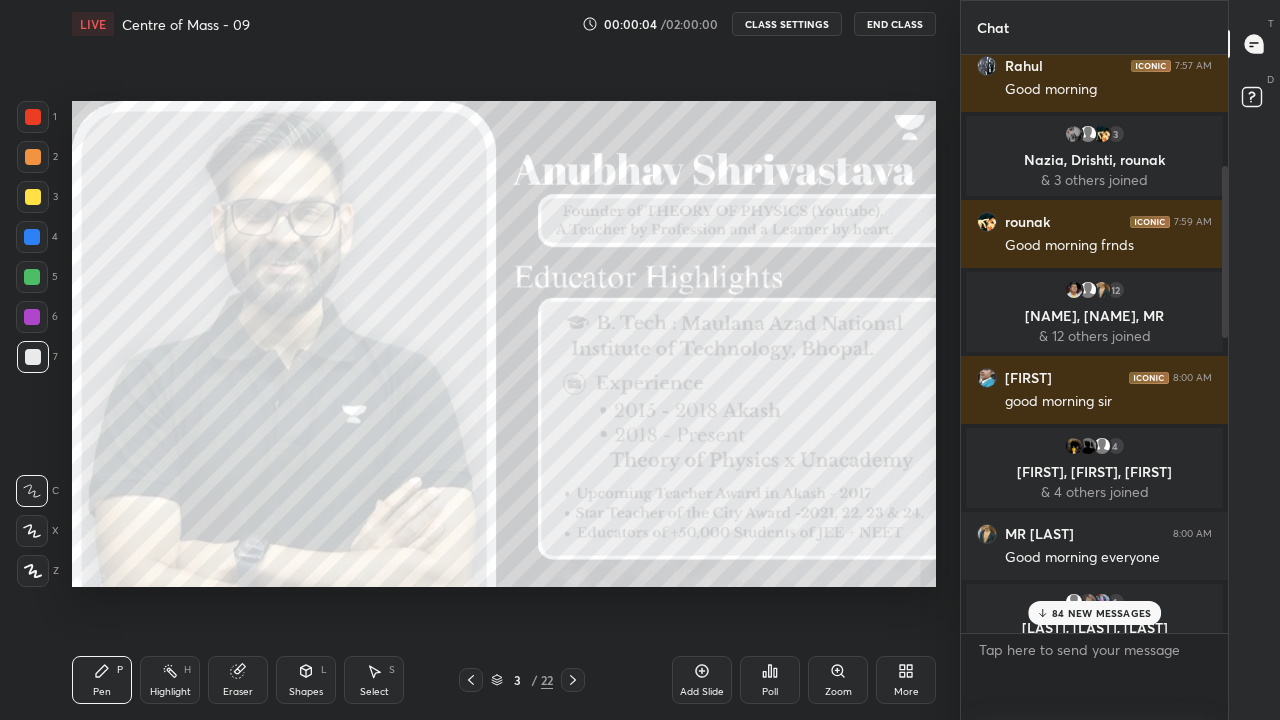 click on "84 NEW MESSAGES" at bounding box center (1101, 613) 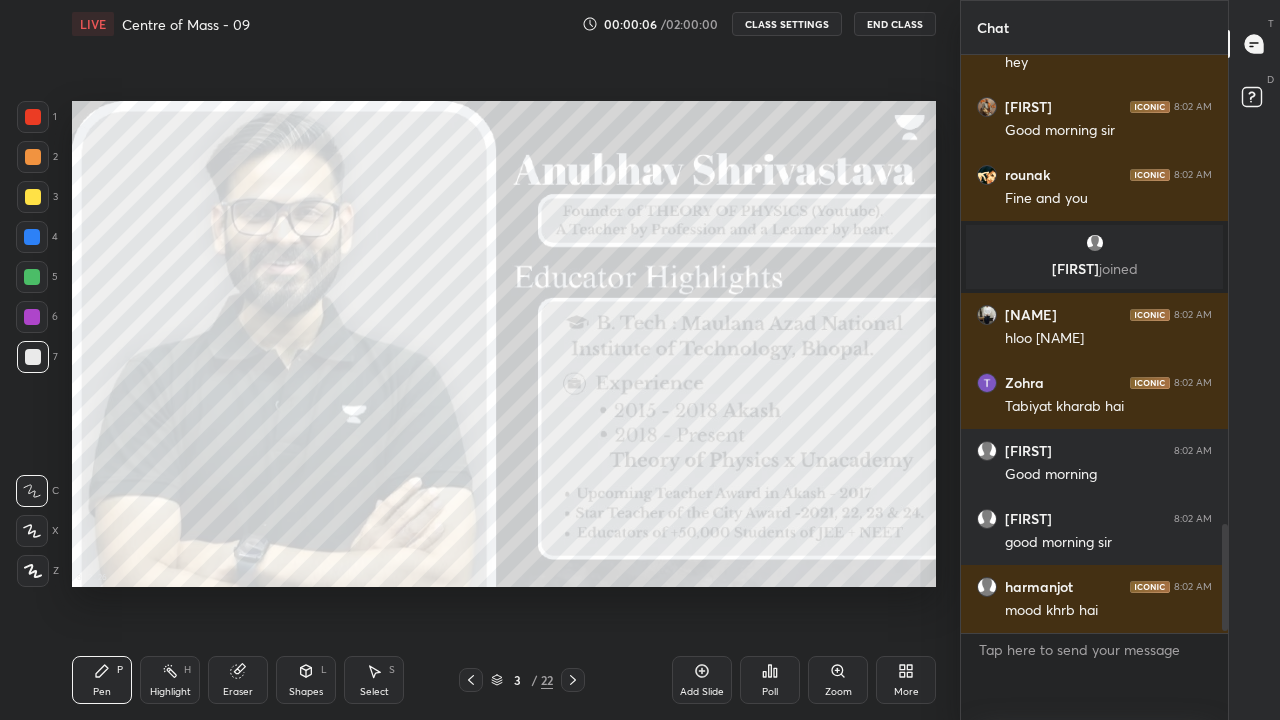 scroll, scrollTop: 2564, scrollLeft: 0, axis: vertical 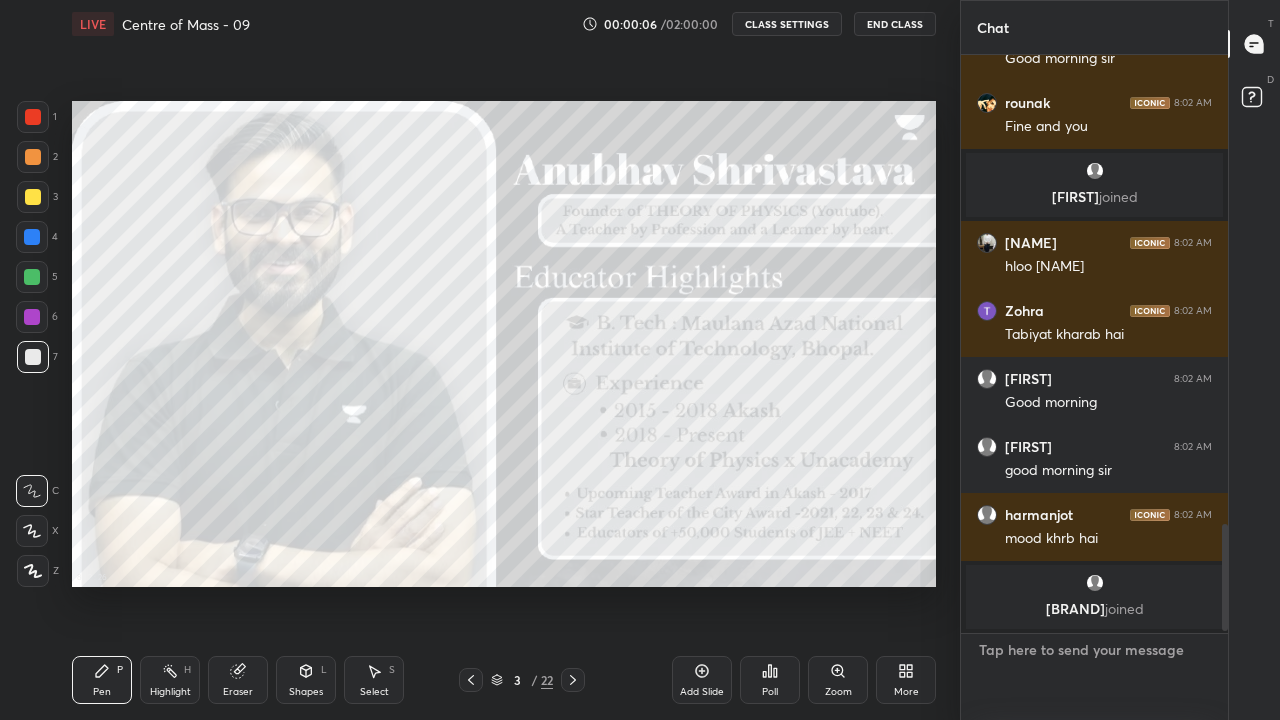type on "x" 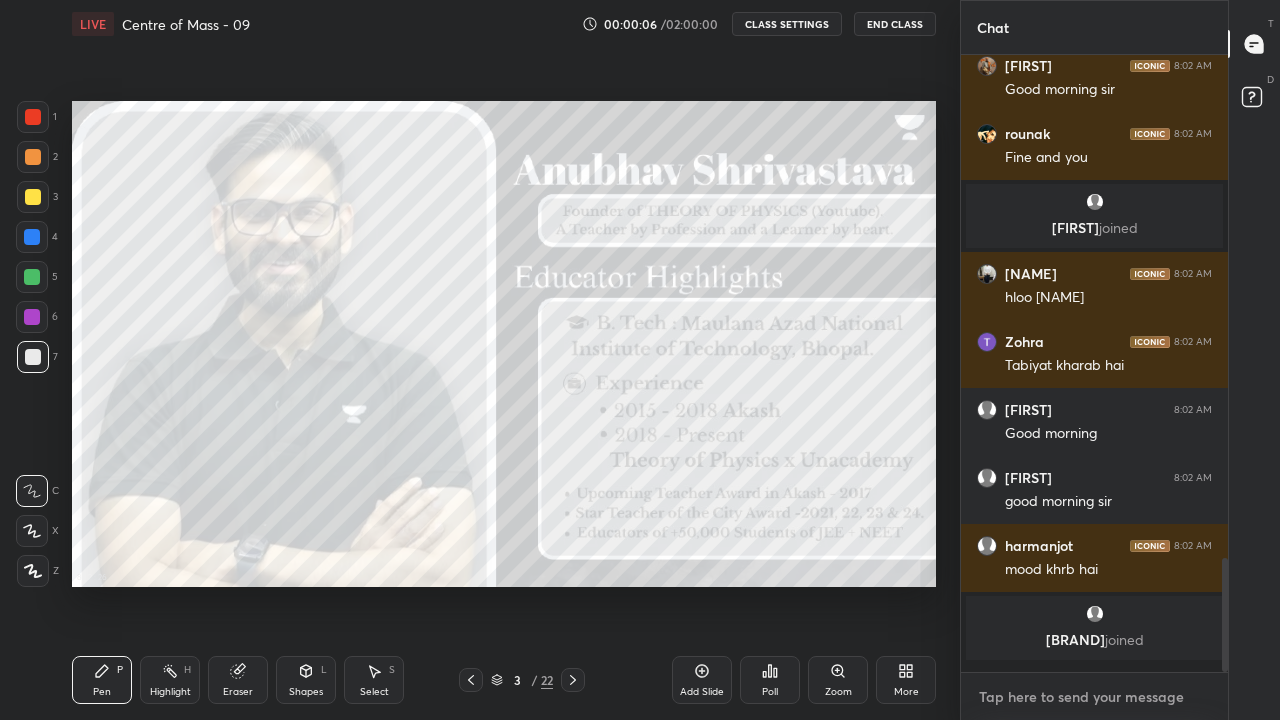 scroll, scrollTop: 7, scrollLeft: 7, axis: both 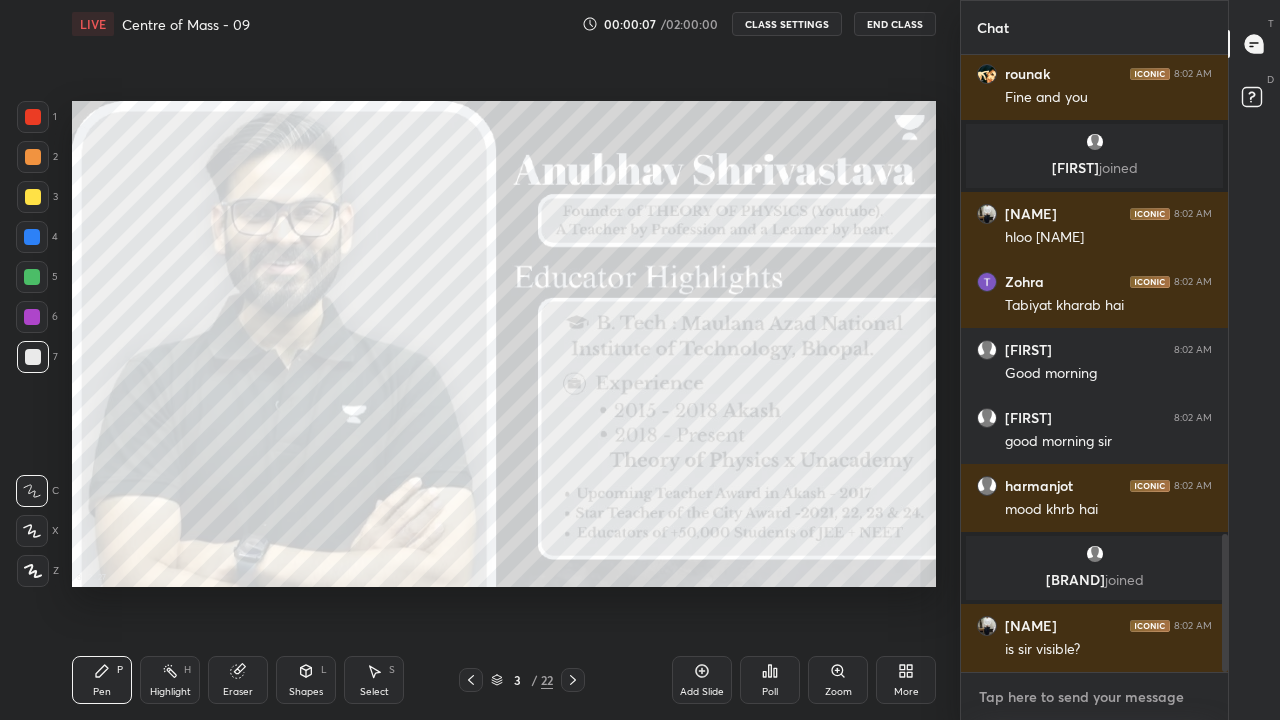 paste on "TG = https://t.me/toptheoryofphysics" 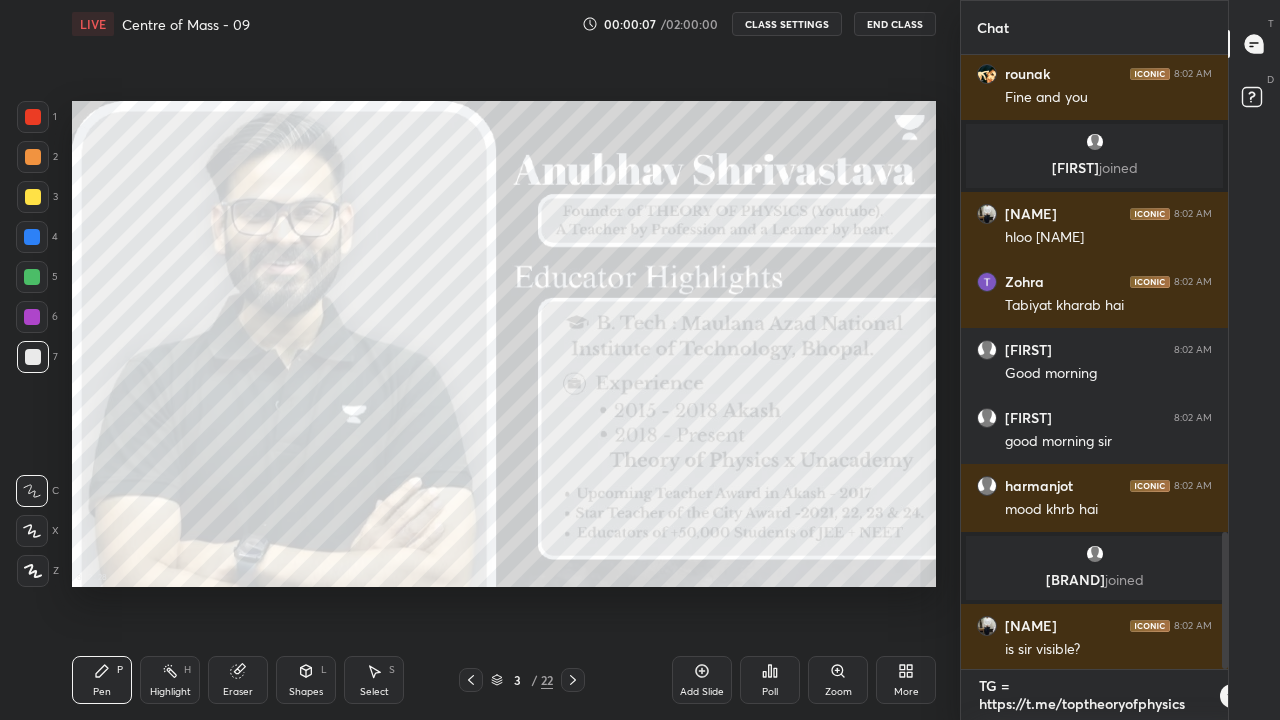 type on "TG = https://t.me/toptheoryofphysics" 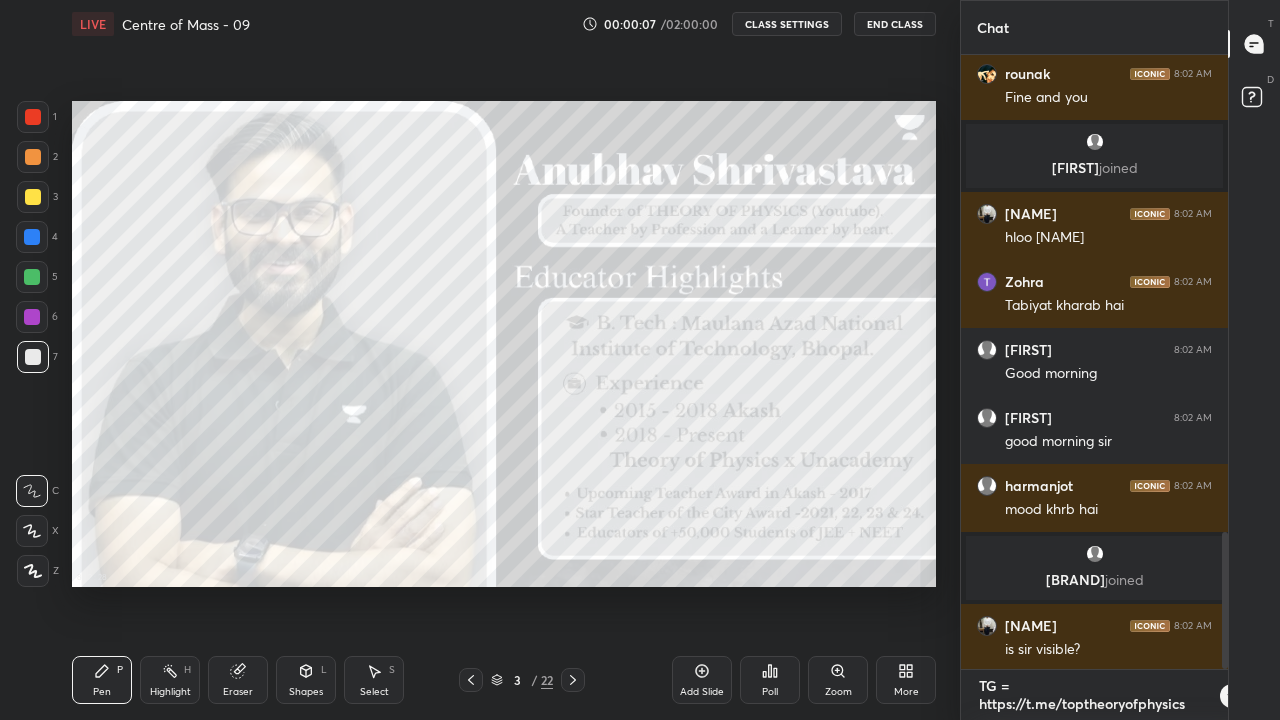 type on "x" 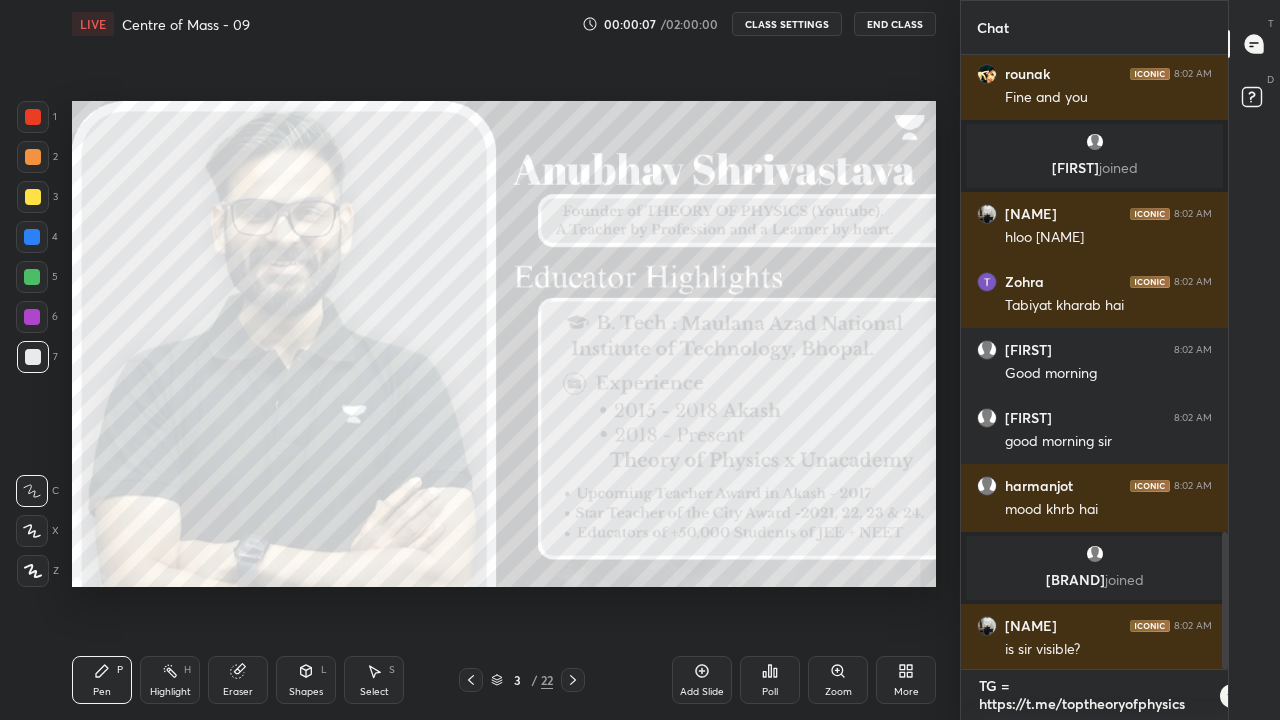 scroll, scrollTop: 0, scrollLeft: 0, axis: both 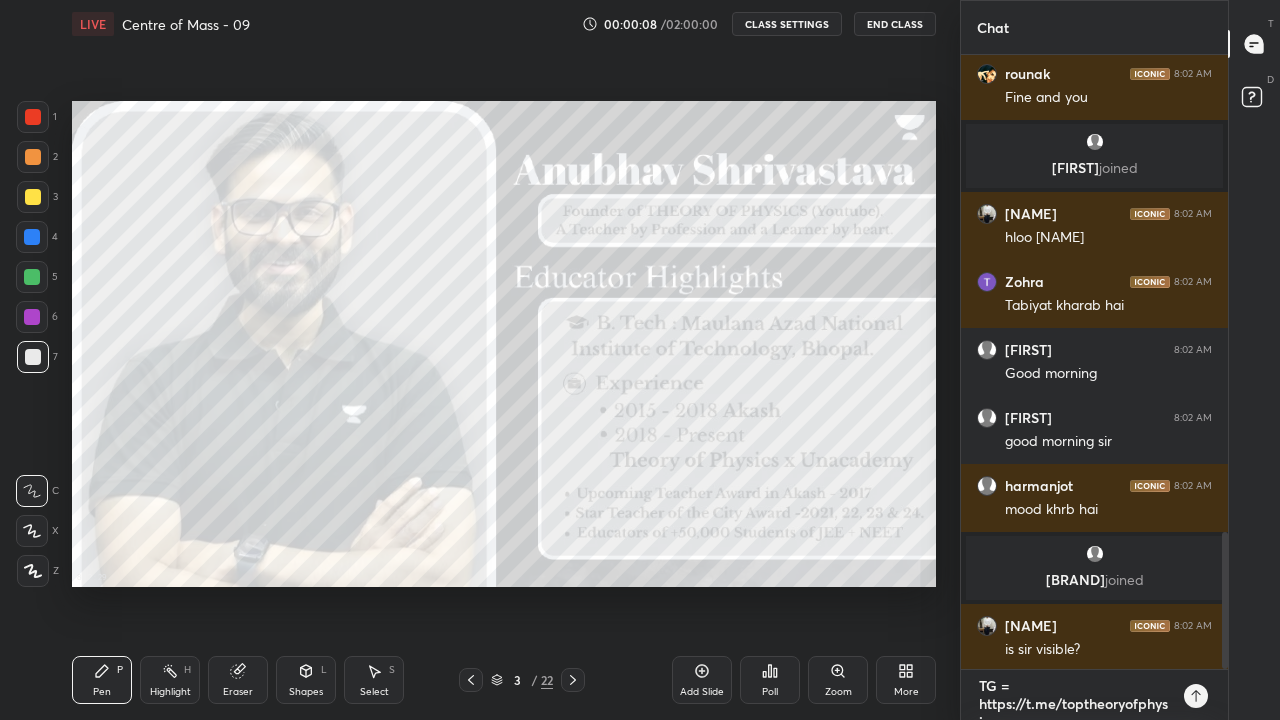 type on "TG = https://t.me/toptheoryofphysics" 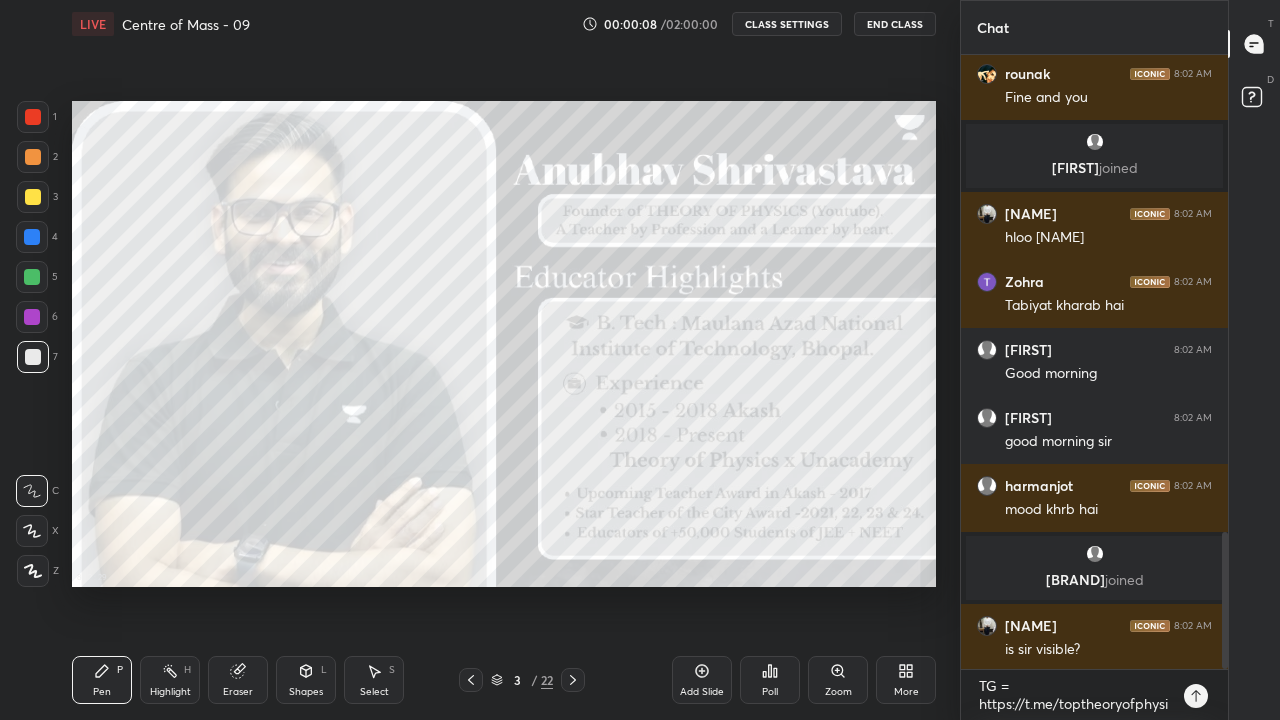 click 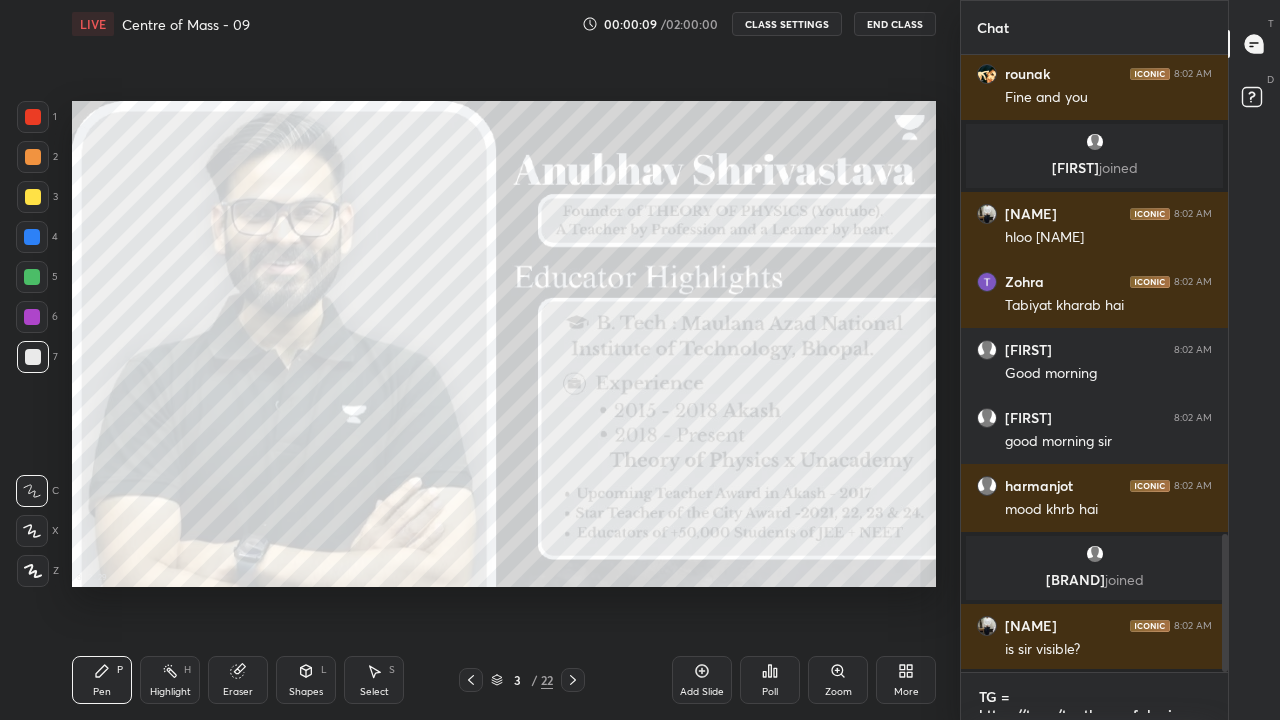 type 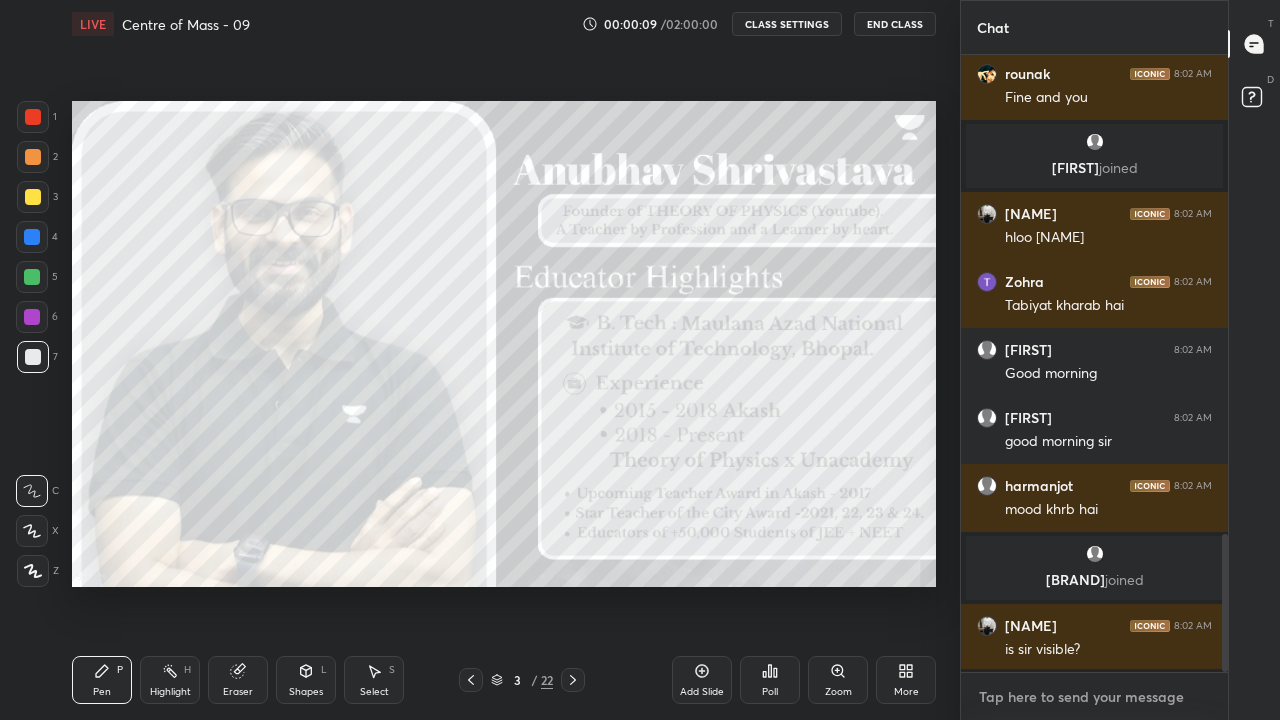 scroll, scrollTop: 0, scrollLeft: 0, axis: both 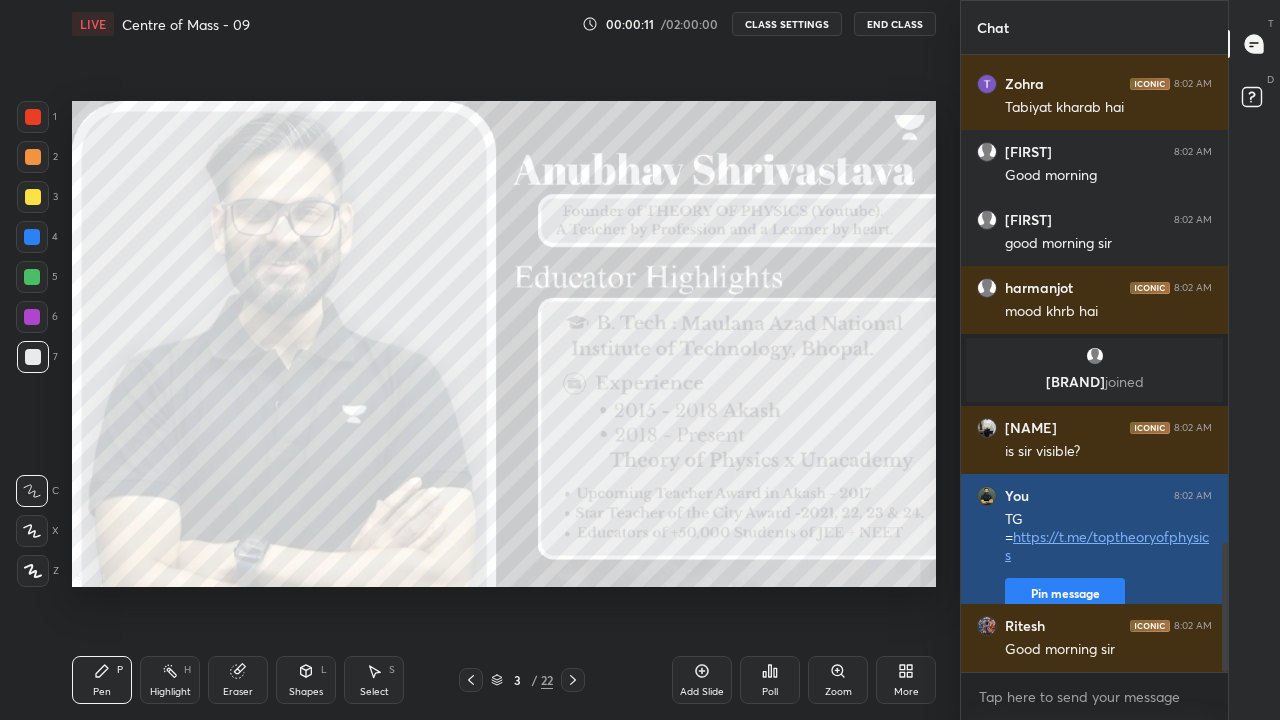 click on "Pin message" at bounding box center [1065, 594] 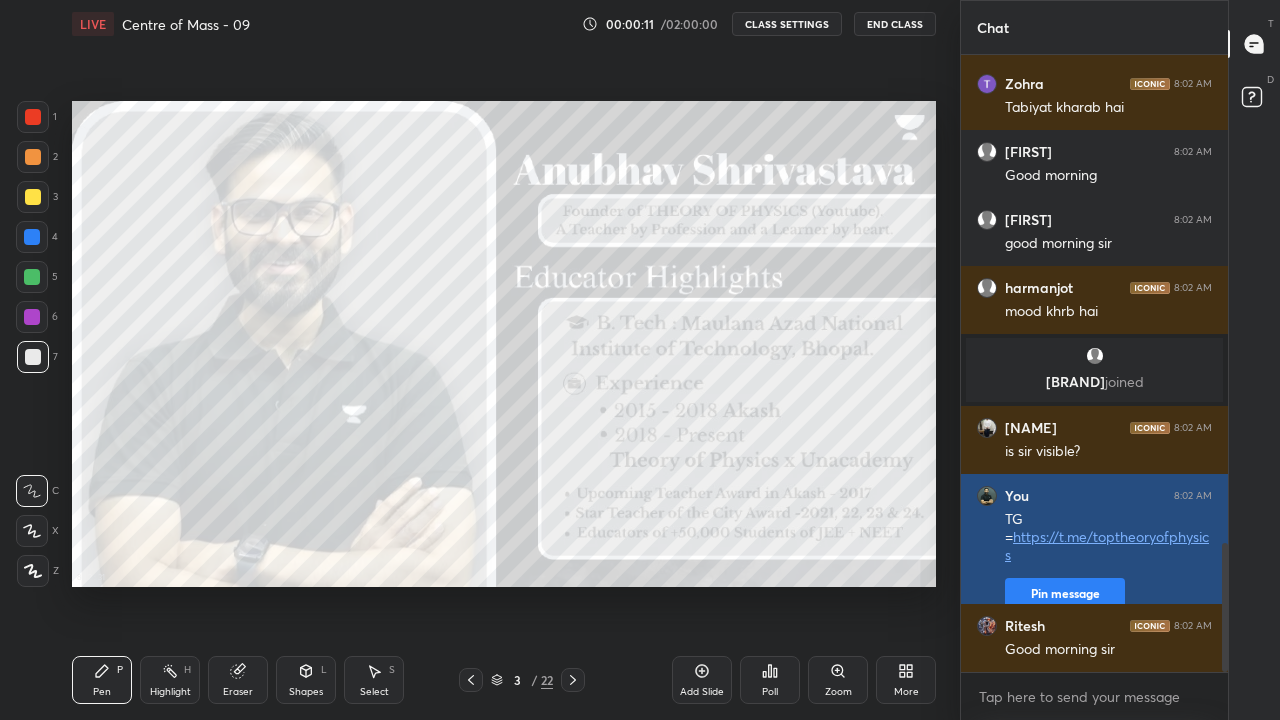scroll, scrollTop: 603, scrollLeft: 261, axis: both 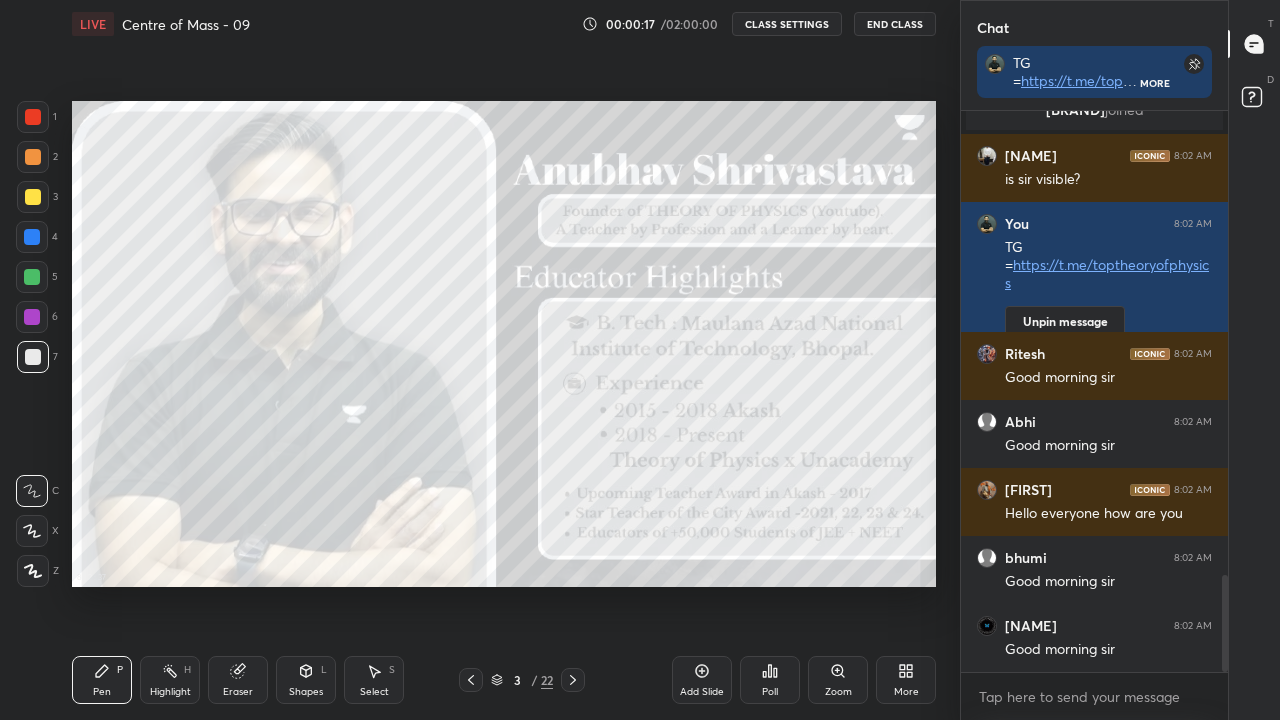 click 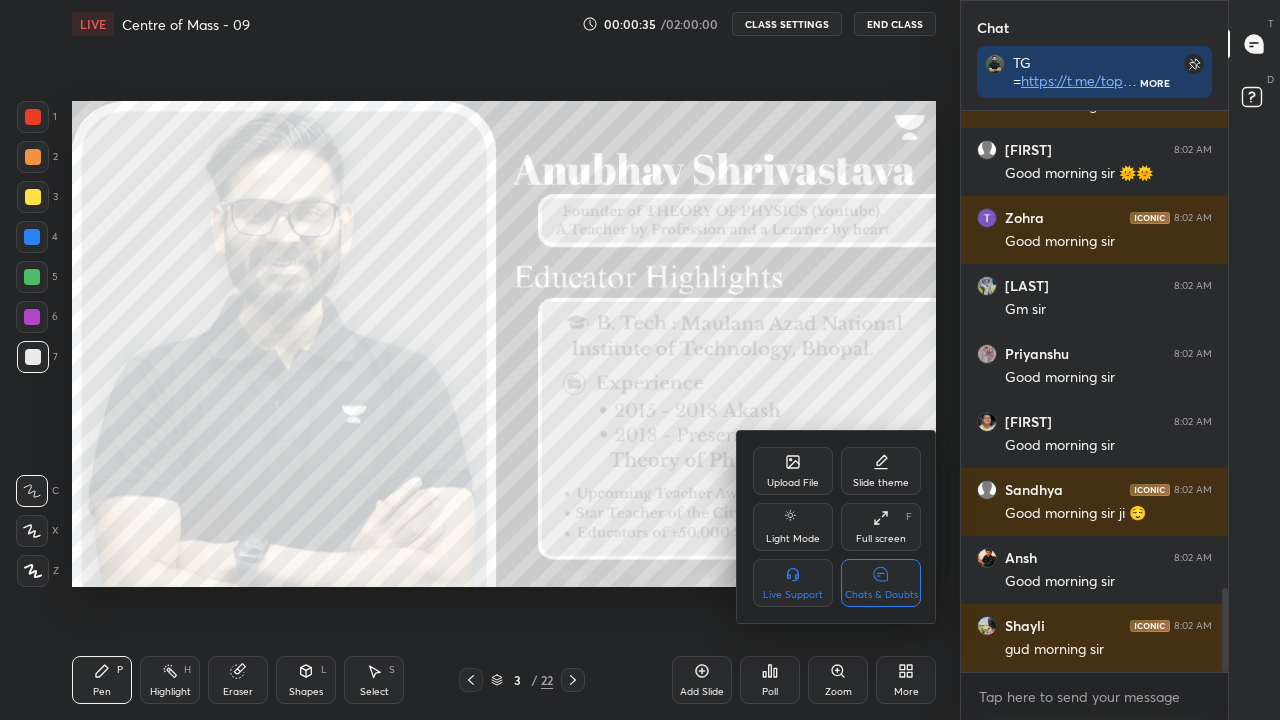 click on "Chats & Doubts" at bounding box center [881, 583] 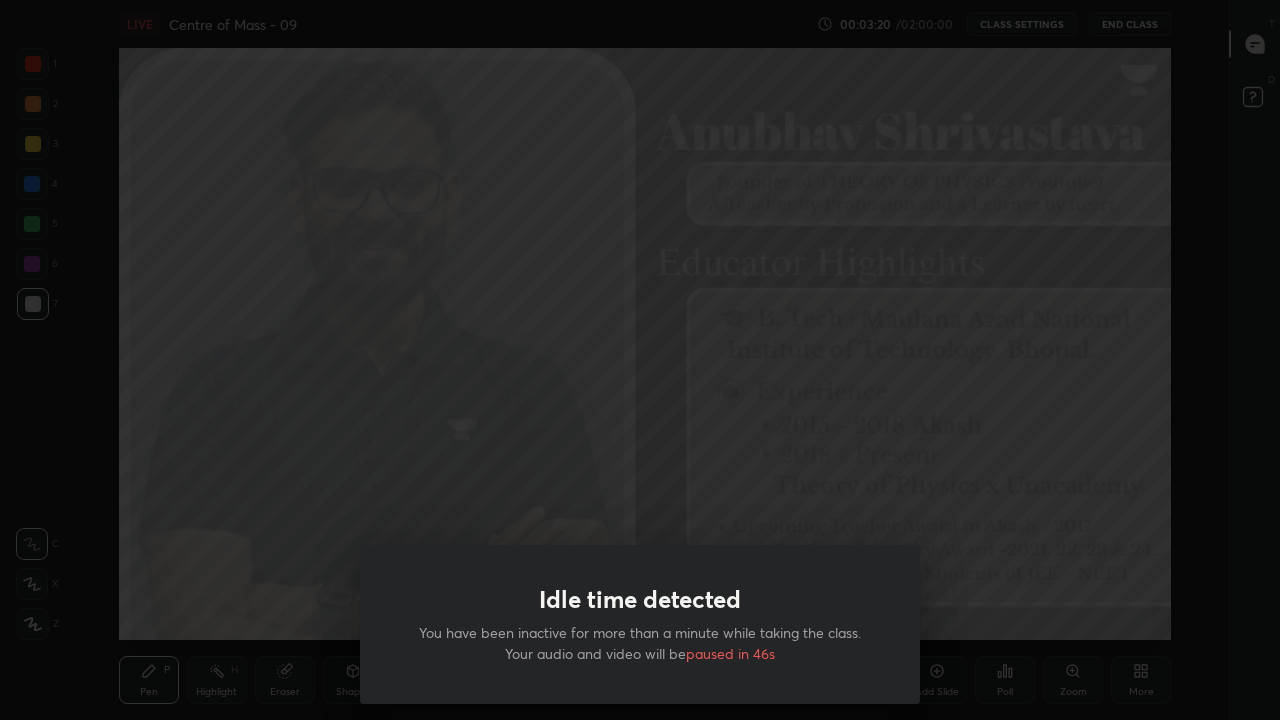 click on "Idle time detected You have been inactive for more than a minute while taking the class. Your audio and video will be  paused in 46s" at bounding box center (640, 360) 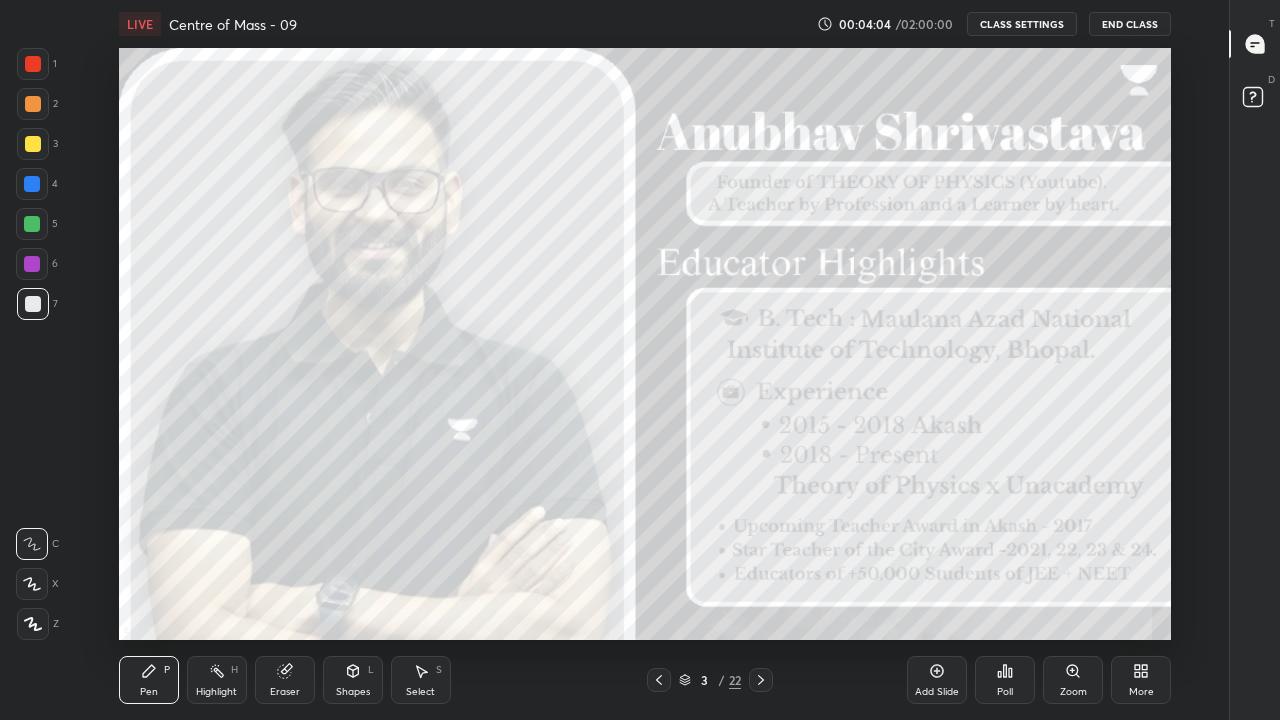 click on "Add Slide" at bounding box center (937, 680) 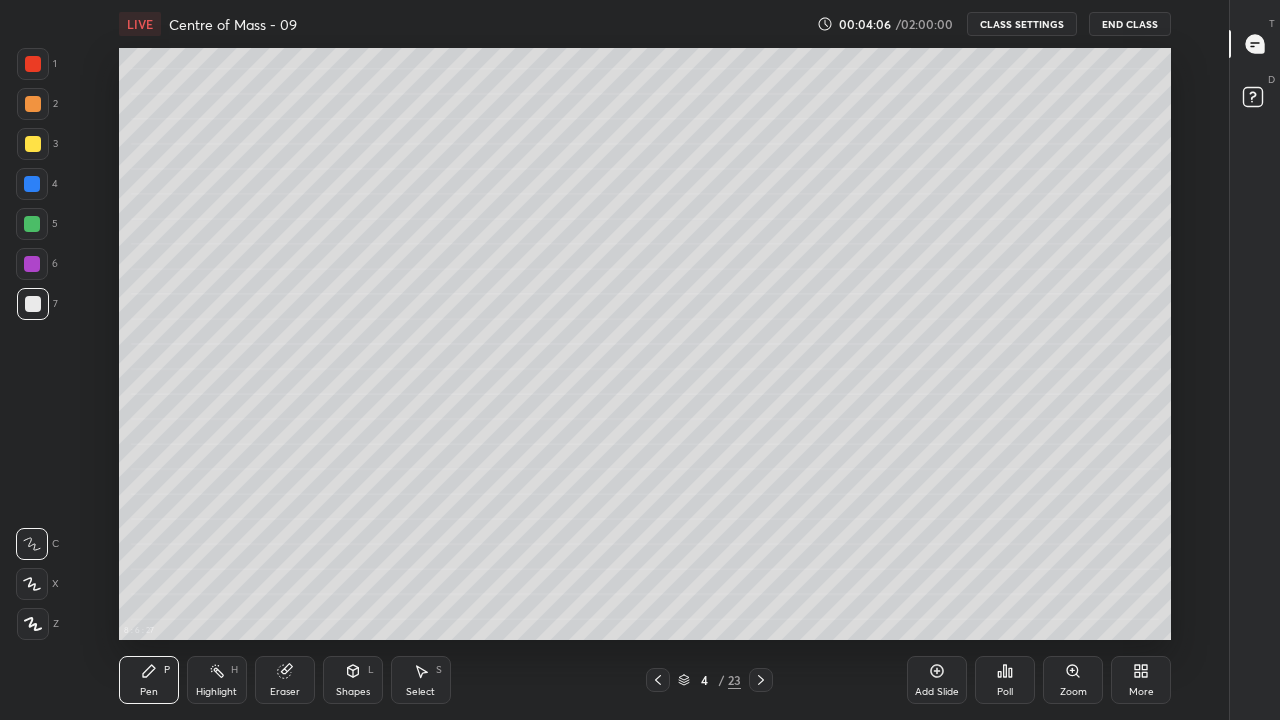 click on "Pen P" at bounding box center [149, 680] 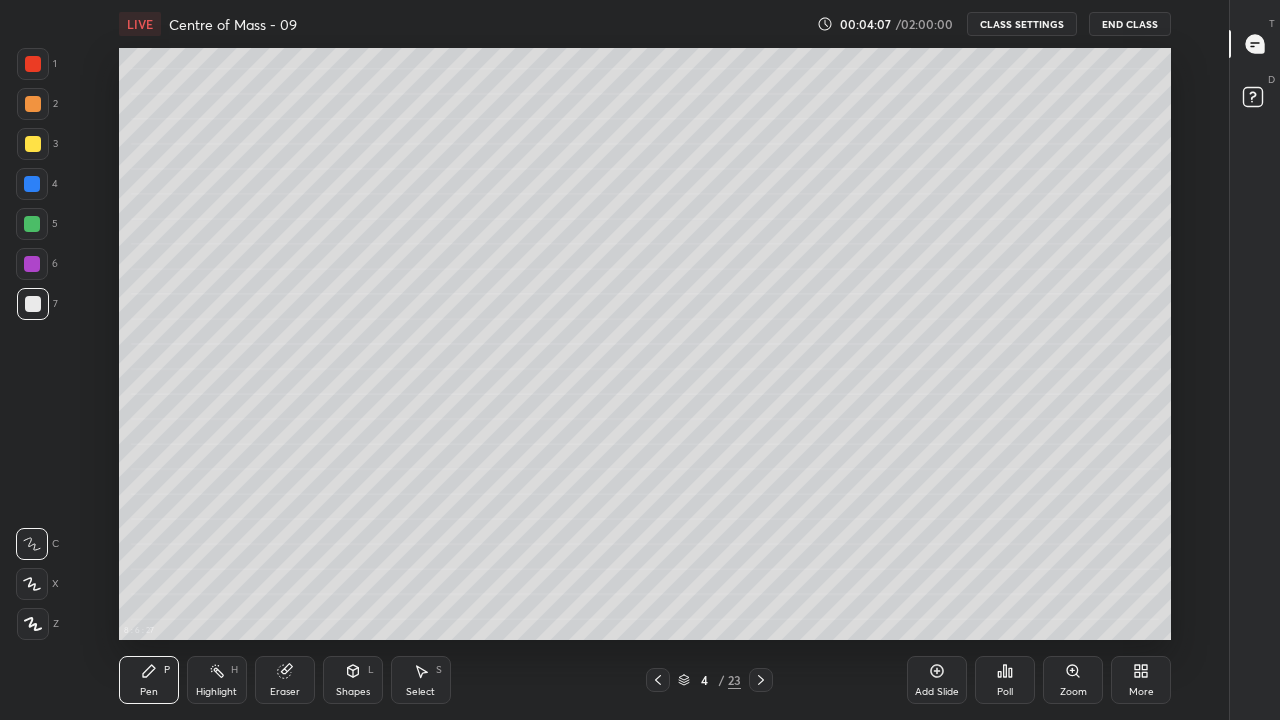 click 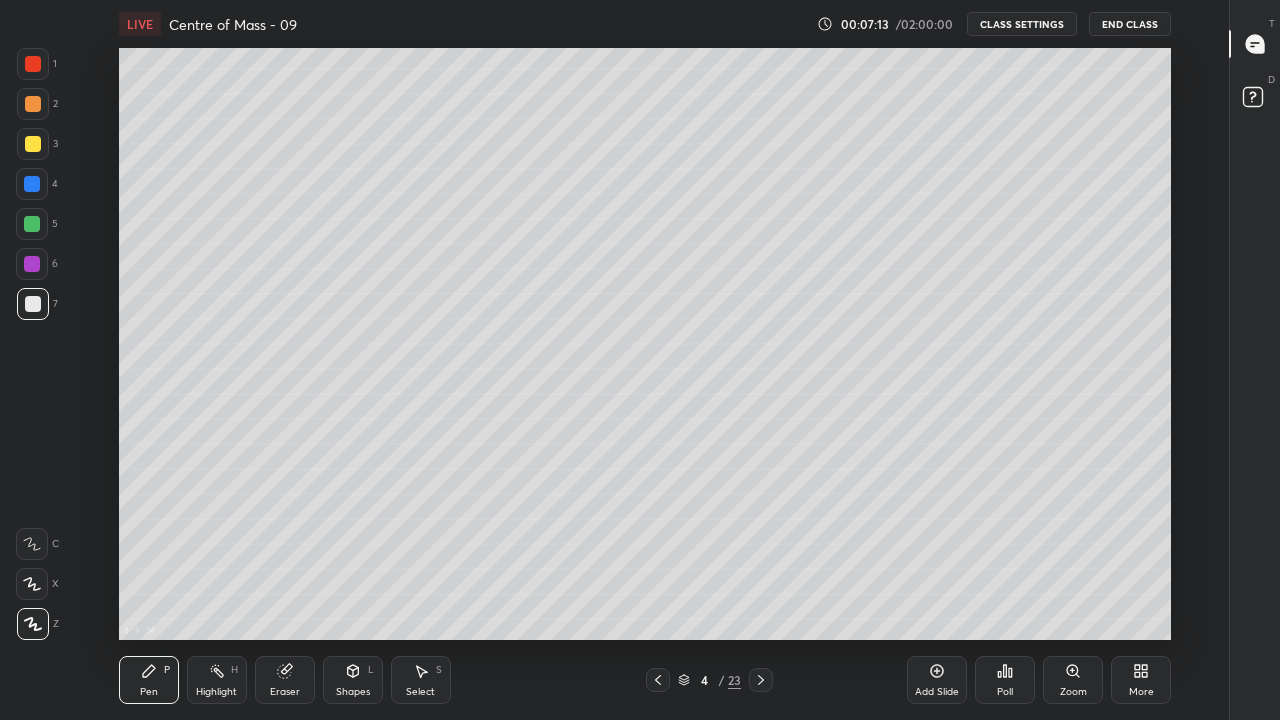 click 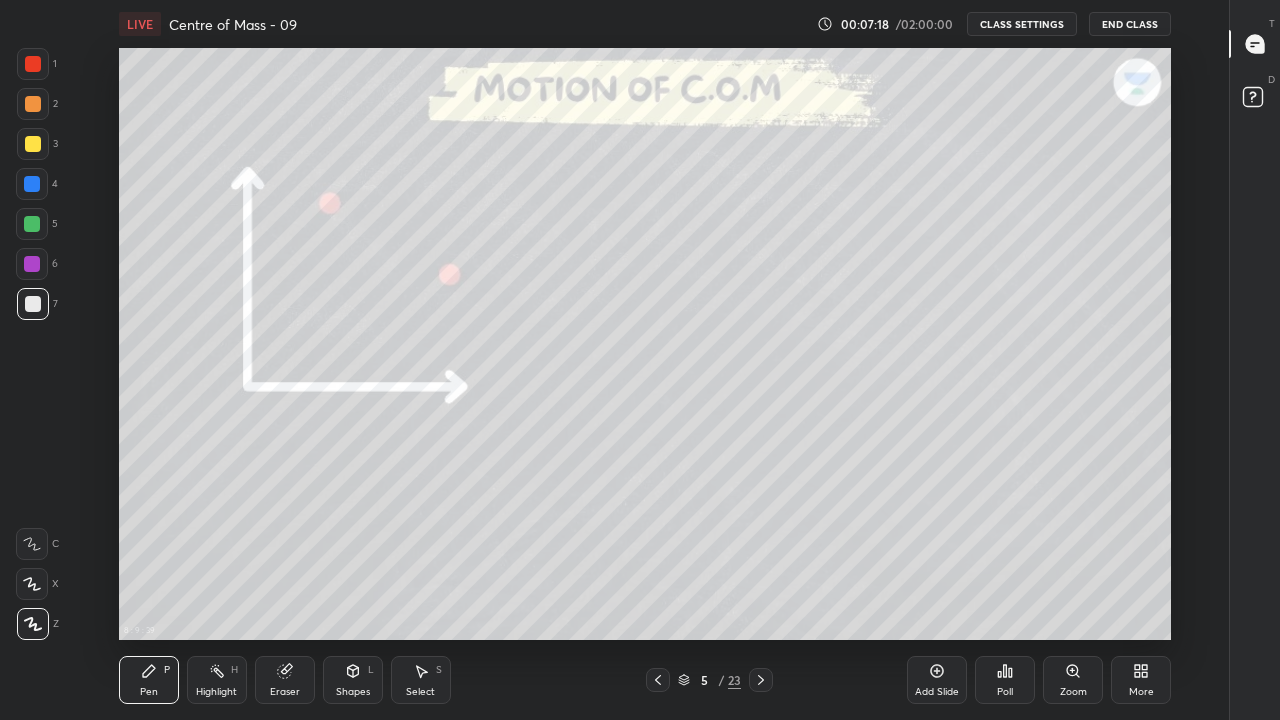click 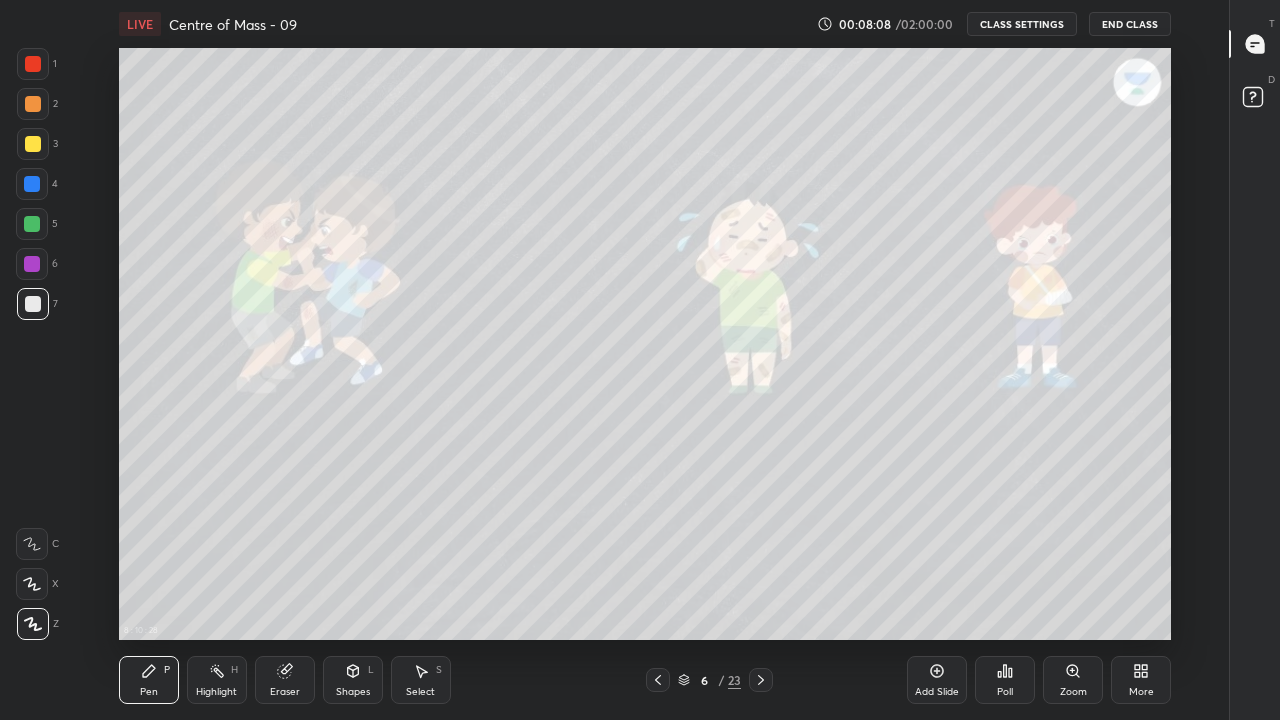 click on "Eraser" at bounding box center (285, 680) 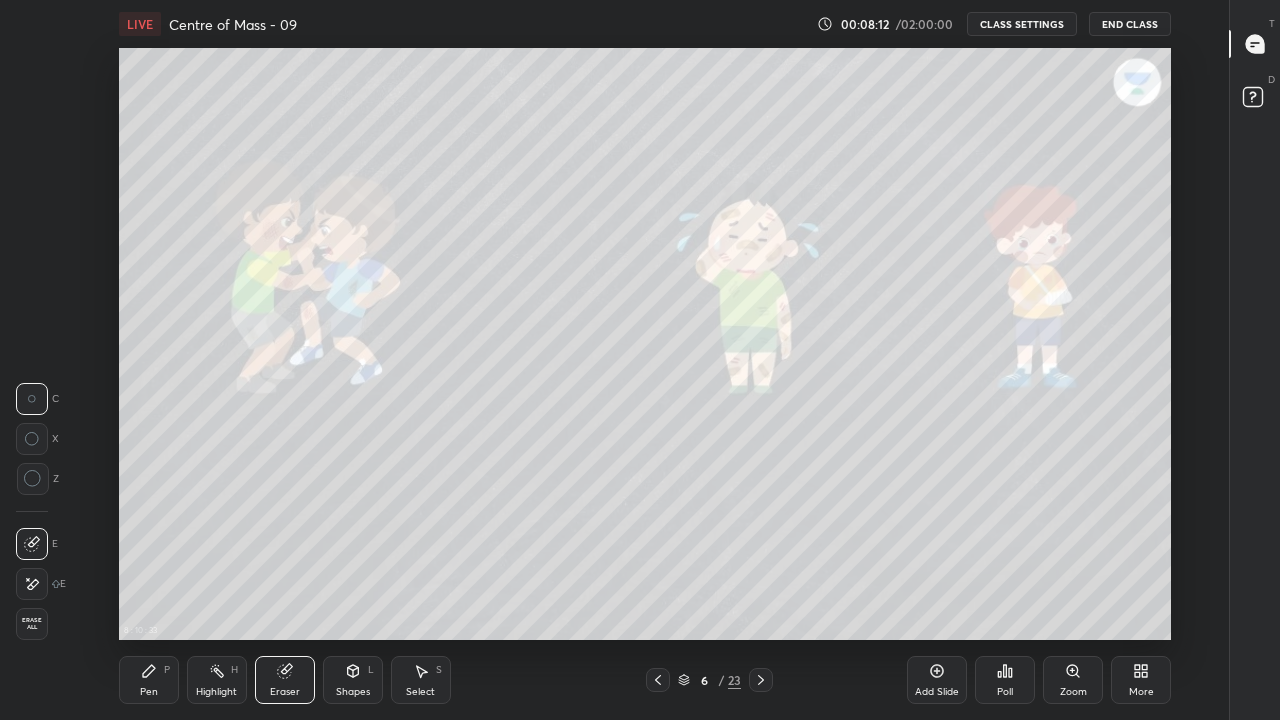 click on "Pen P" at bounding box center (149, 680) 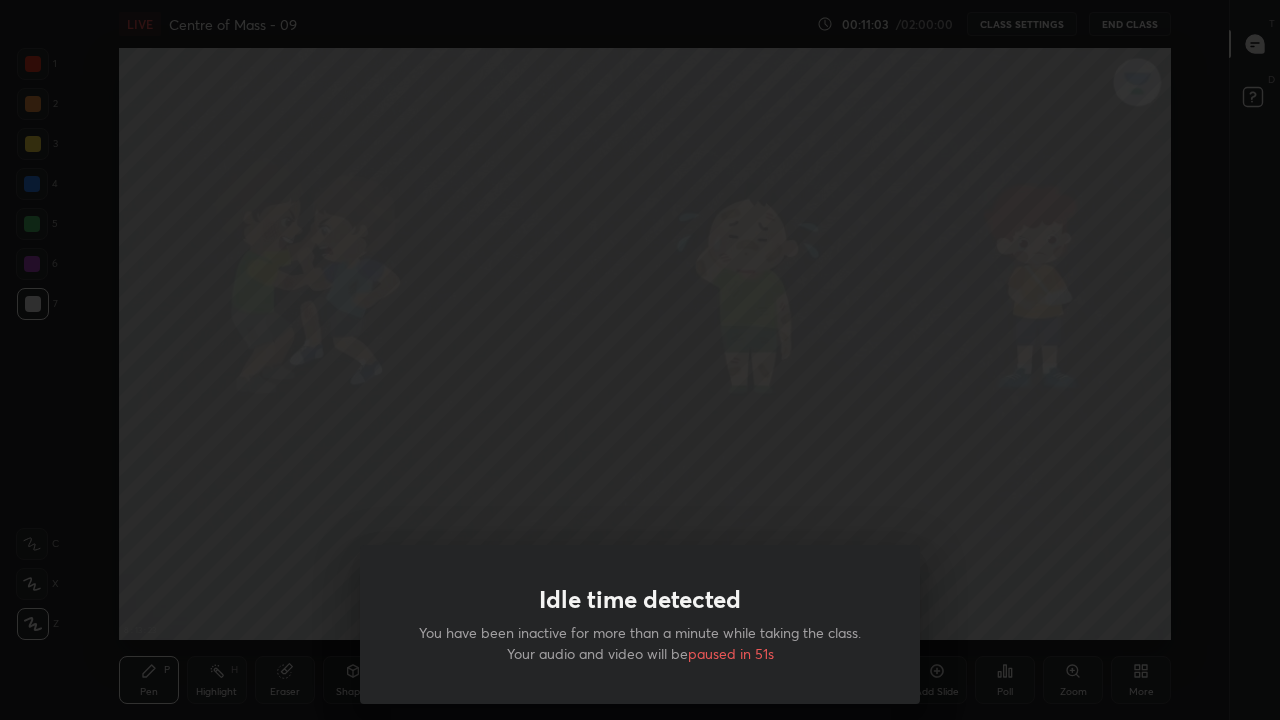 click on "Idle time detected You have been inactive for more than a minute while taking the class. Your audio and video will be  paused in 51s" at bounding box center (640, 360) 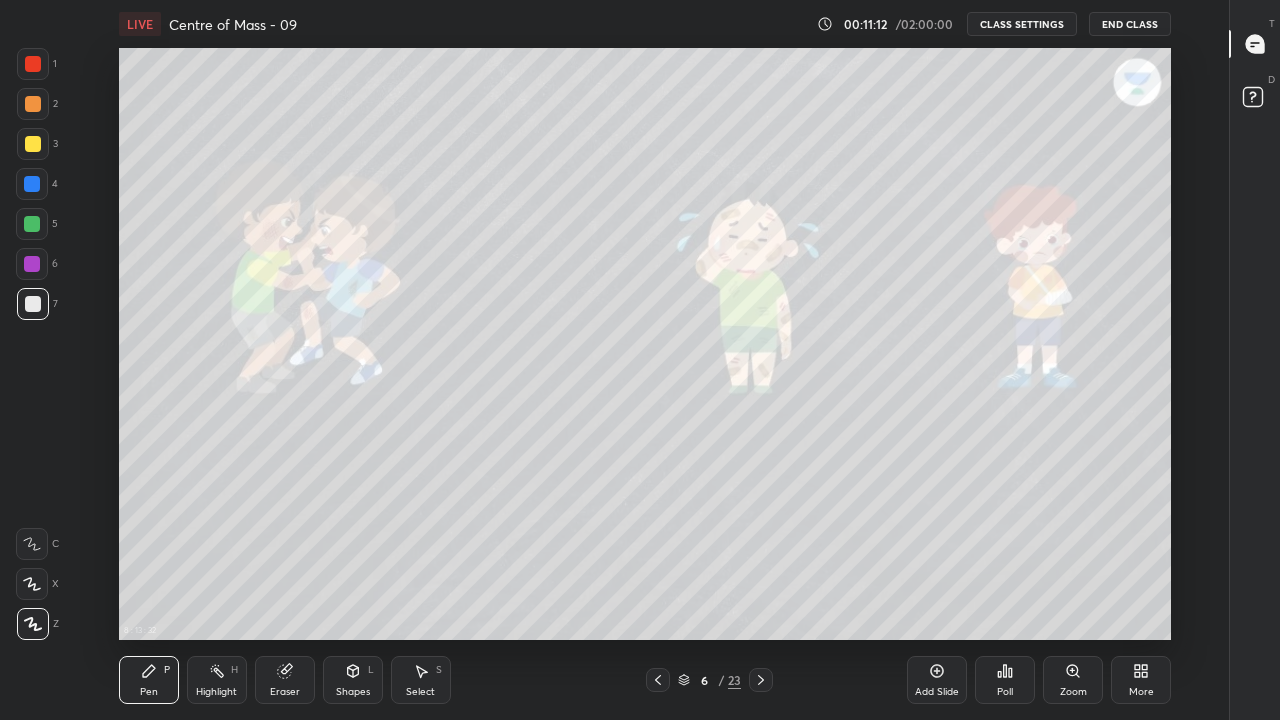 click 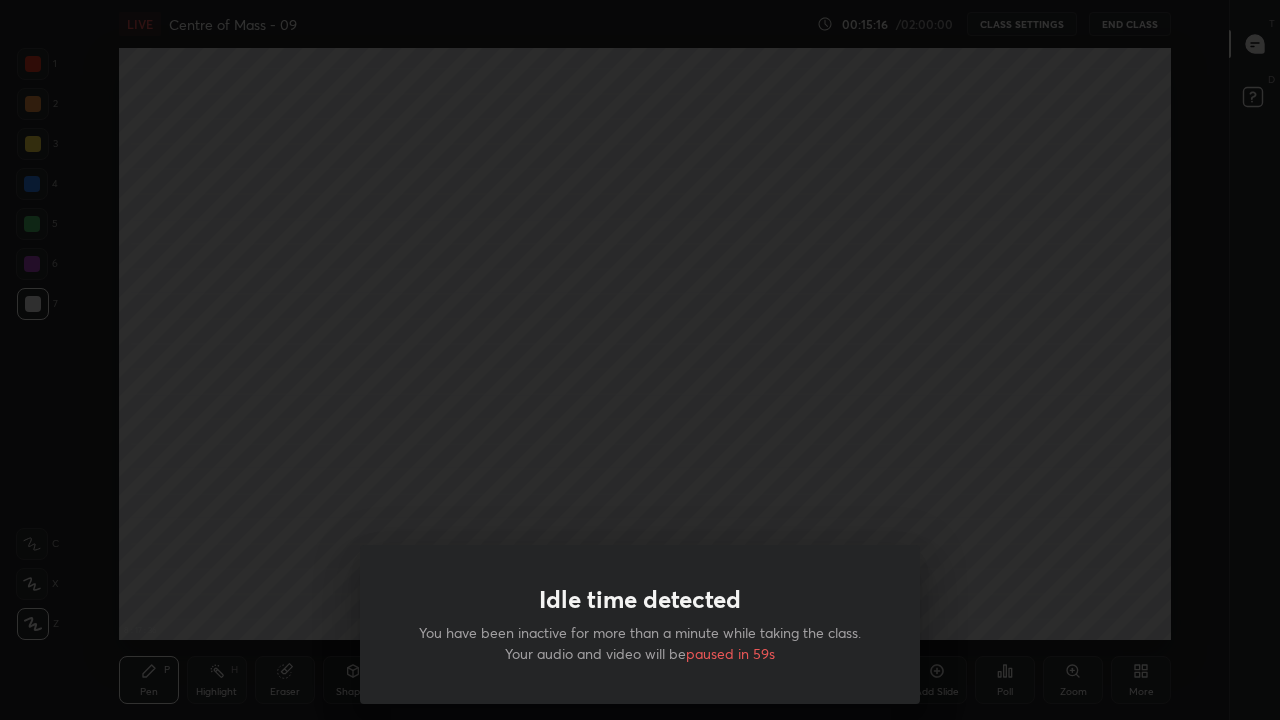 click on "Idle time detected You have been inactive for more than a minute while taking the class. Your audio and video will be  paused in 59s" at bounding box center (640, 360) 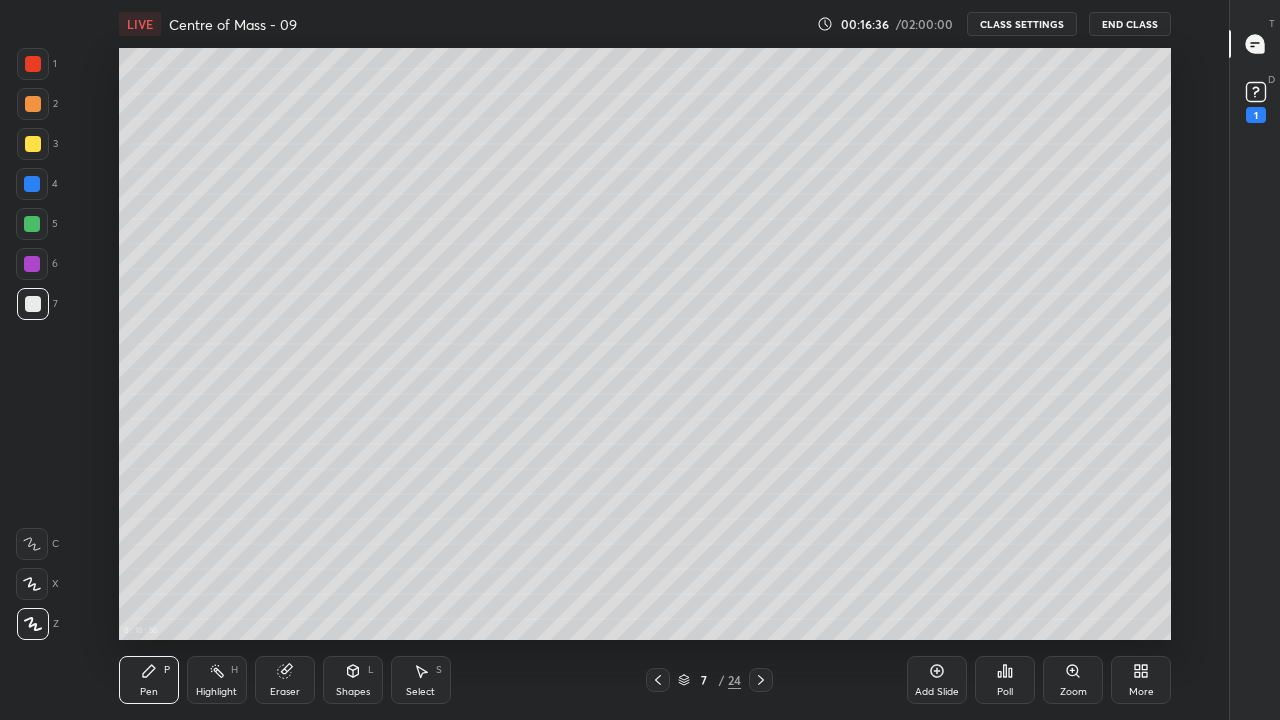 click 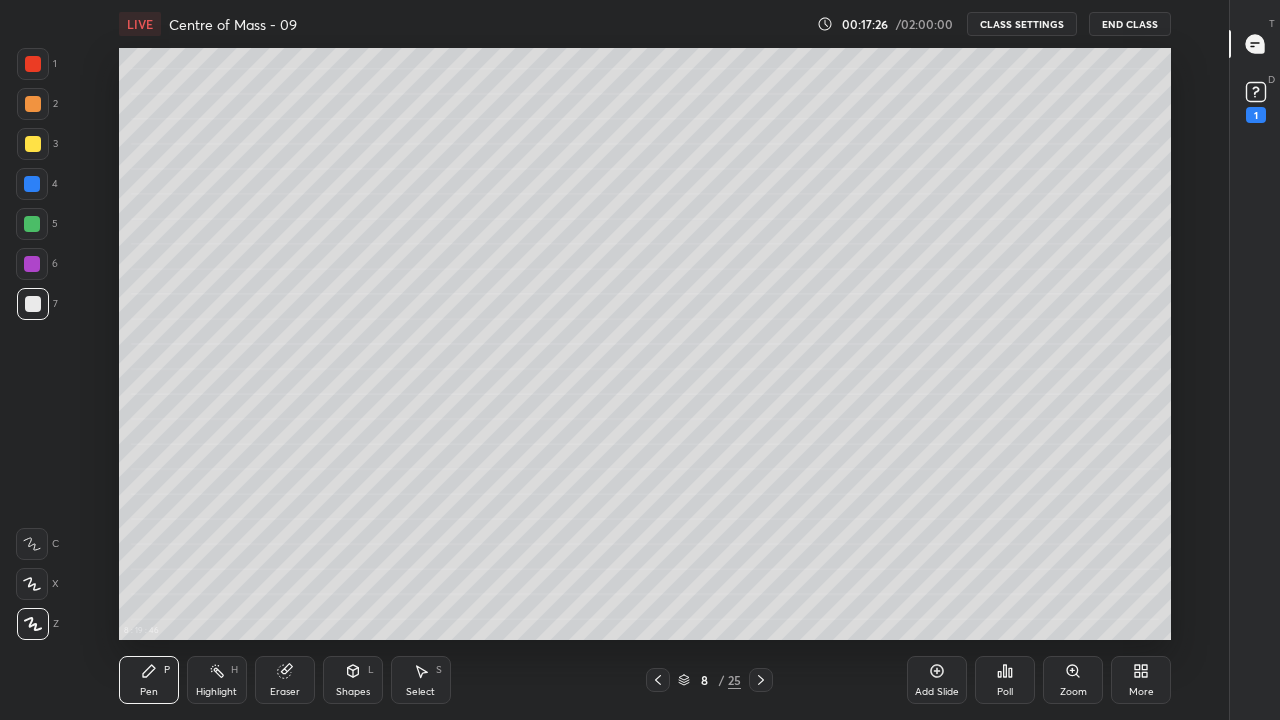 click on "Eraser" at bounding box center (285, 680) 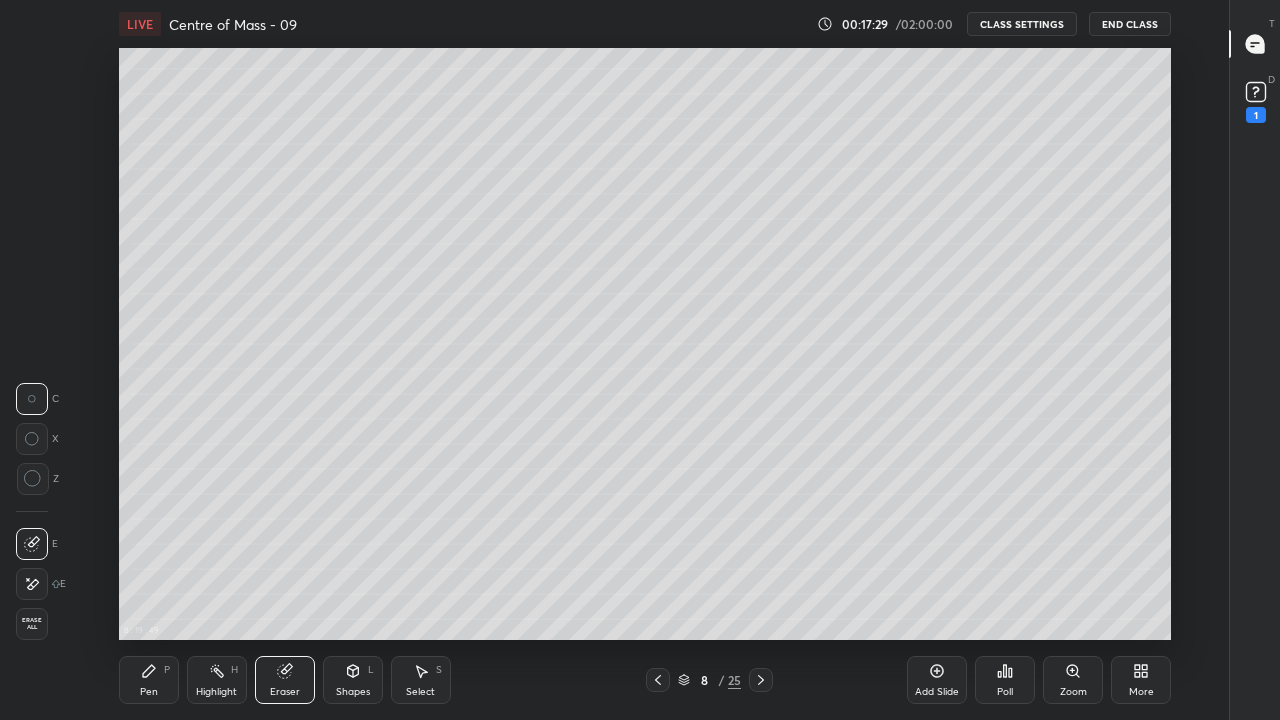 click 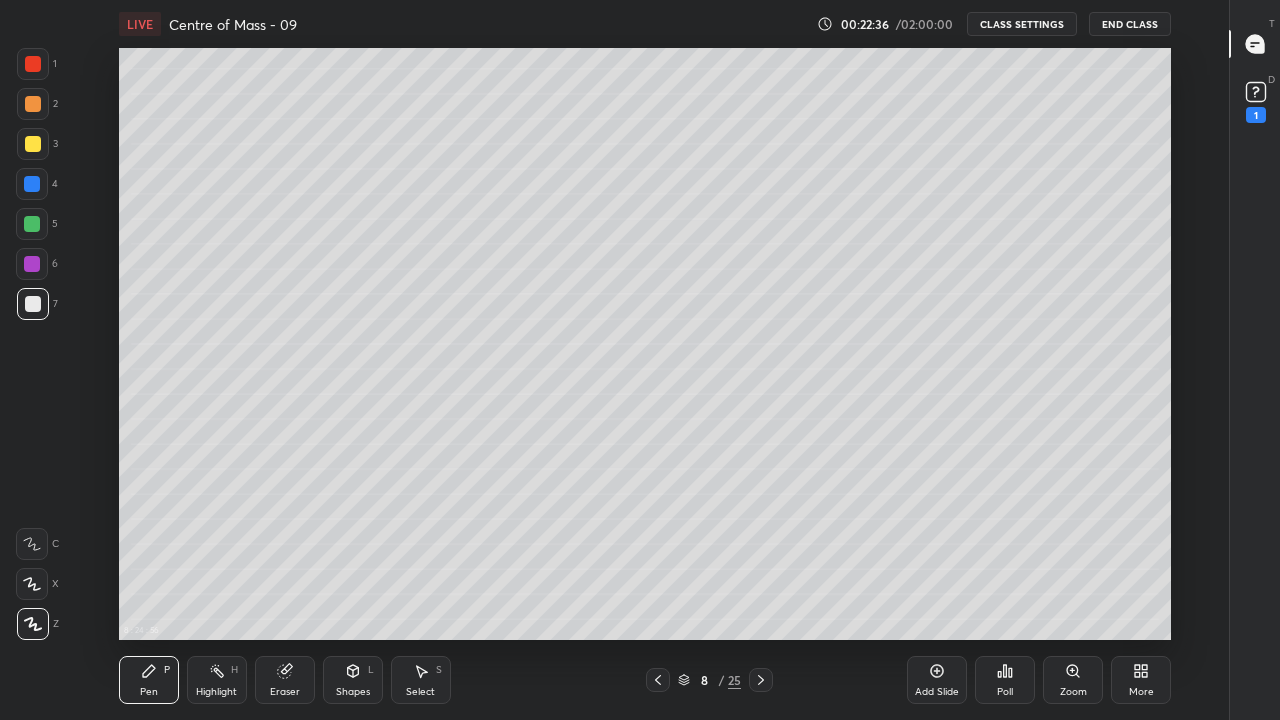 click on "[Tool] [Tool] [Tool] [Tool] [Tool] [Tool] 8 / 25 Add Slide Poll Zoom More" at bounding box center (645, 680) 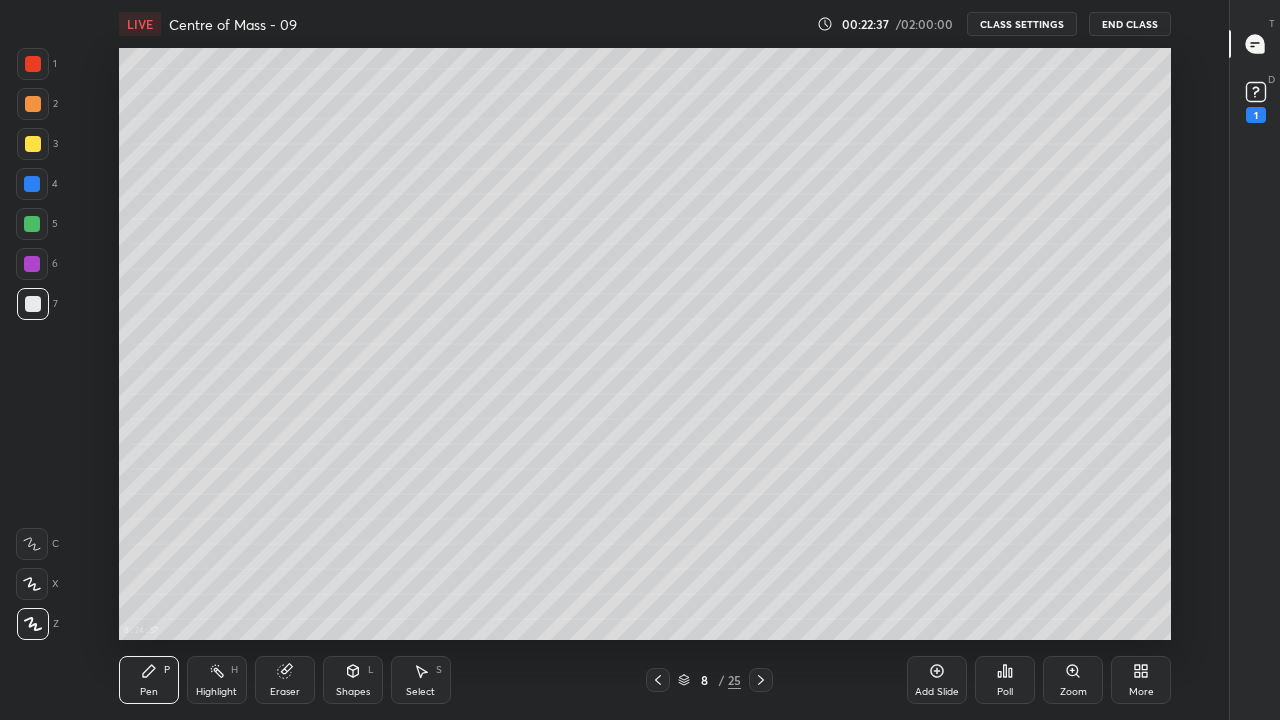 click on "[Tool] [Tool] [Tool] [Tool] [Tool] [Tool] 8 / 25 Add Slide Poll Zoom More" at bounding box center (645, 680) 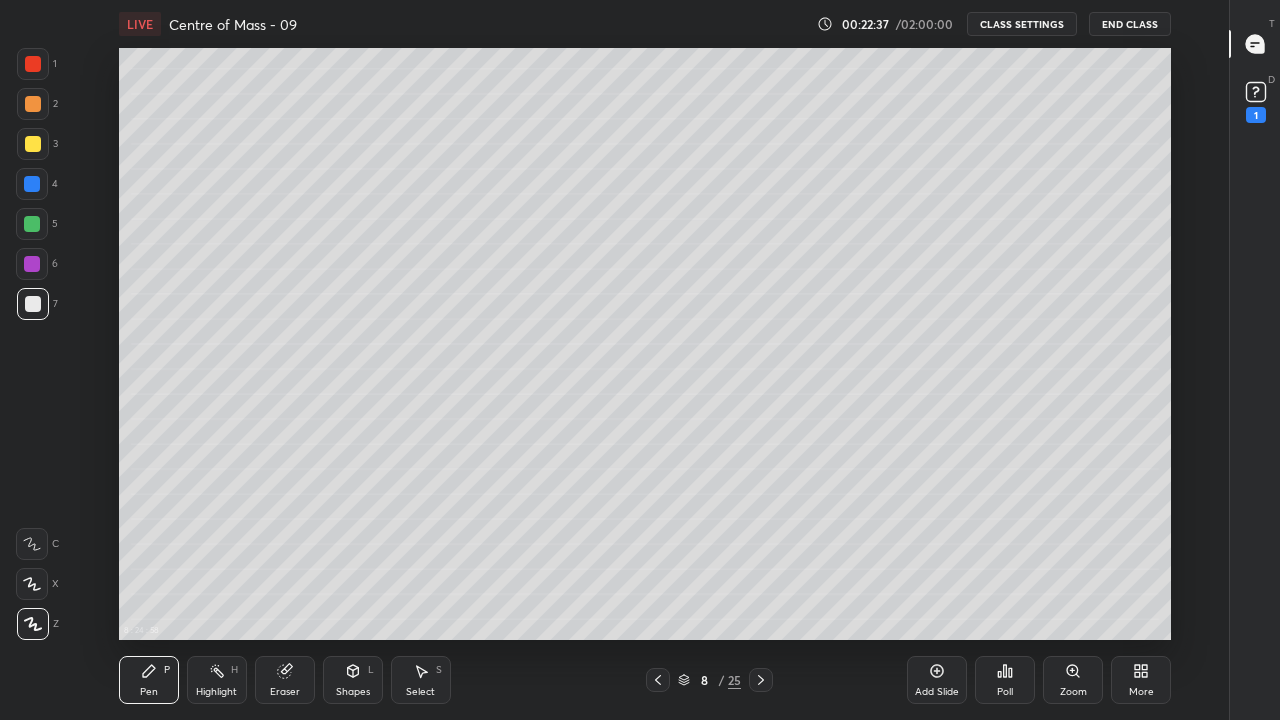click on "[Tool] [Tool] [Tool] [Tool] [Tool] [Tool] 8 / 25 Add Slide Poll Zoom More" at bounding box center (645, 680) 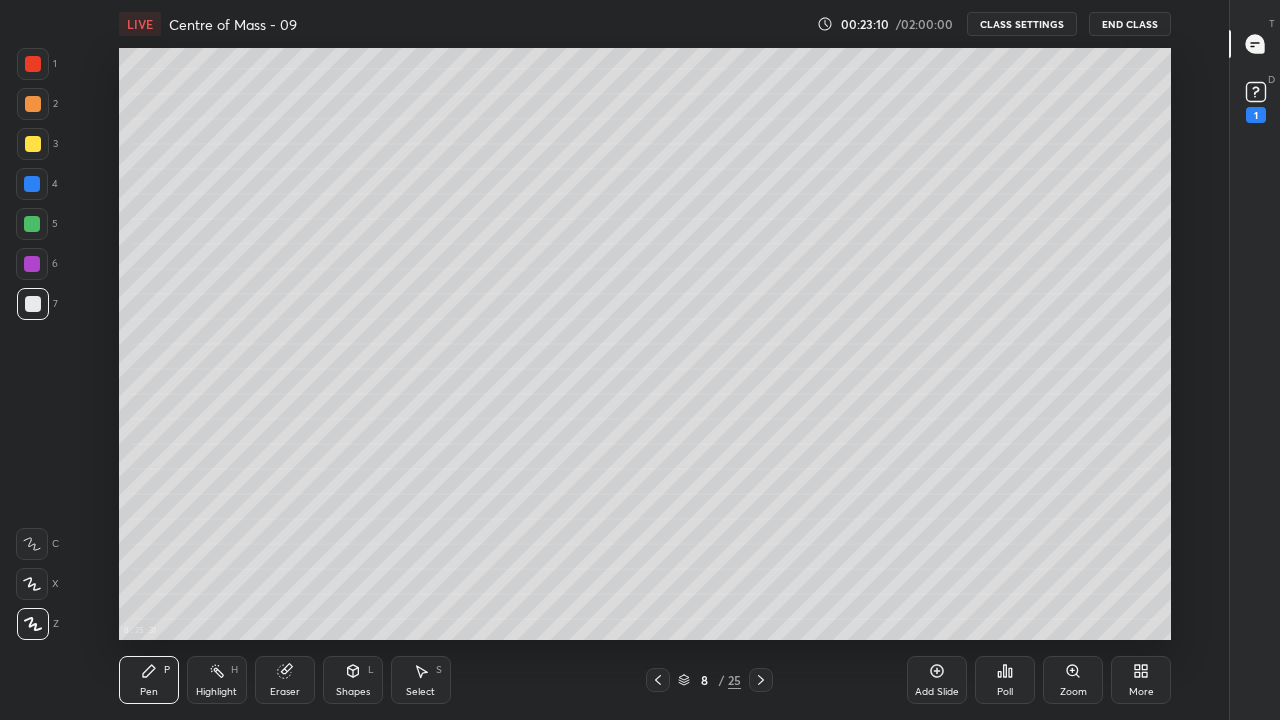 click 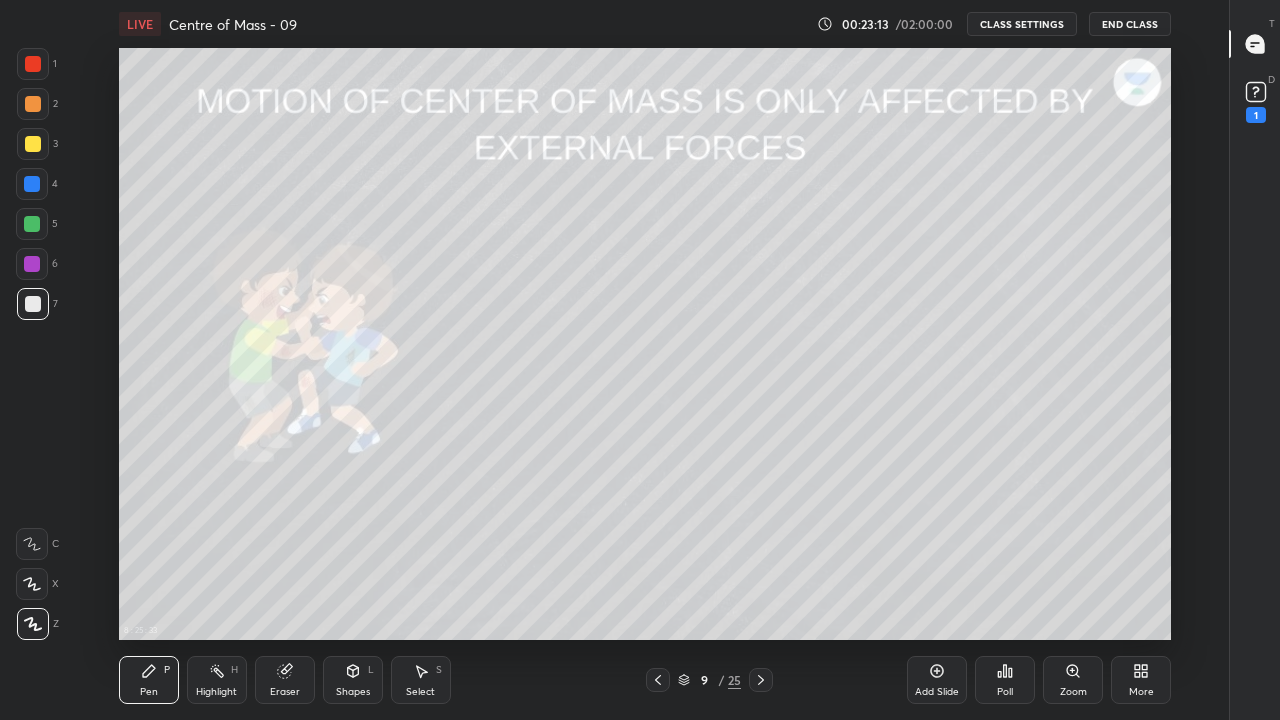 click 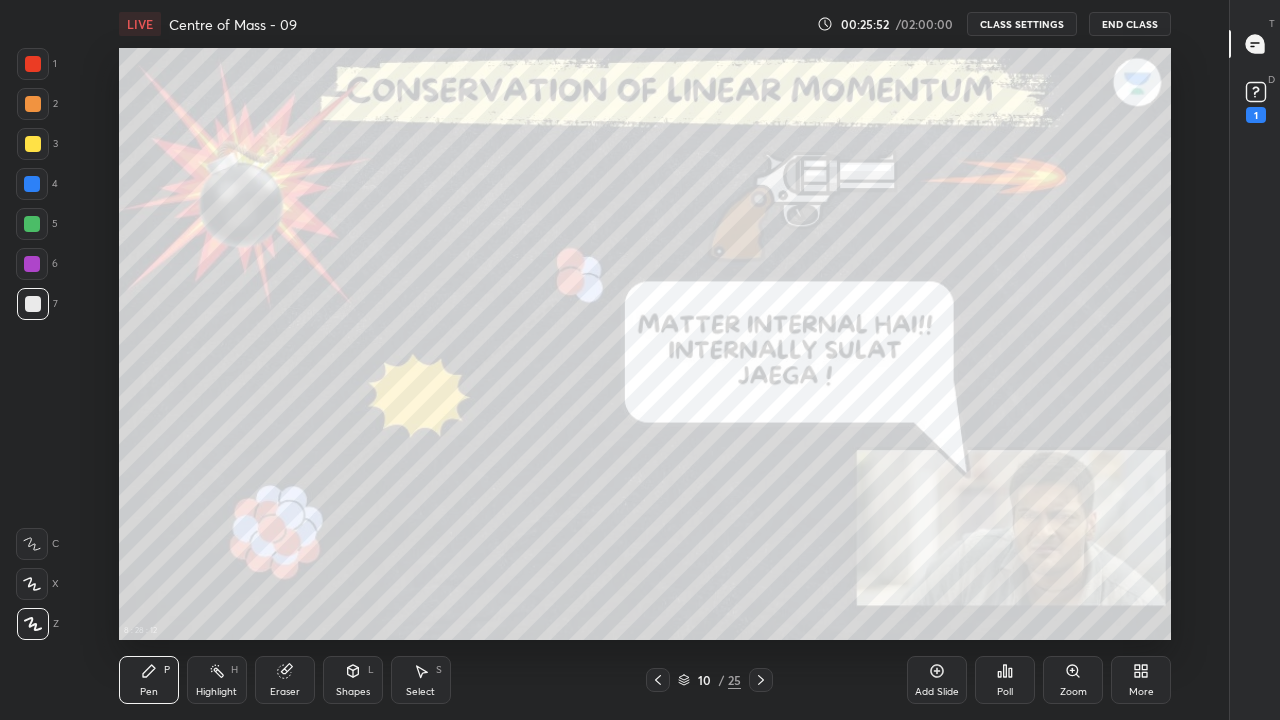 click 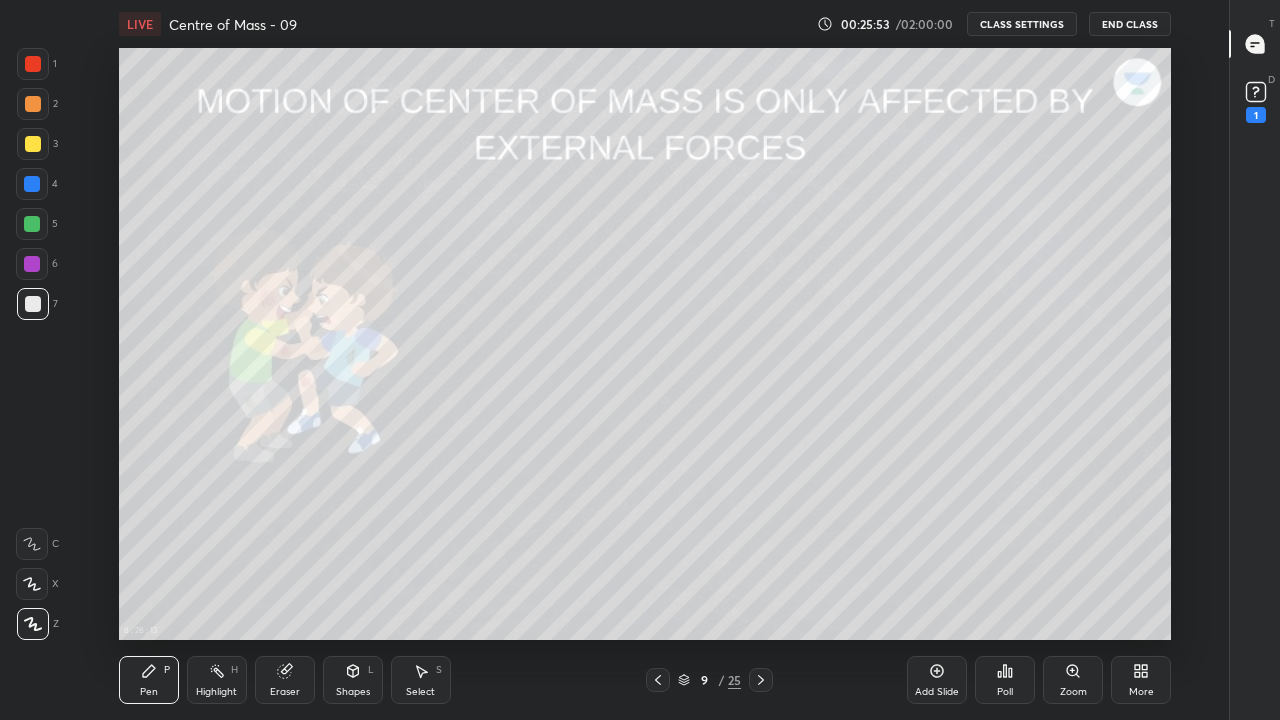 click 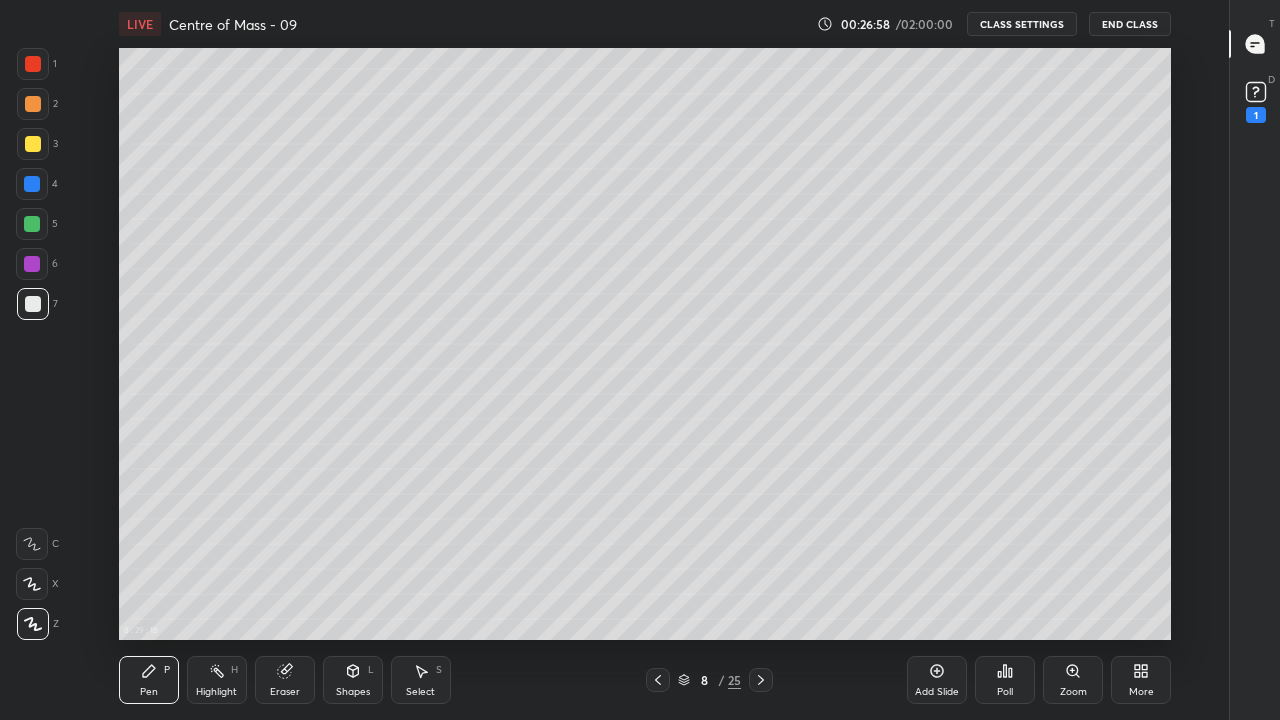 click at bounding box center (761, 680) 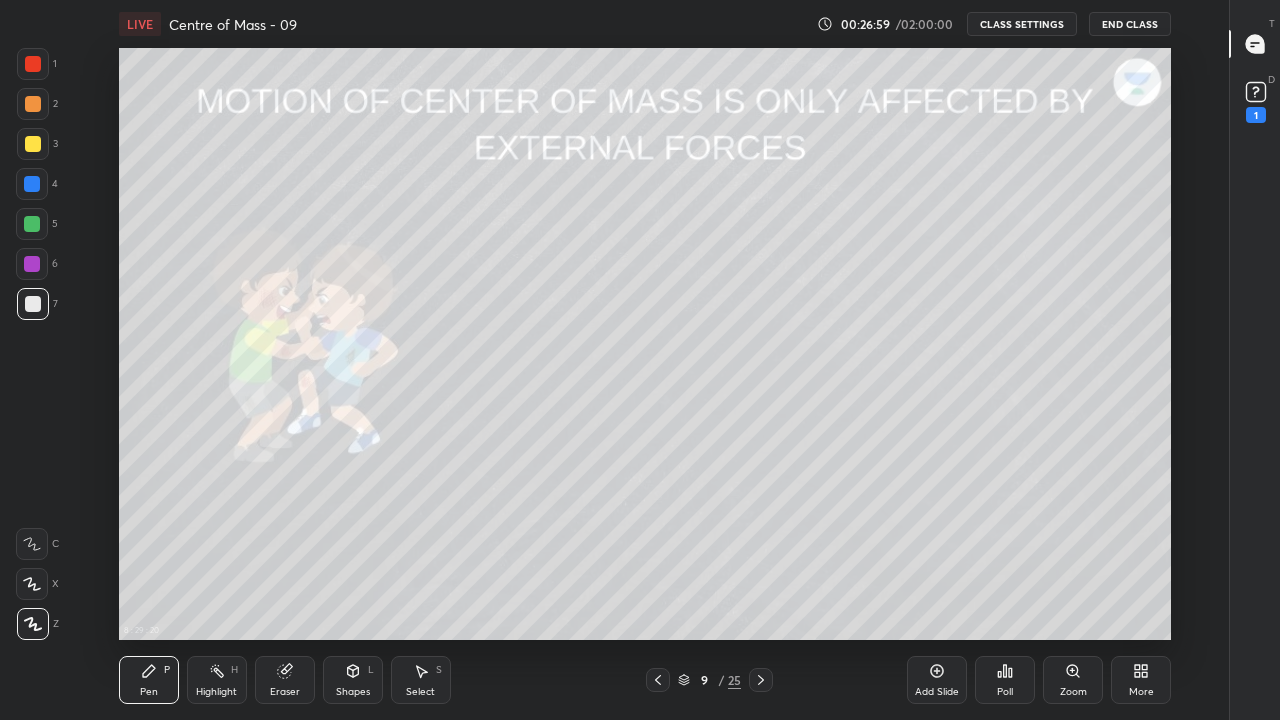 click at bounding box center [761, 680] 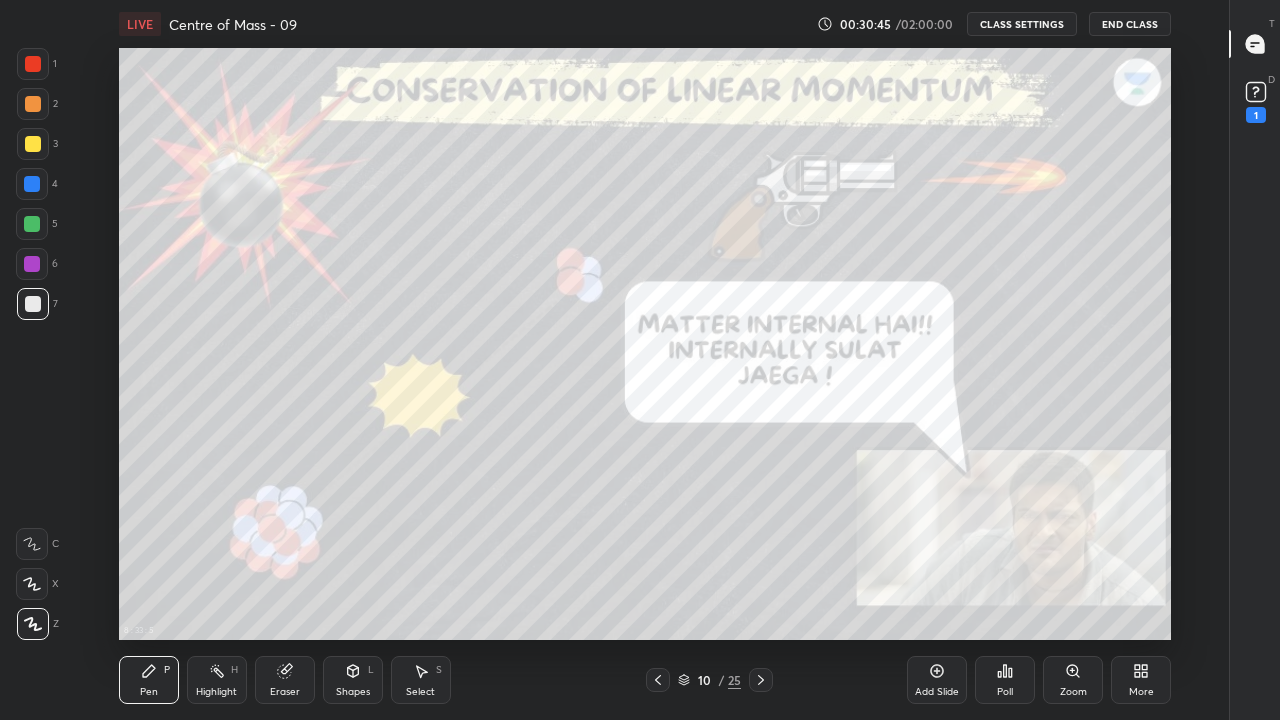 click at bounding box center [761, 680] 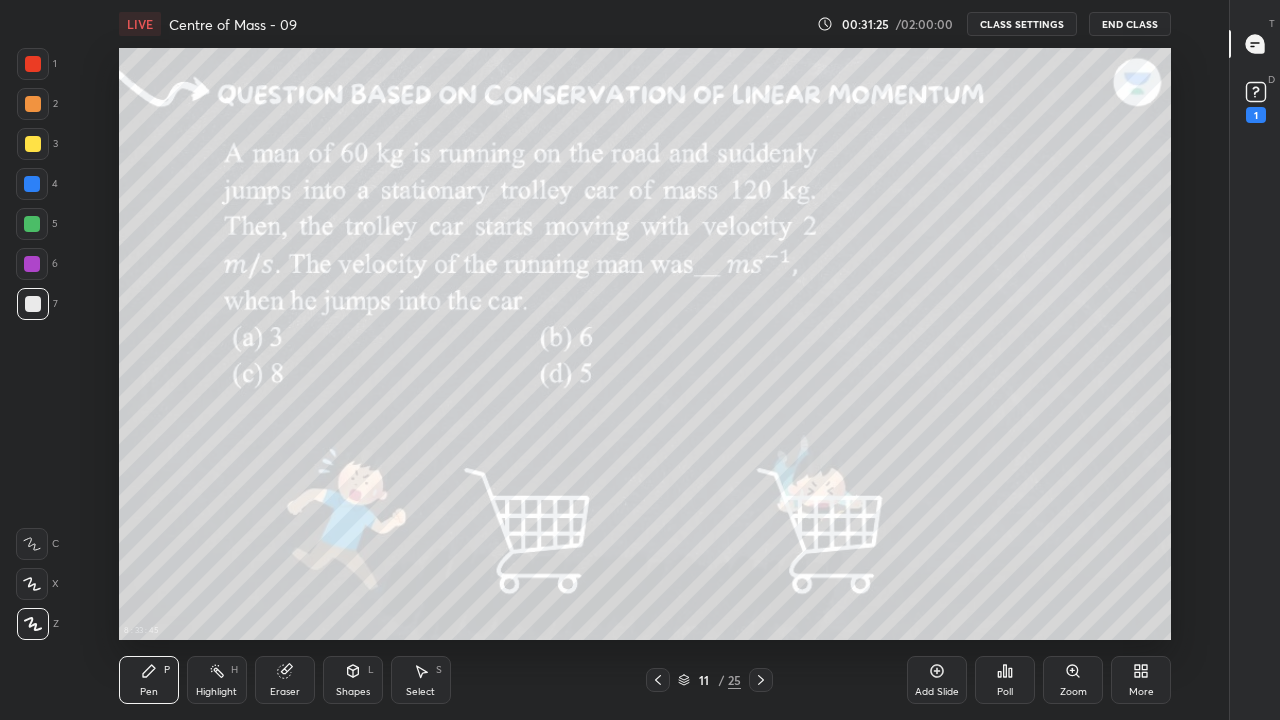 click on "Highlight H" at bounding box center [217, 680] 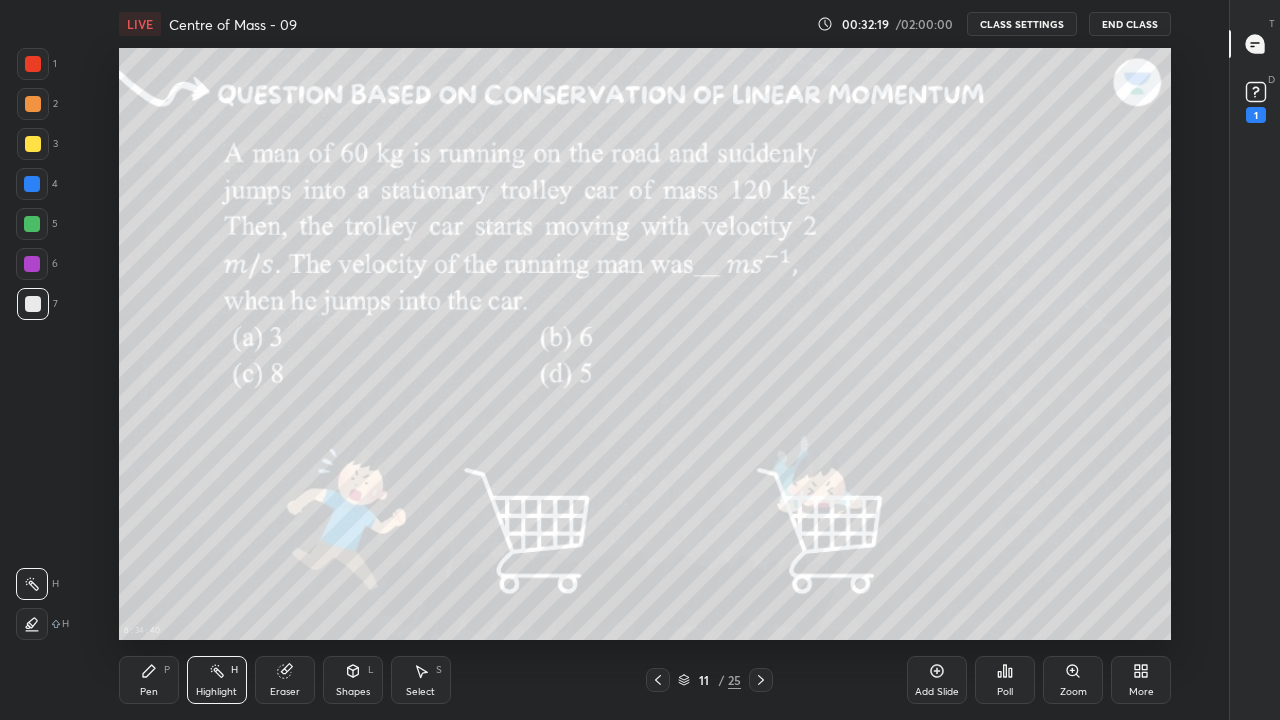 click on "Pen" at bounding box center [149, 692] 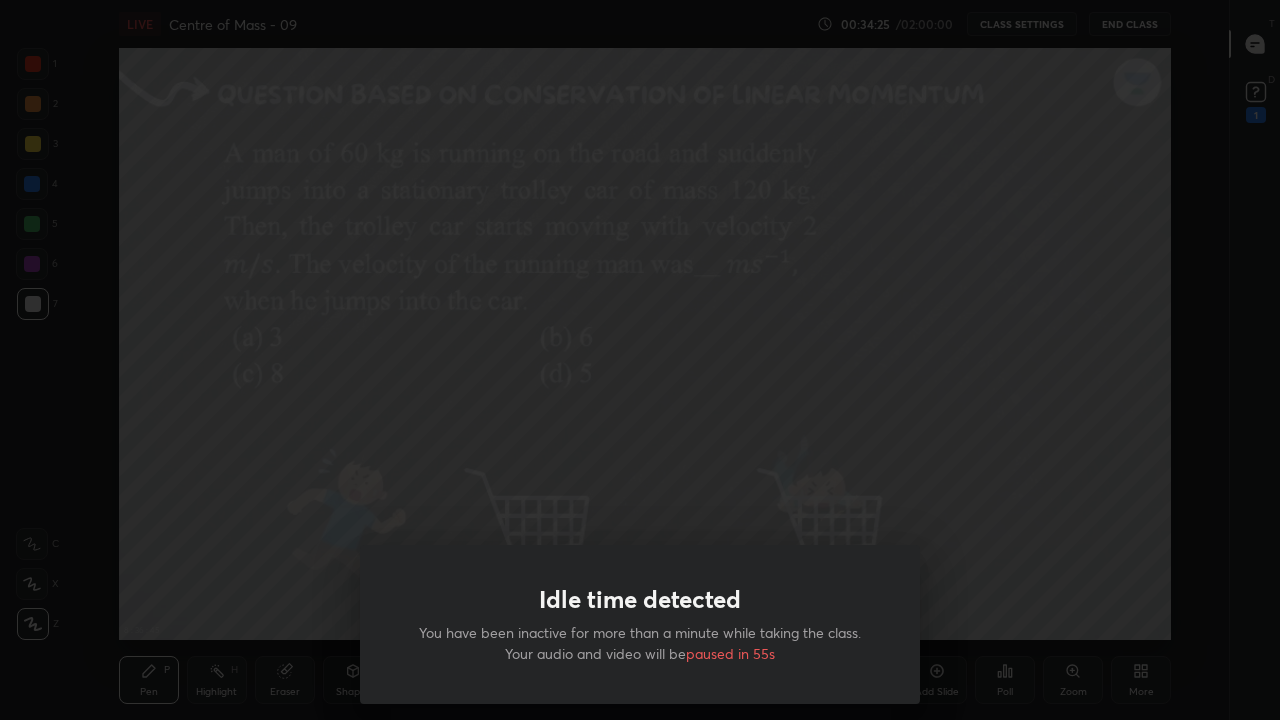 click on "Idle time detected You have been inactive for more than a minute while taking the class. Your audio and video will be  paused in 55s" at bounding box center [640, 360] 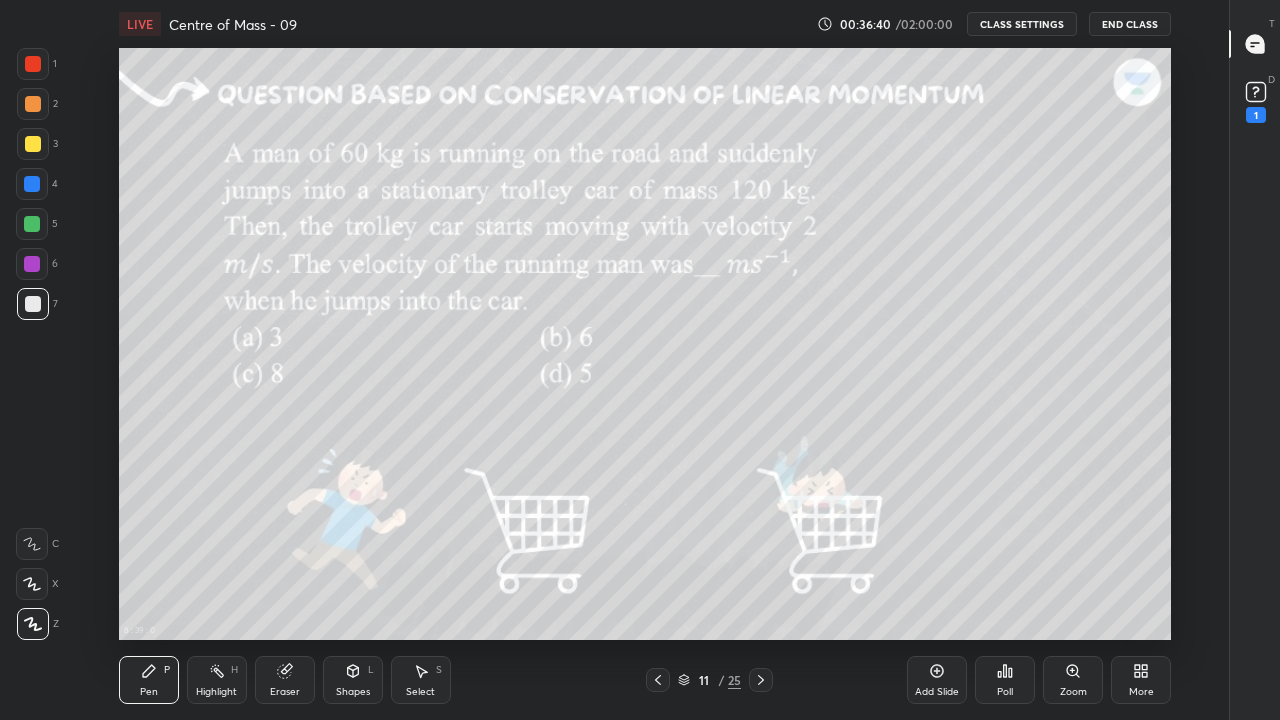 click 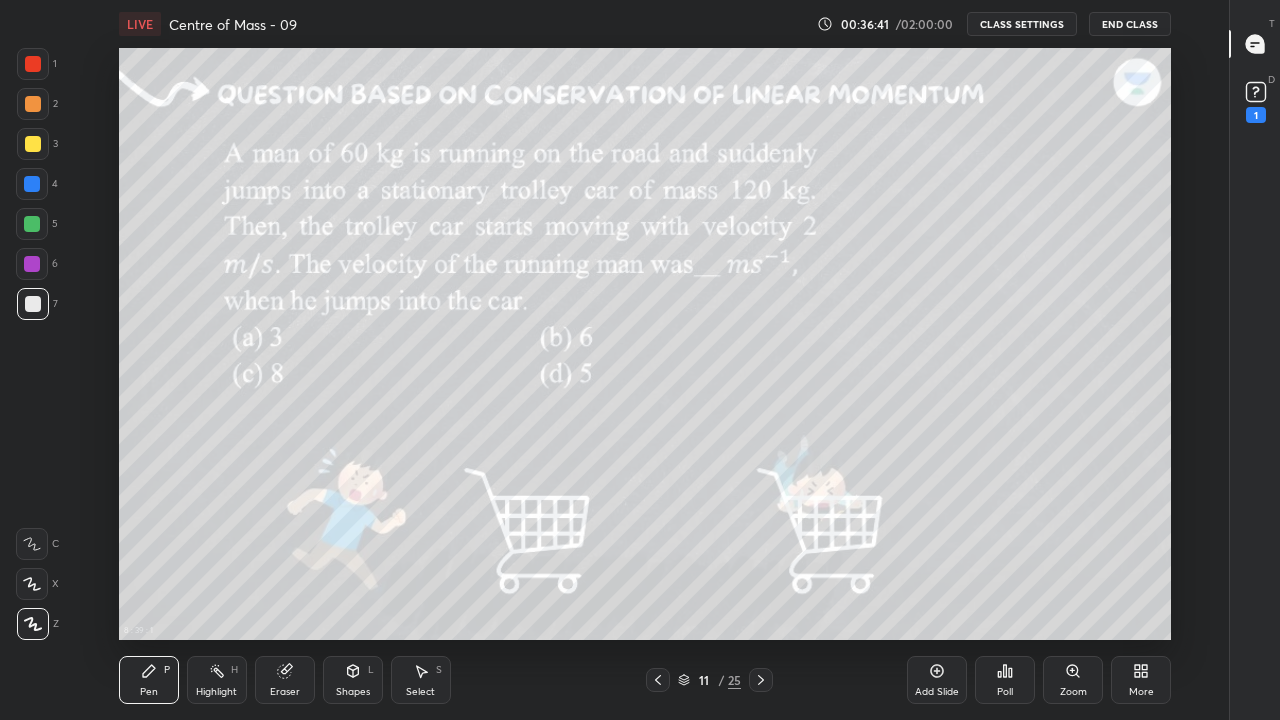 click at bounding box center (33, 624) 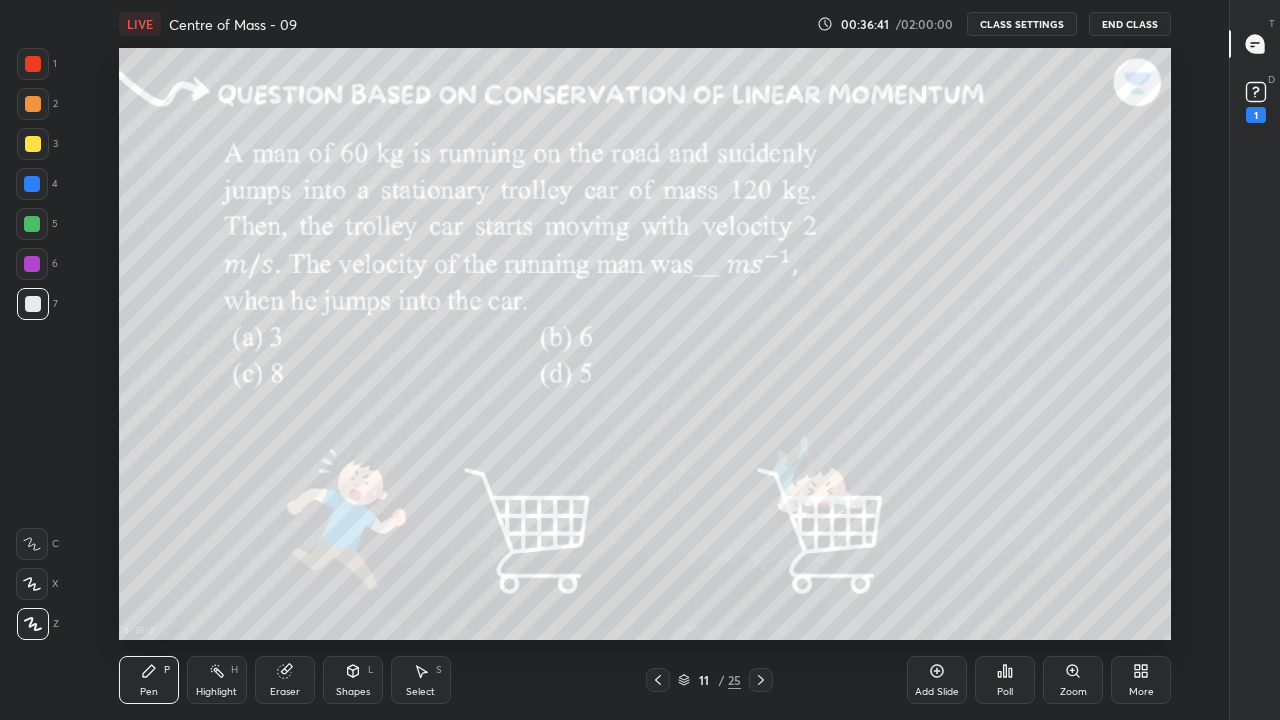 click at bounding box center [32, 264] 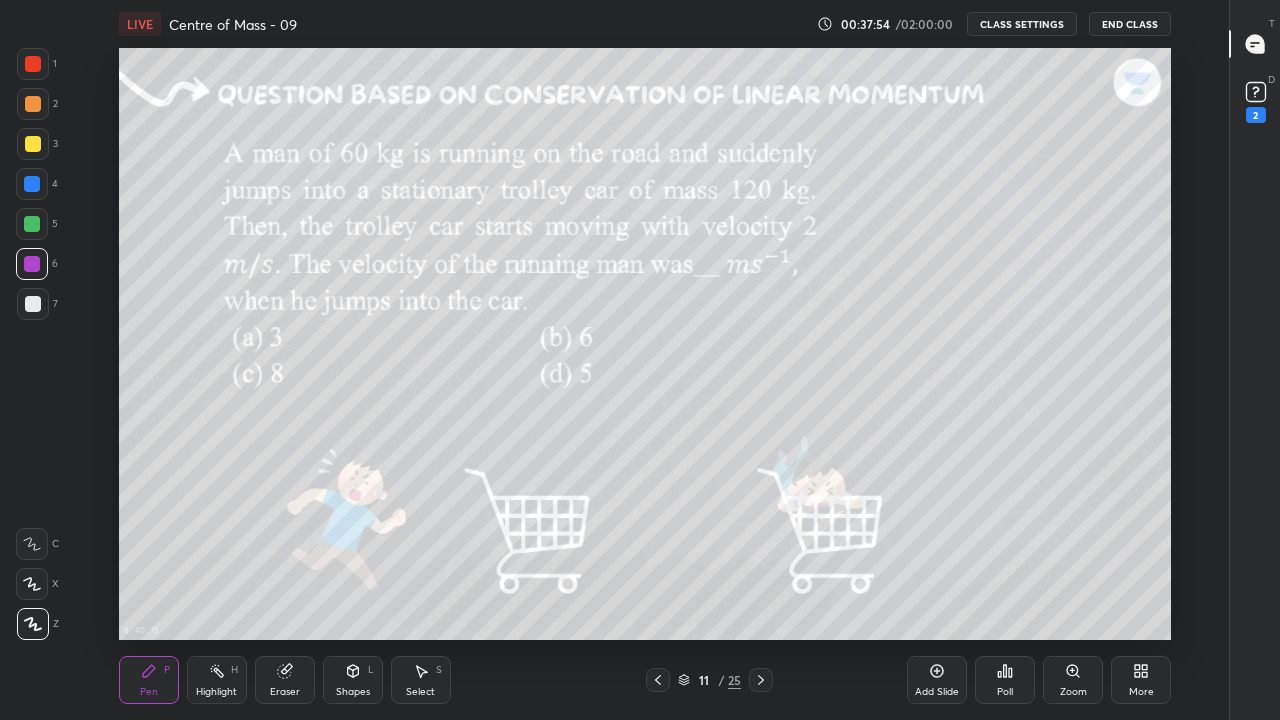 click 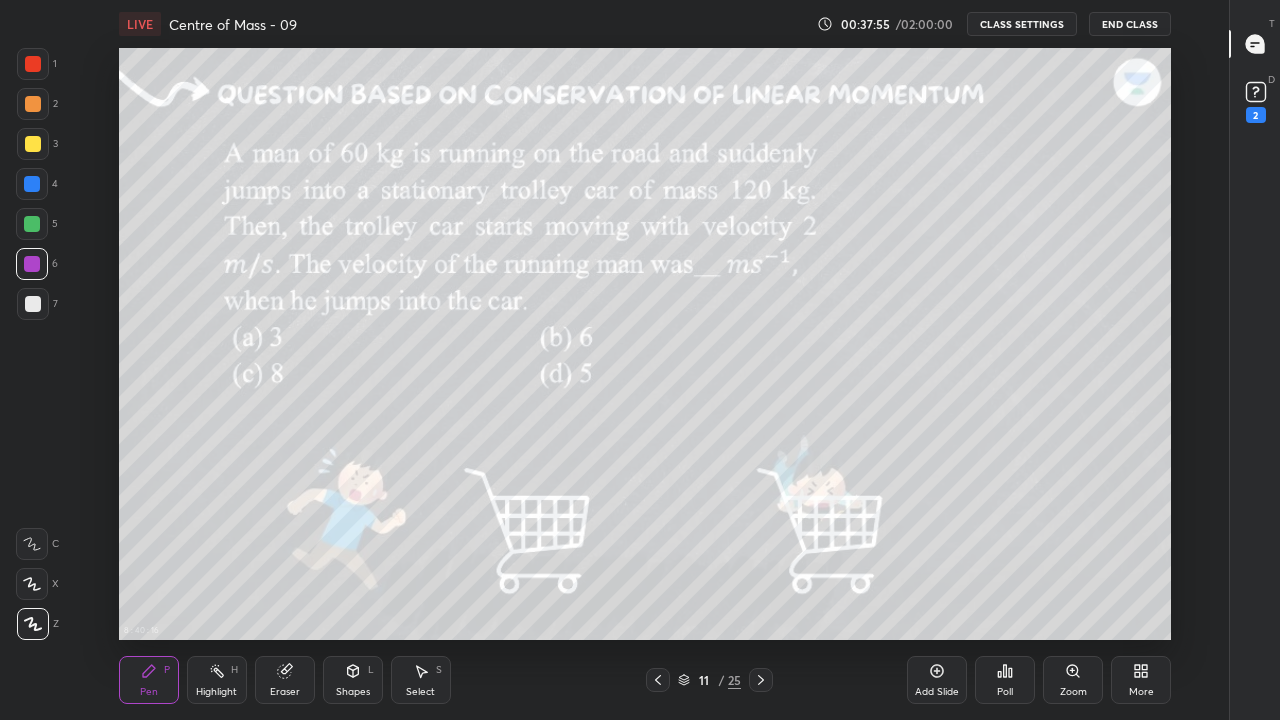 click at bounding box center [33, 304] 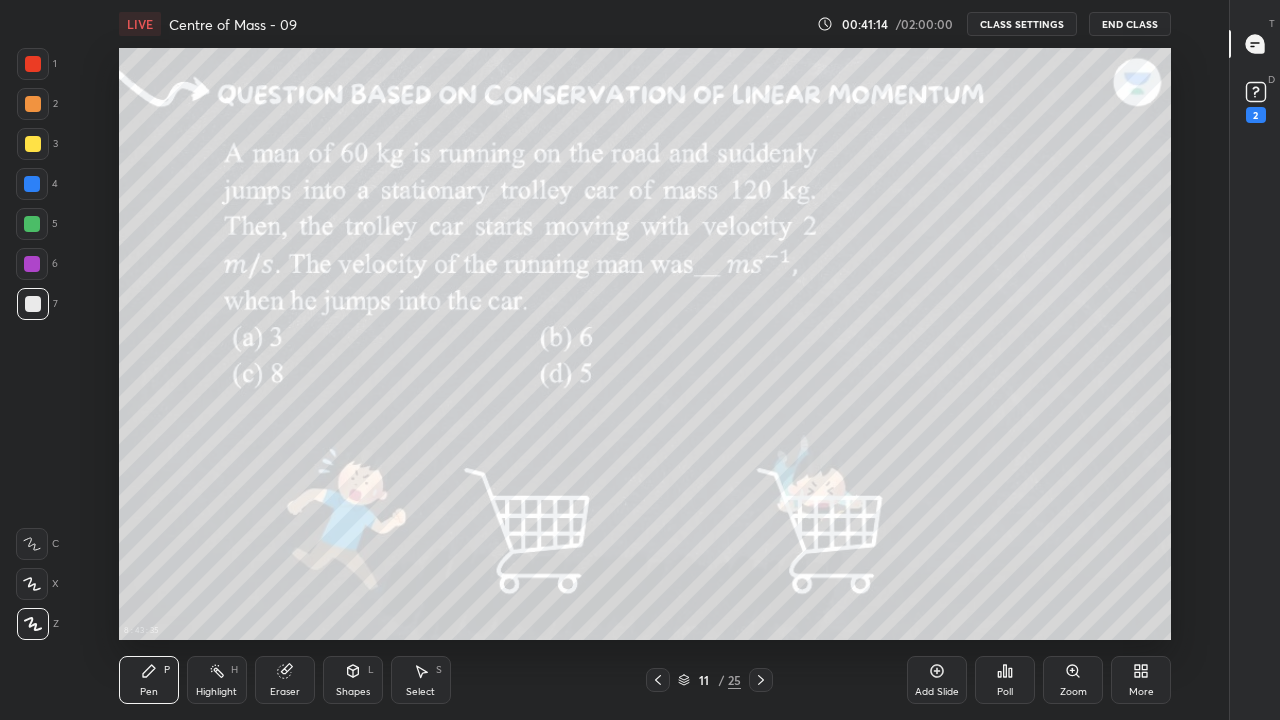 click on "Add Slide" at bounding box center [937, 680] 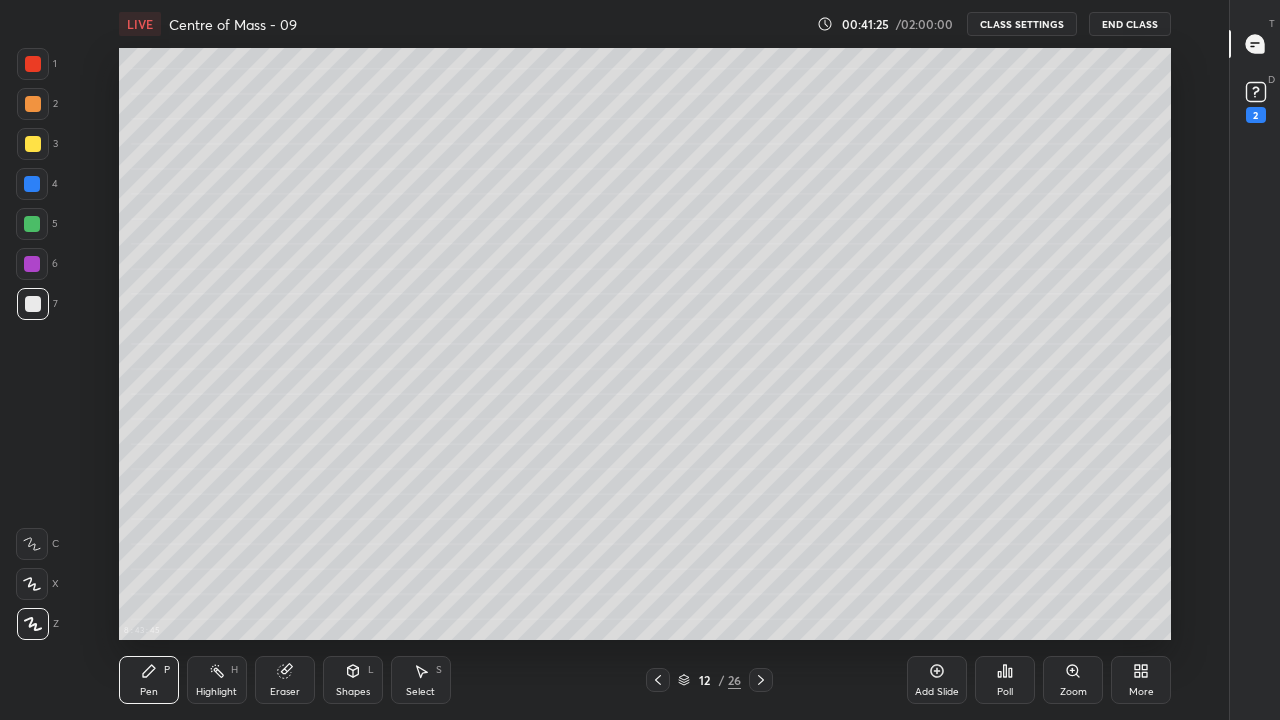 click on "Eraser" at bounding box center [285, 692] 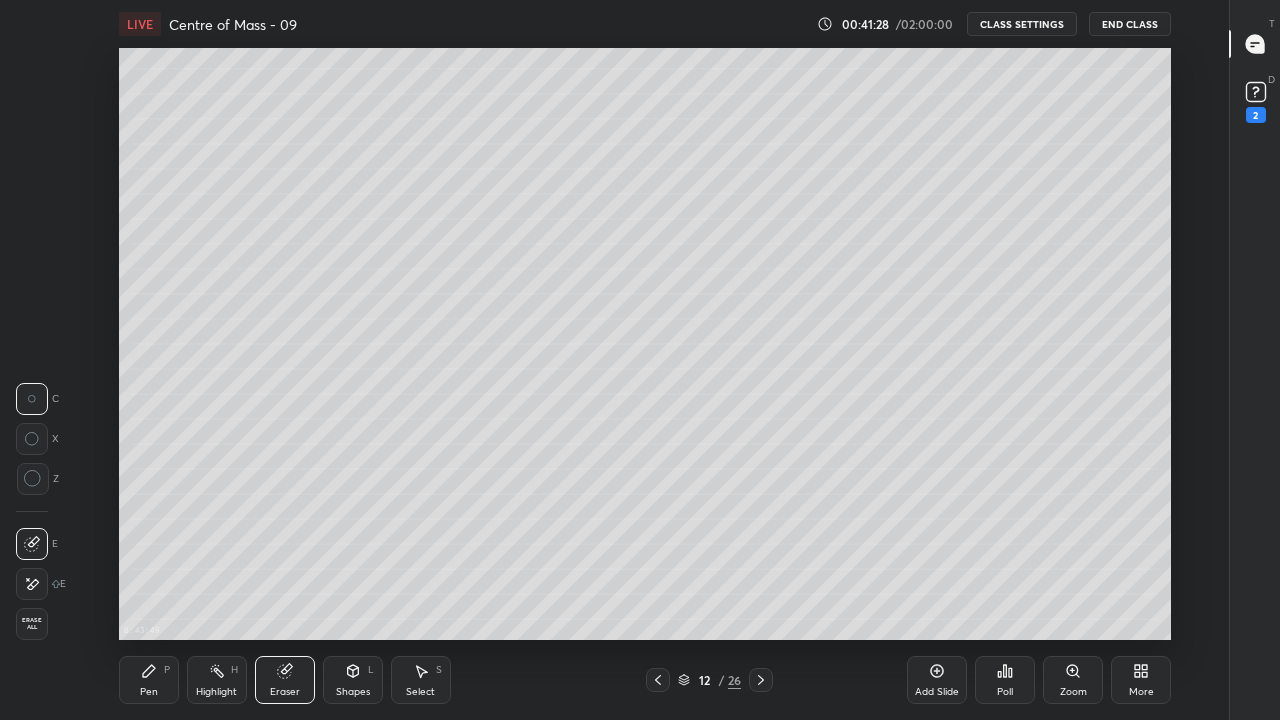 click 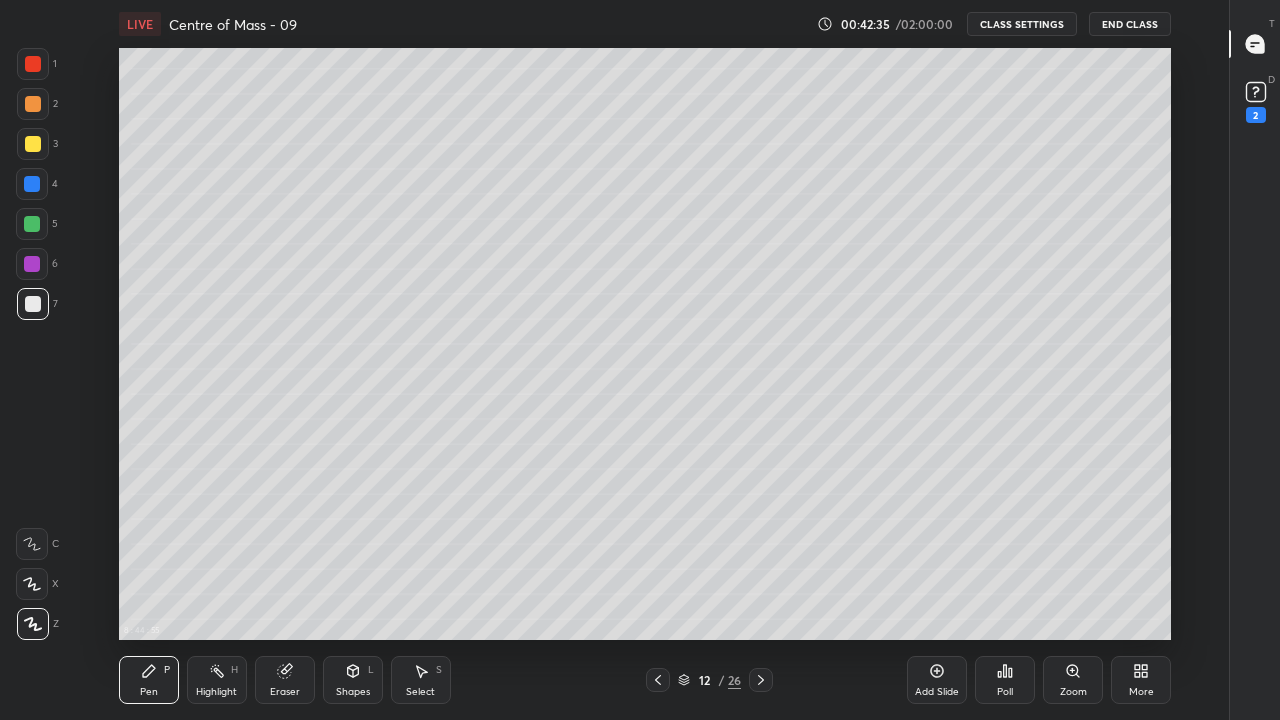 click 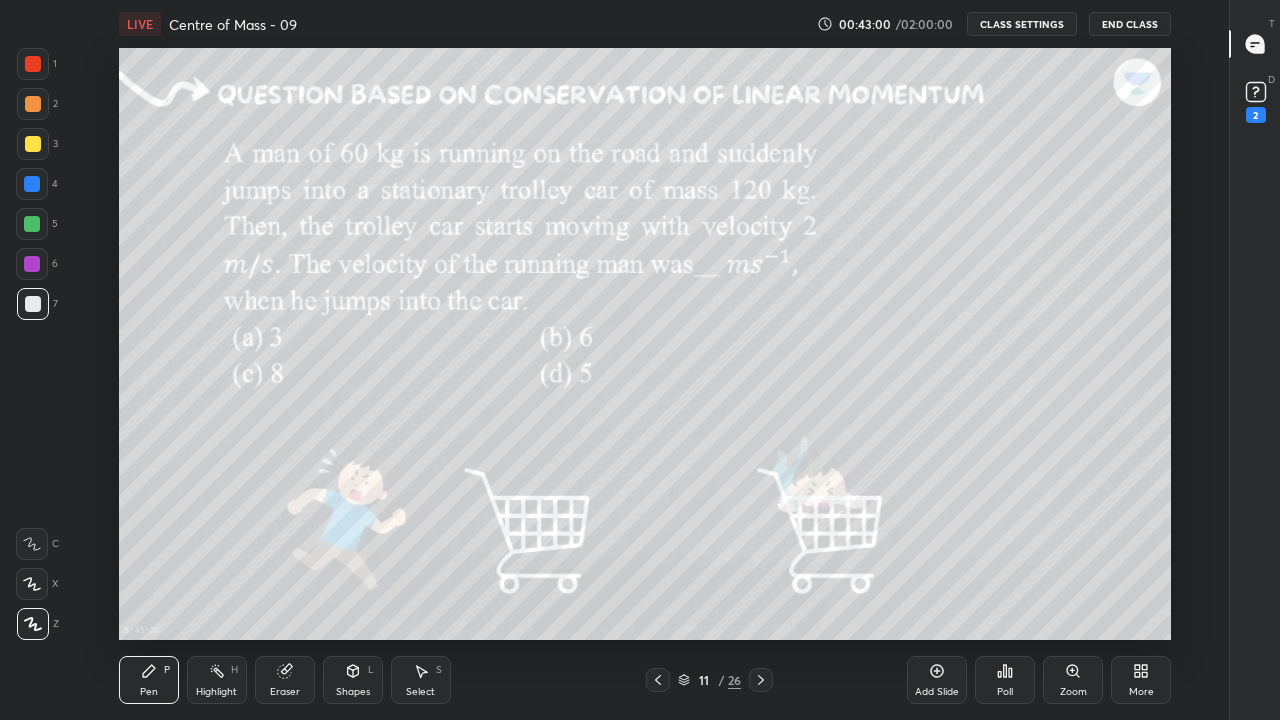click 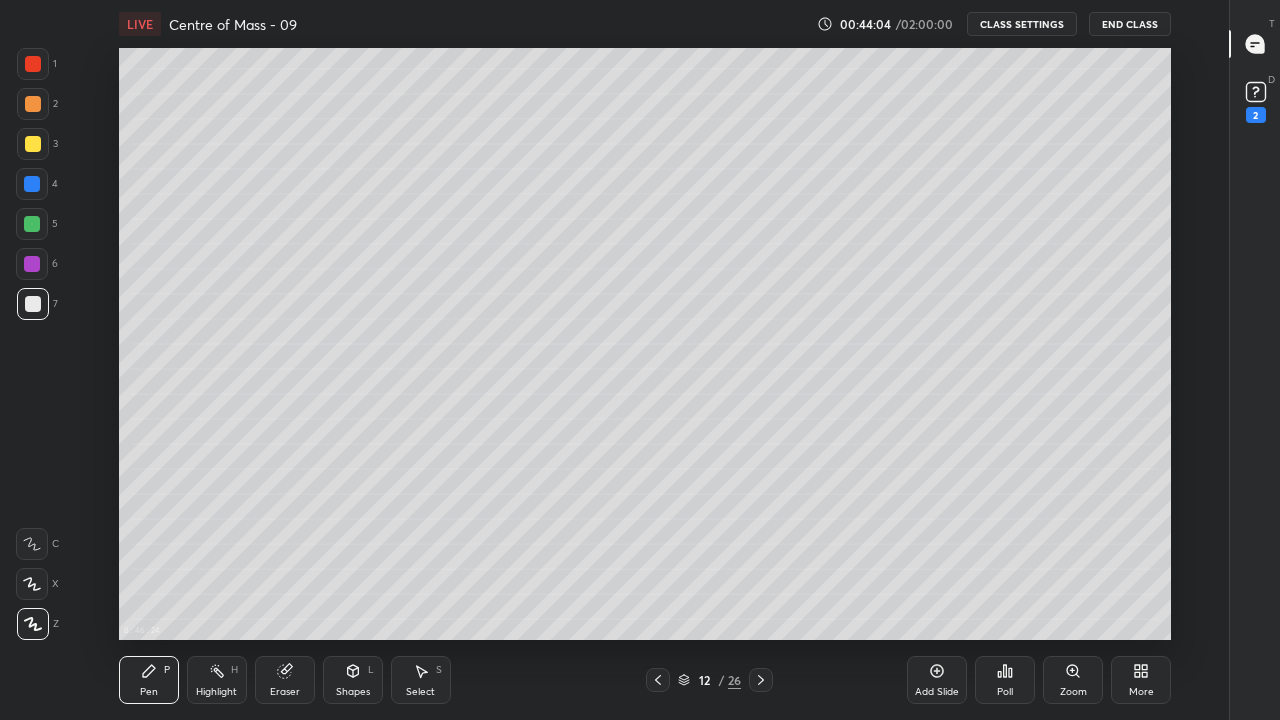 click on "Eraser" at bounding box center (285, 692) 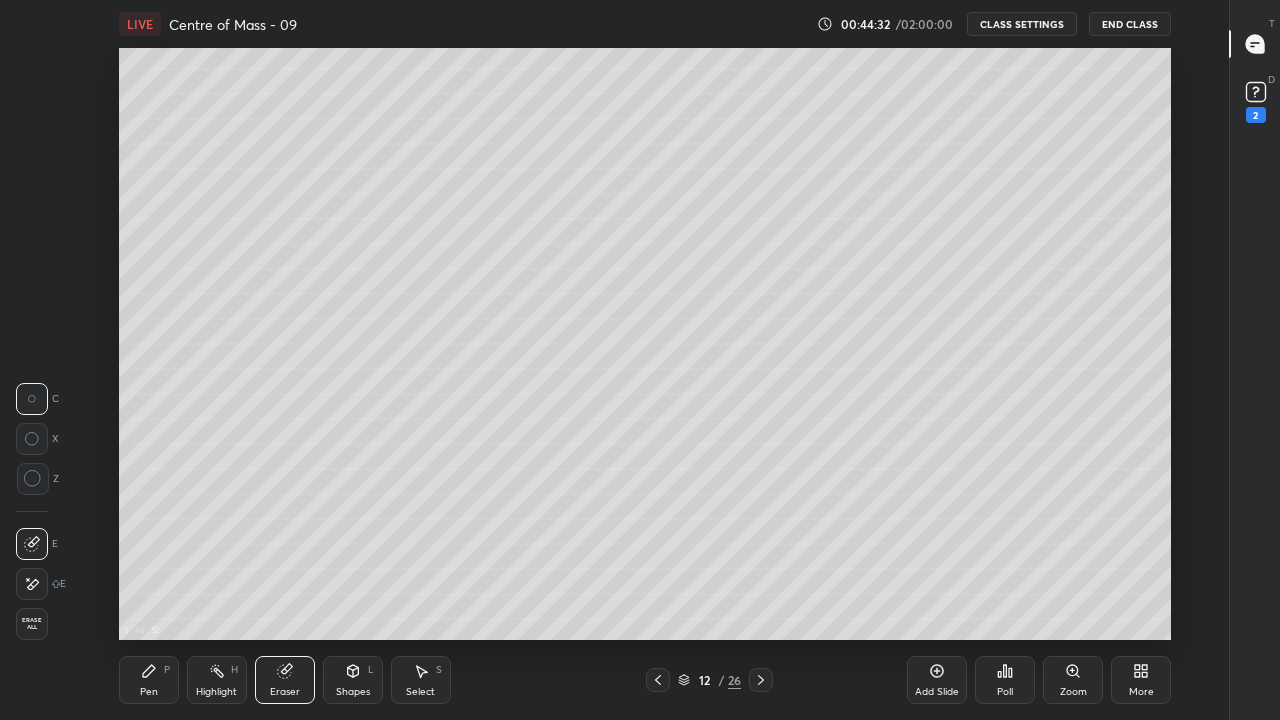 click on "Pen P" at bounding box center [149, 680] 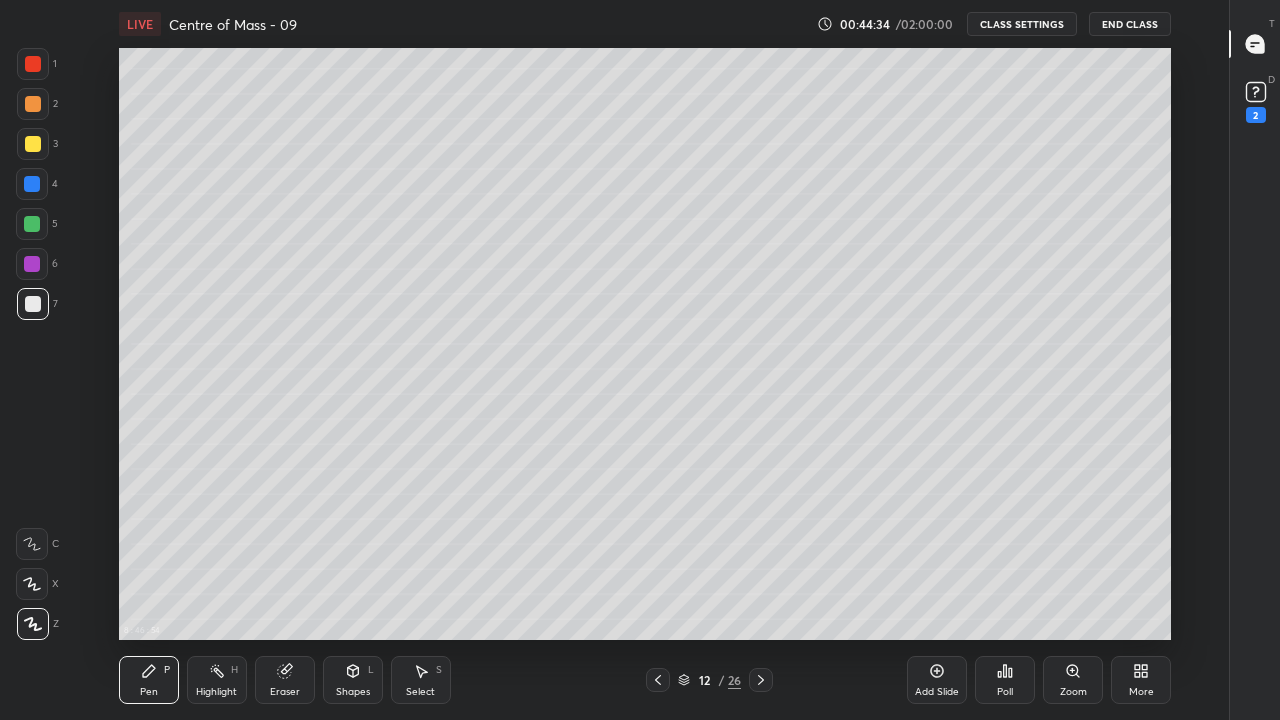 click 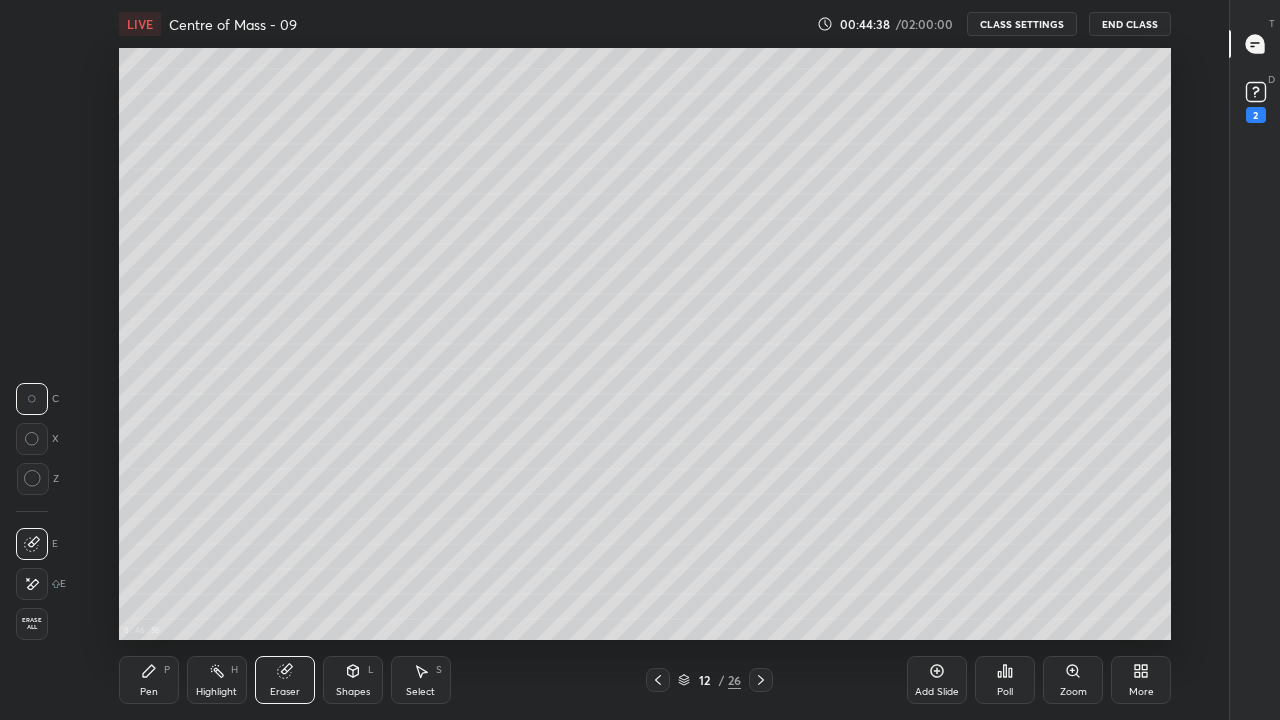 click on "Pen" at bounding box center (149, 692) 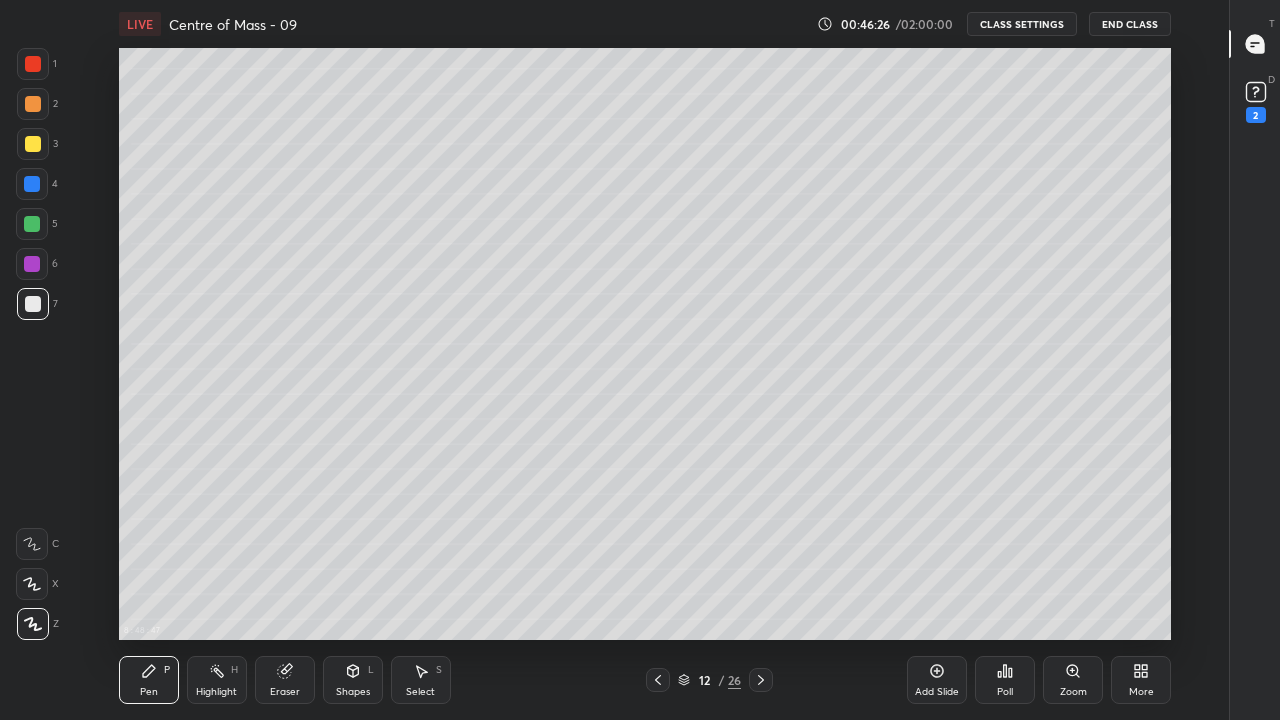click 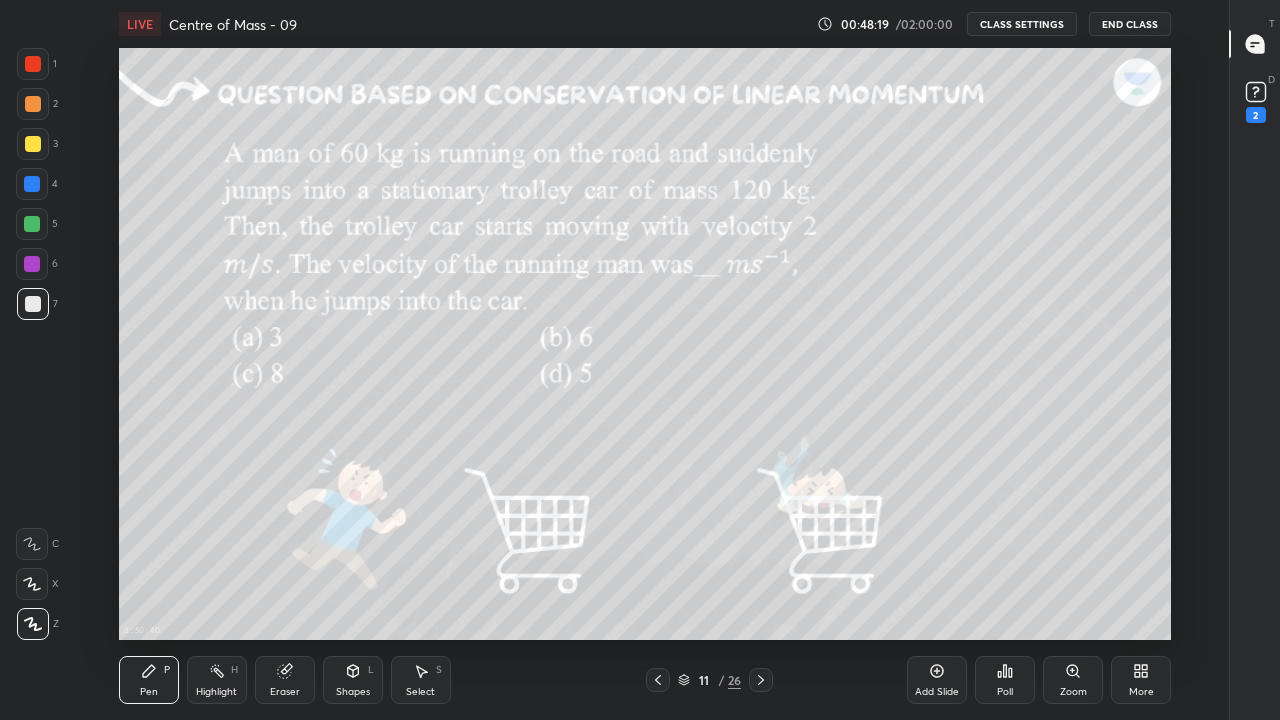 click 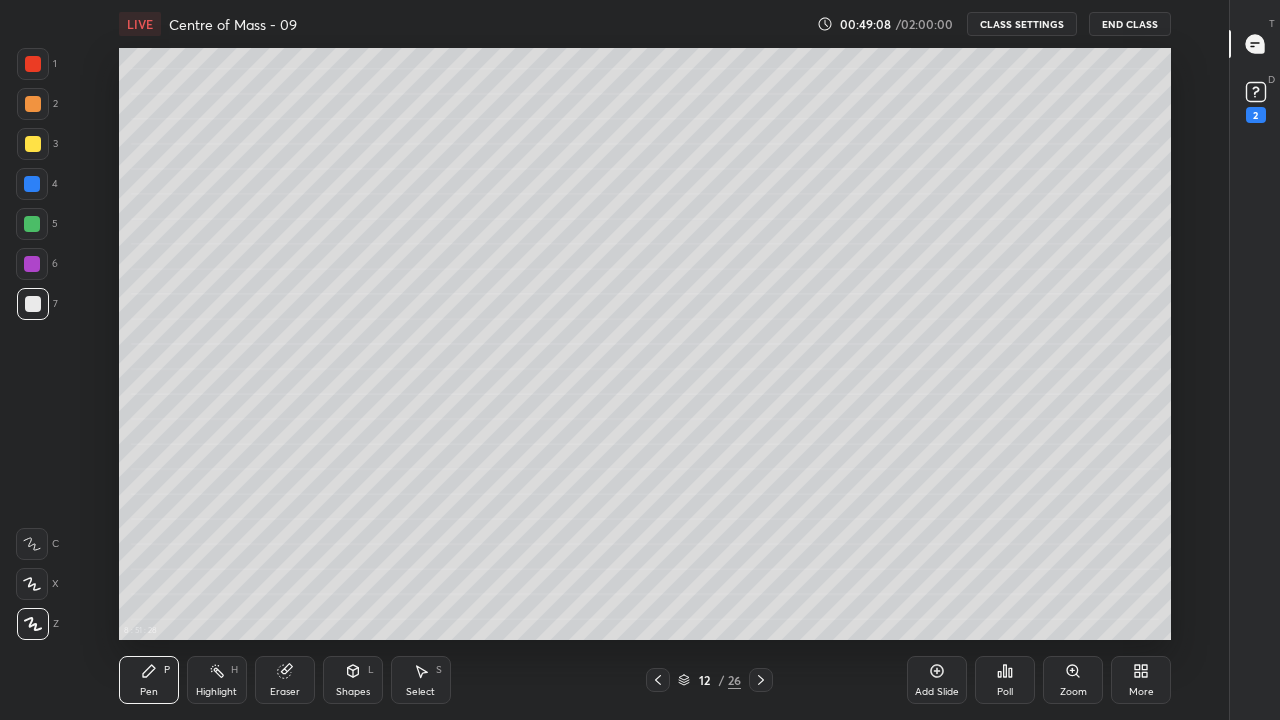 click 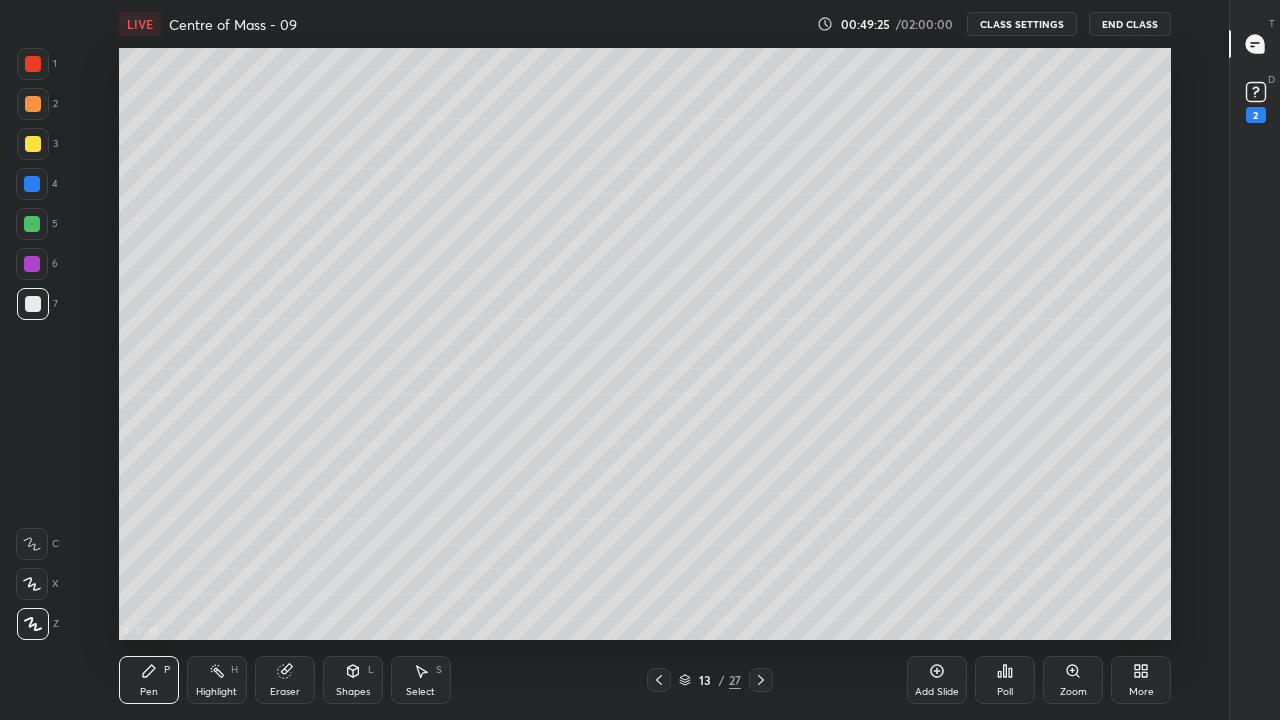 click on "Eraser" at bounding box center [285, 680] 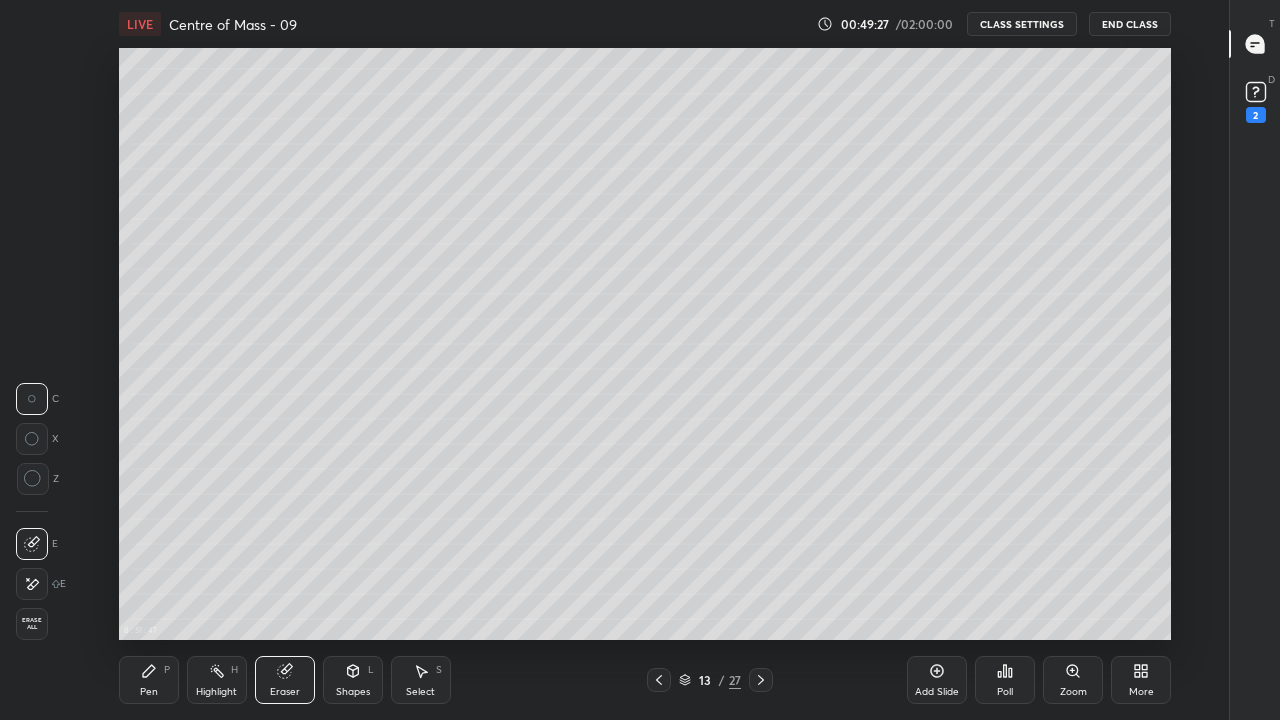 click 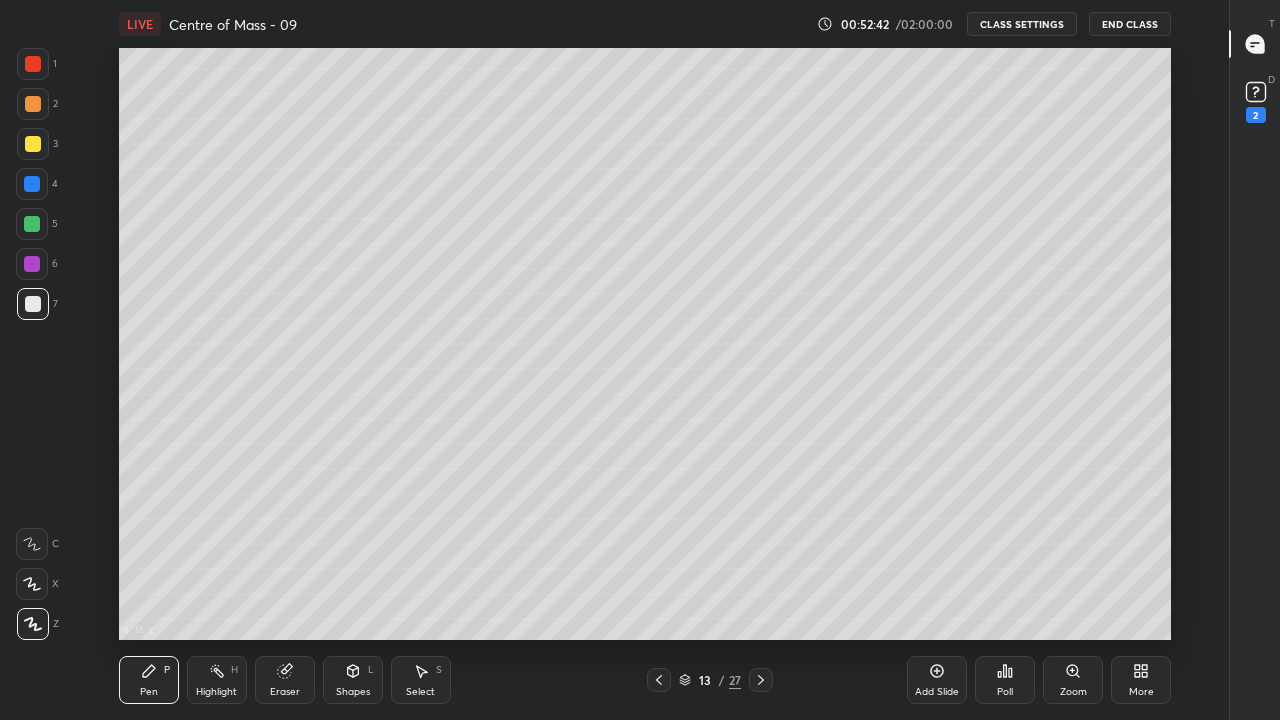 click on "Pen P" at bounding box center [149, 680] 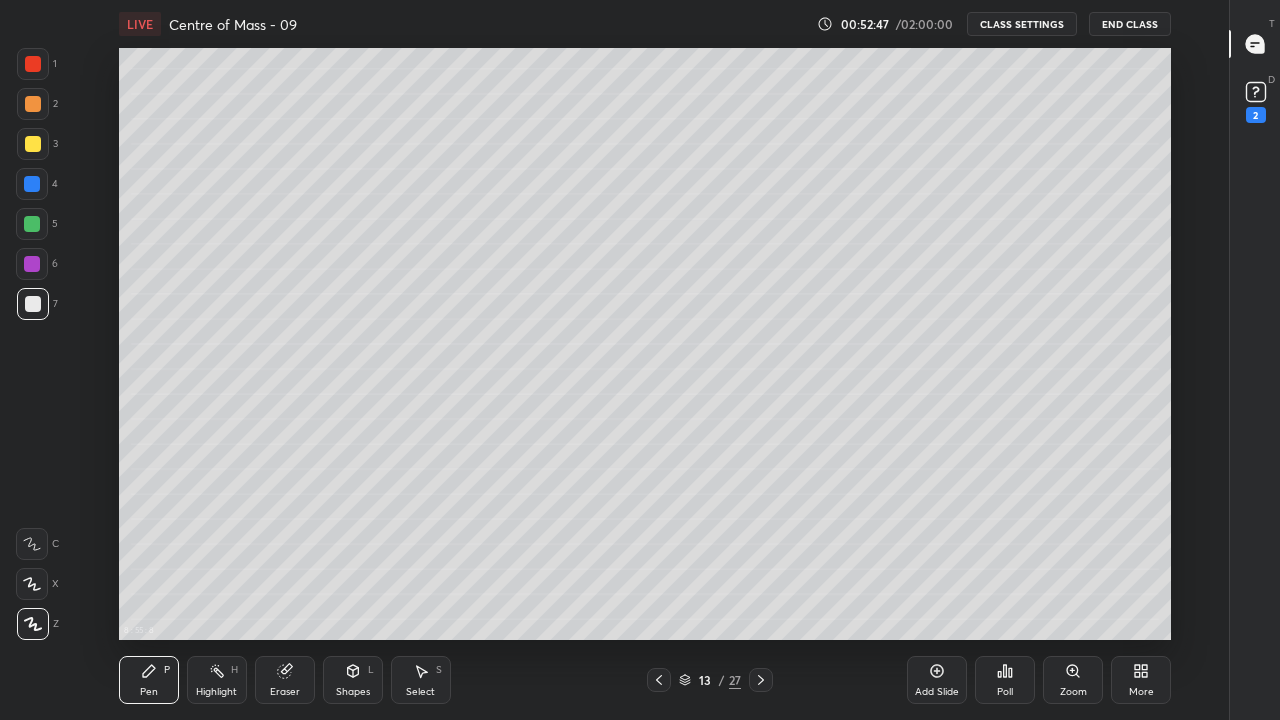 click 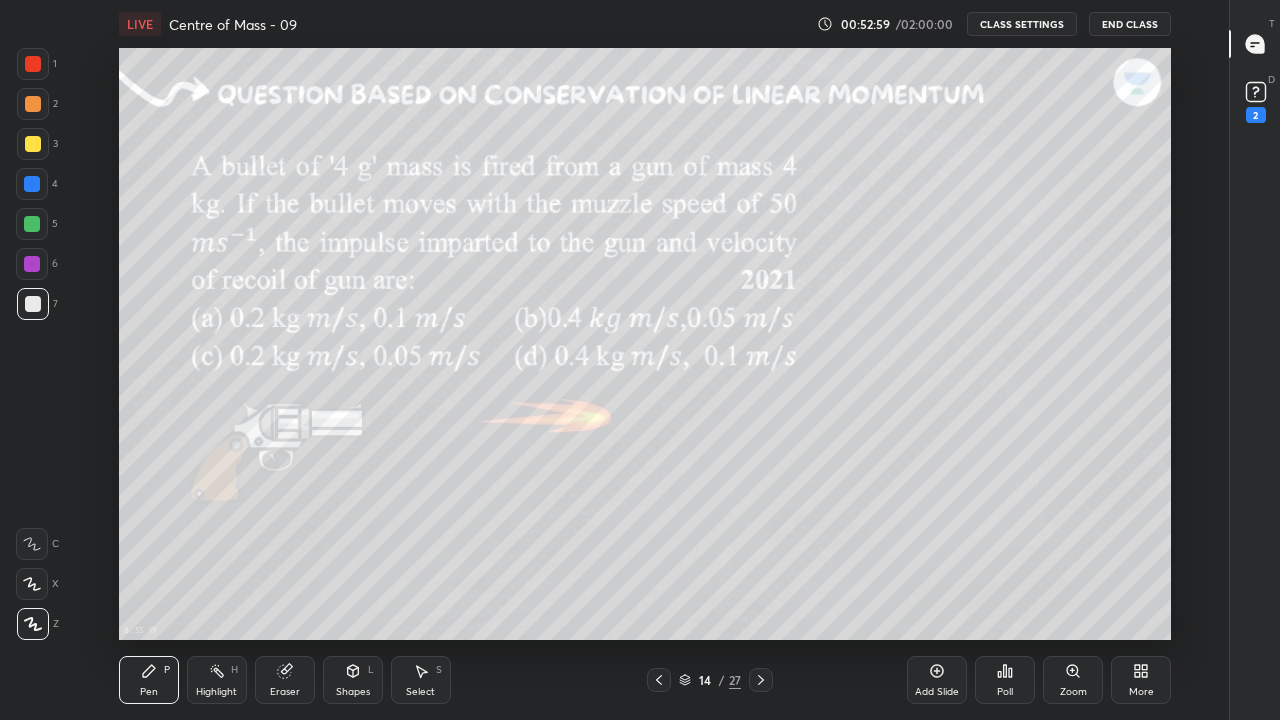 click 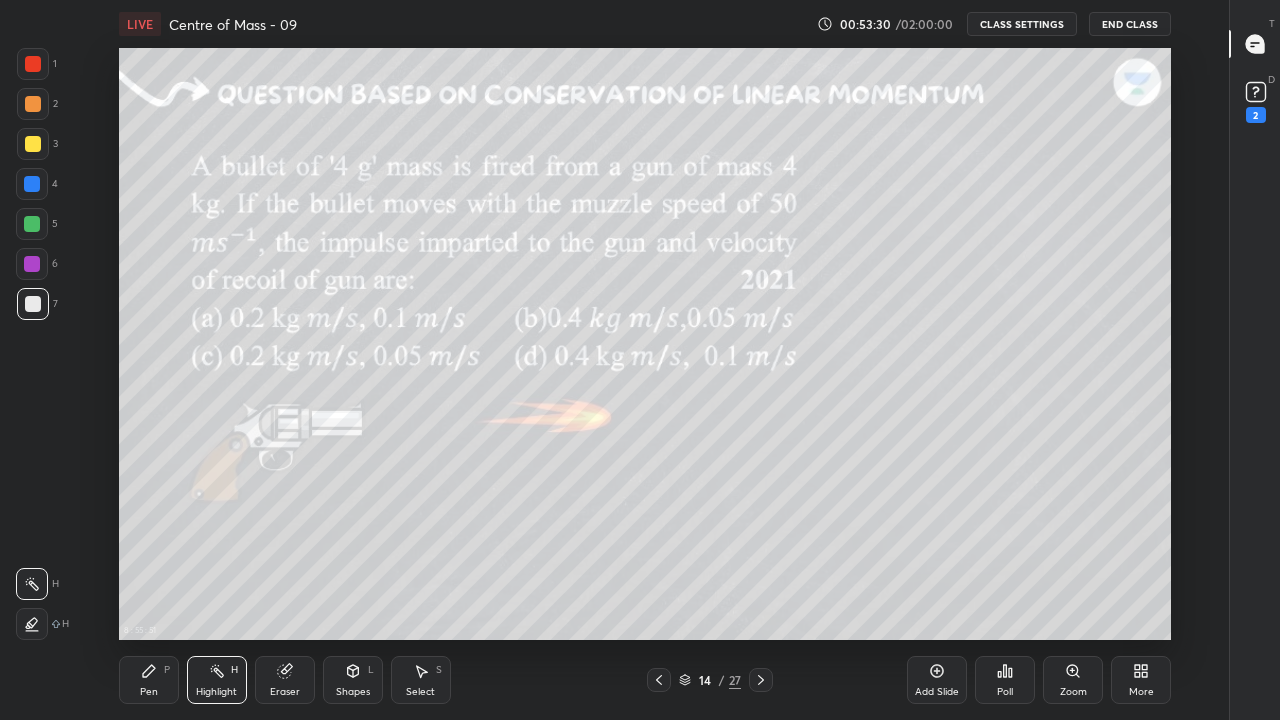 click 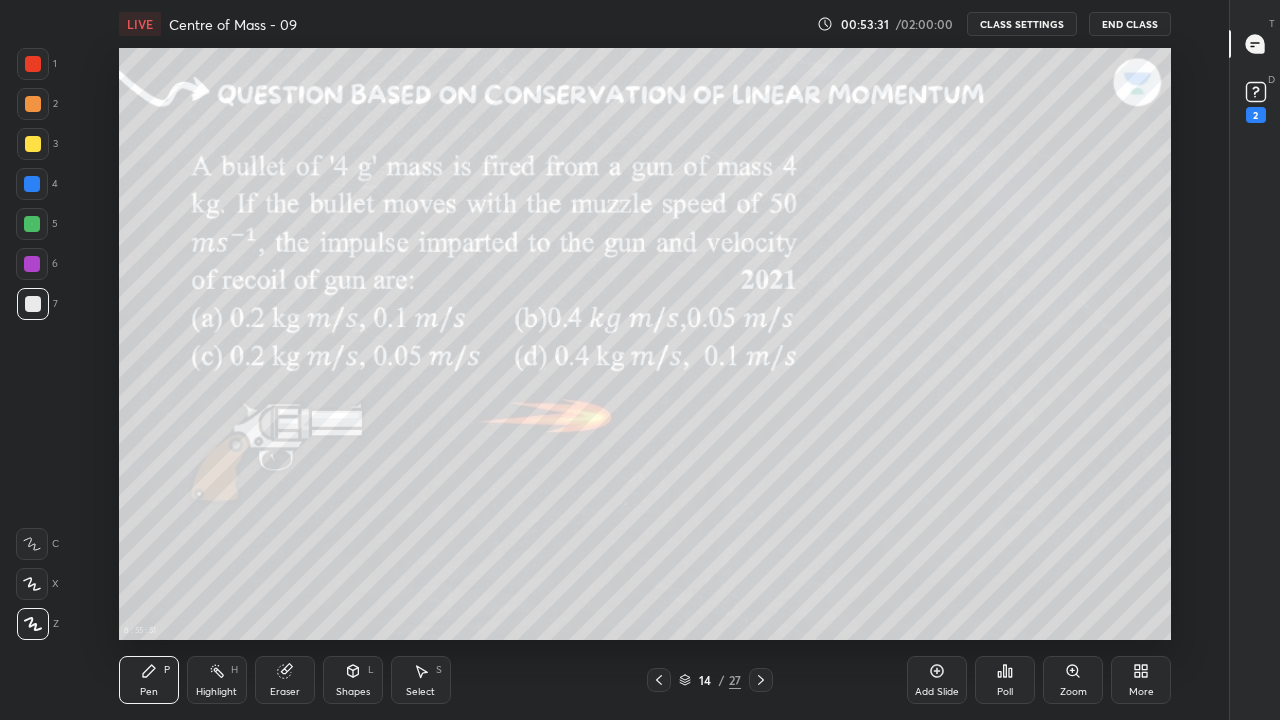 click 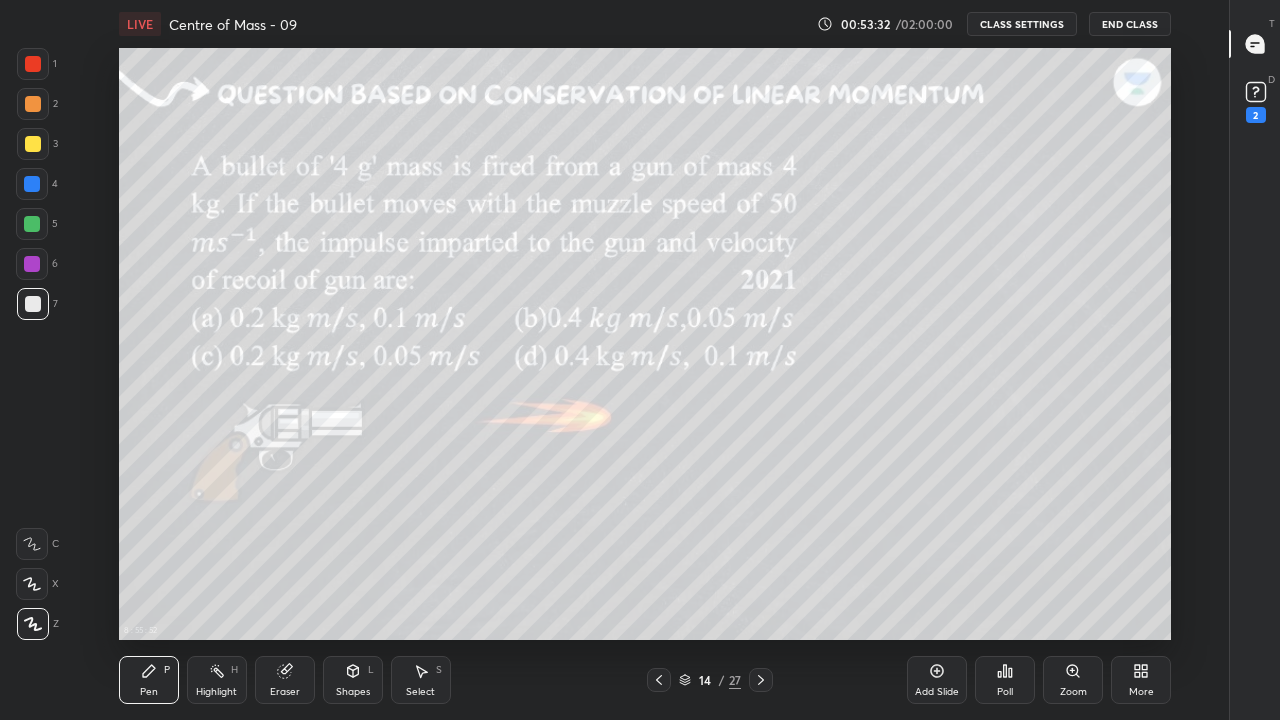 click at bounding box center [33, 304] 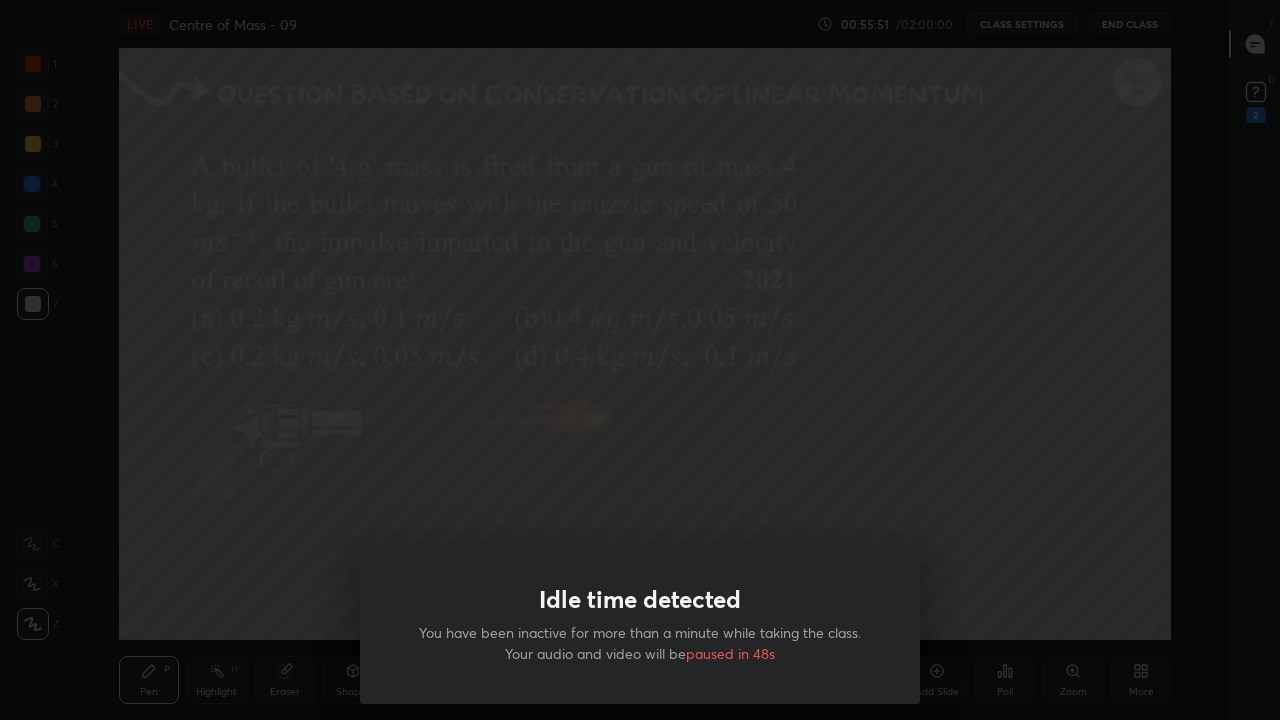 click on "Idle time detected You have been inactive for more than a minute while taking the class. Your audio and video will be  paused in 48s" at bounding box center (640, 360) 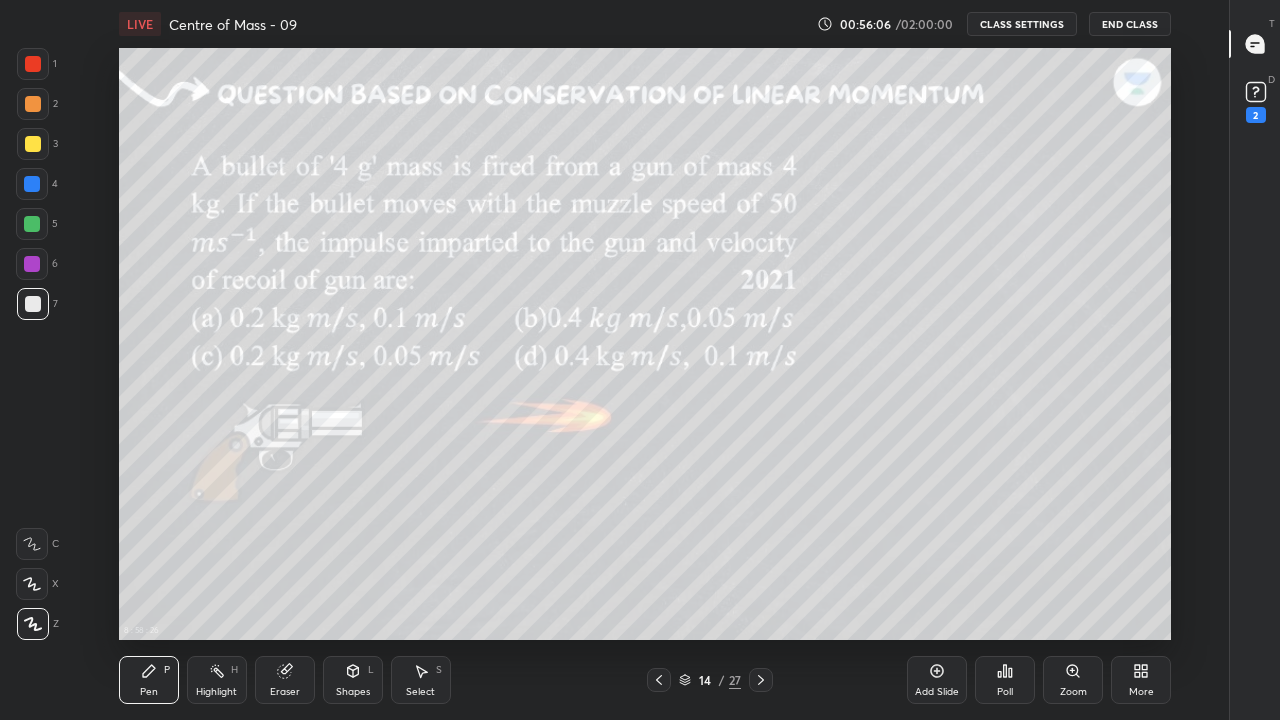 click on "Eraser" at bounding box center (285, 680) 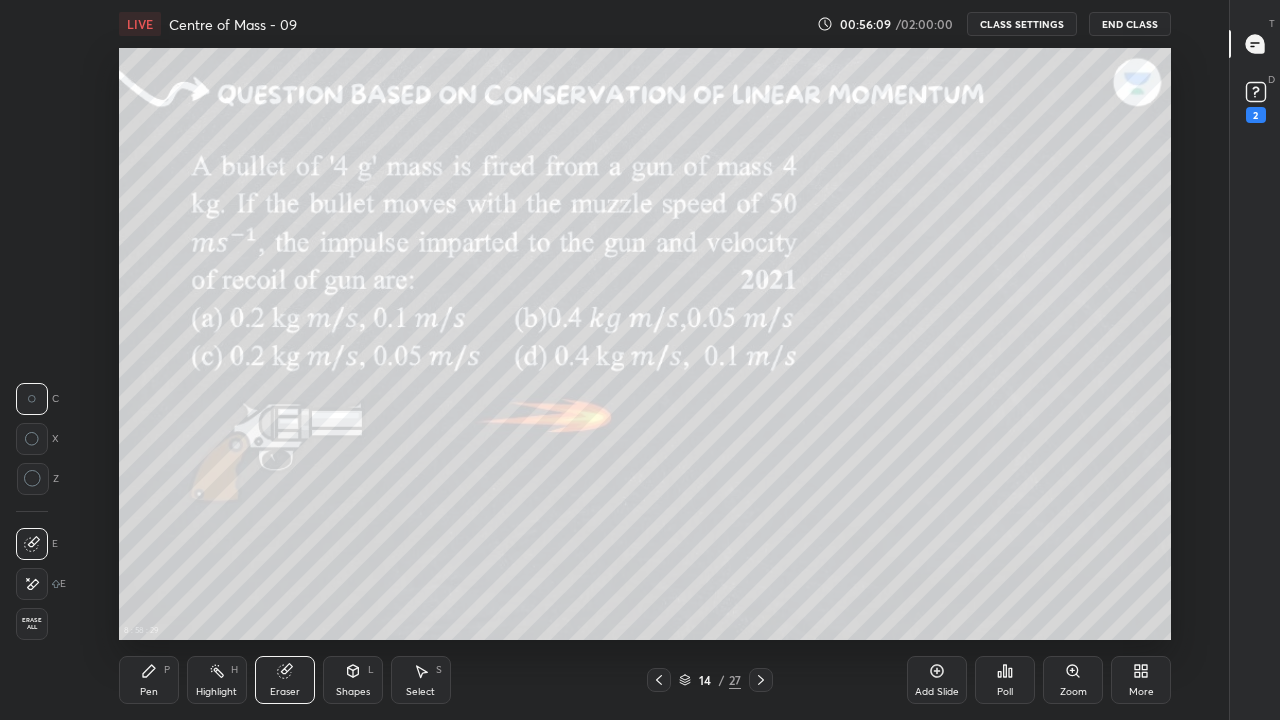 click on "Pen P" at bounding box center [149, 680] 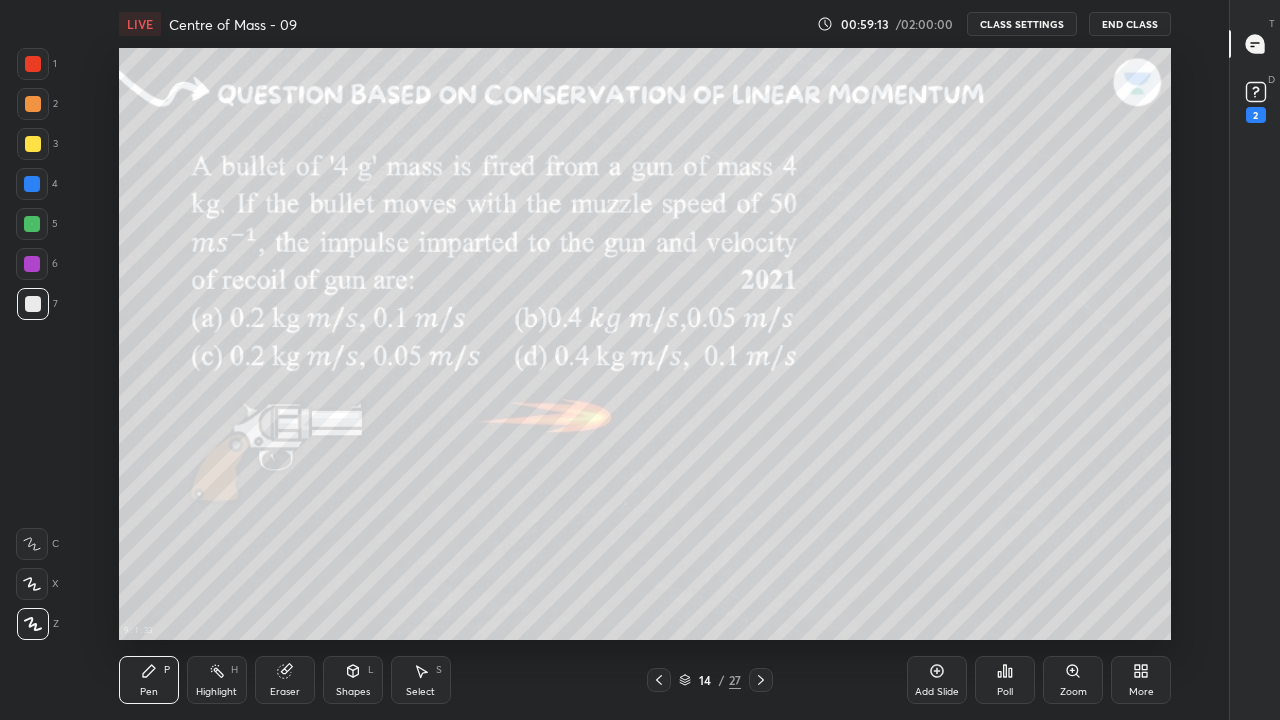click on "Eraser" at bounding box center (285, 692) 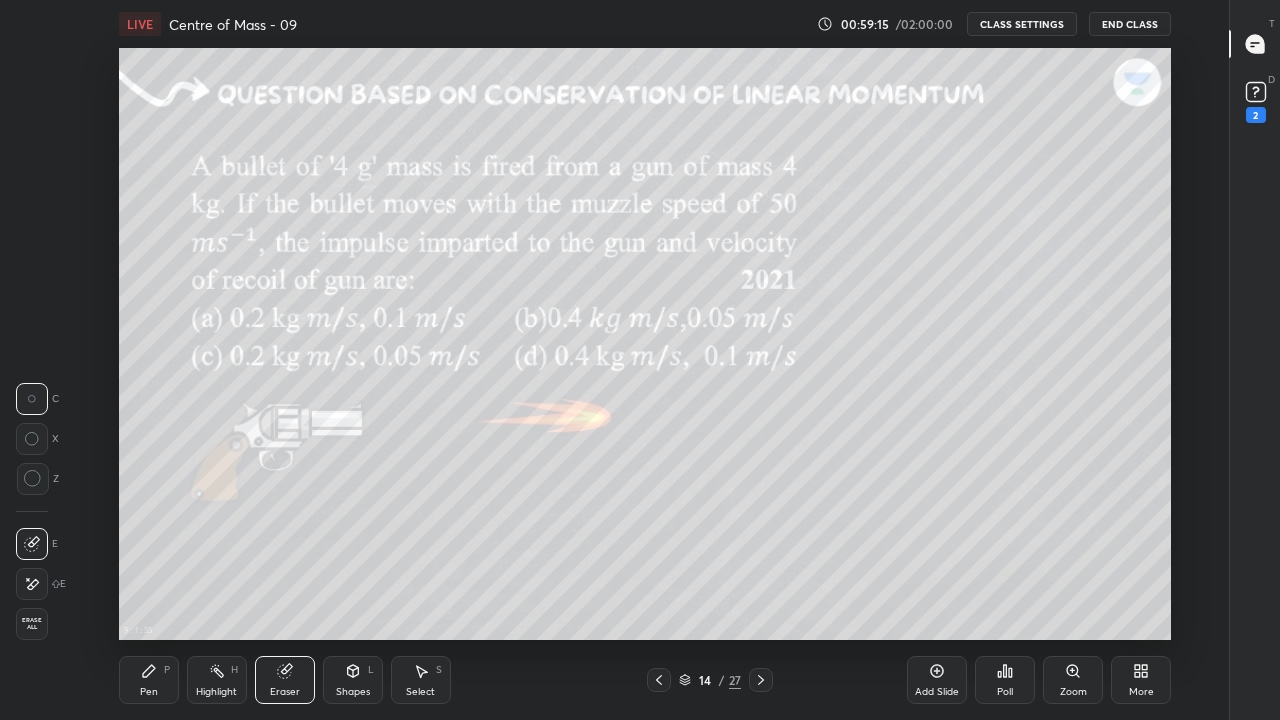 click 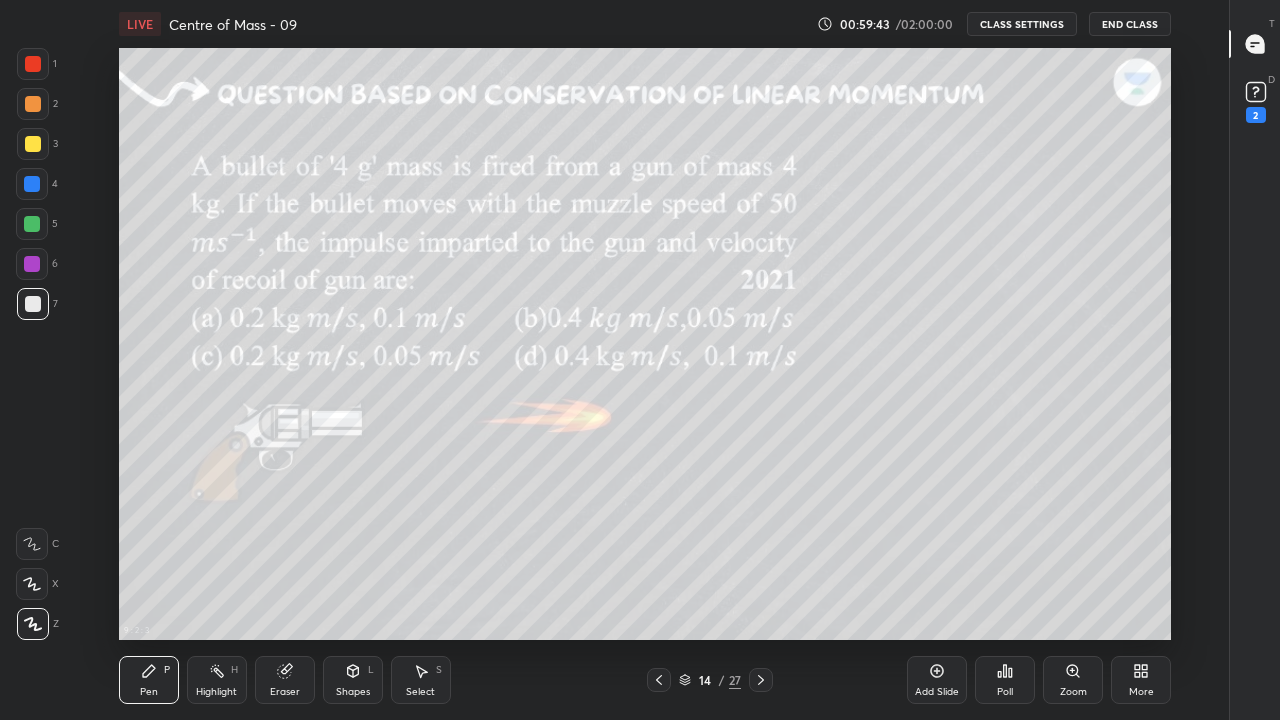 click on "Eraser" at bounding box center (285, 692) 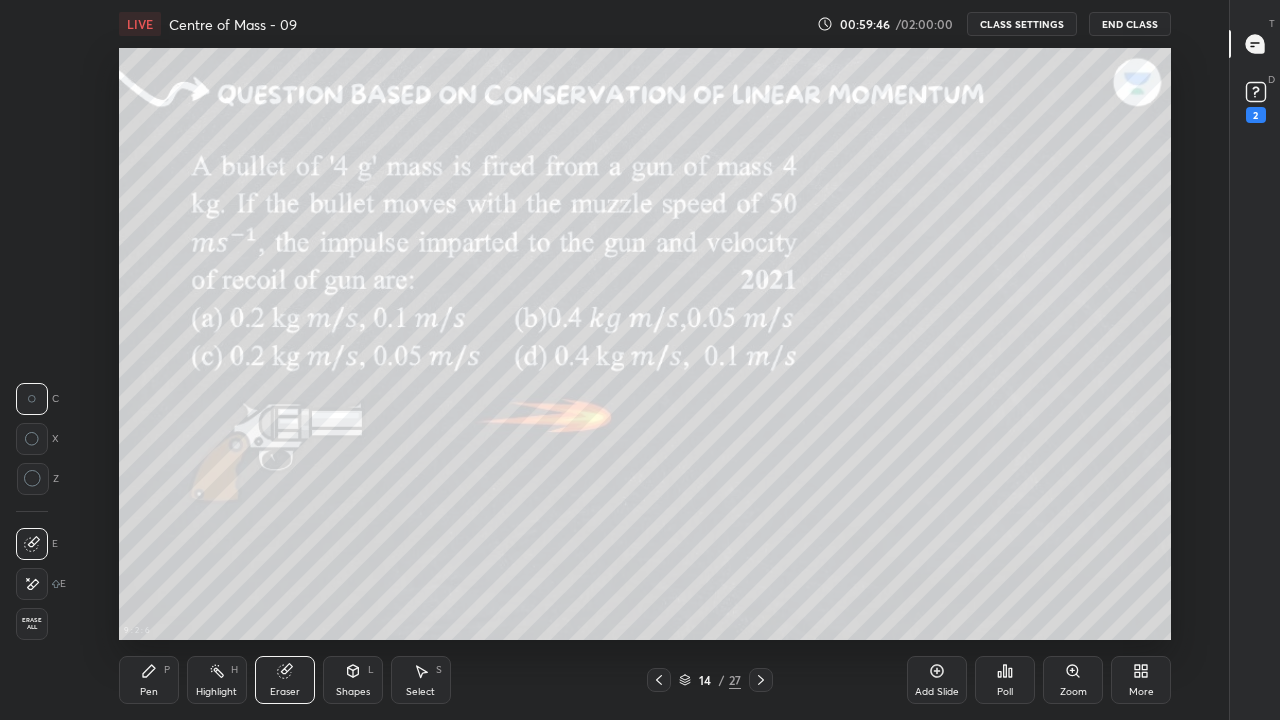 click on "Pen P" at bounding box center [149, 680] 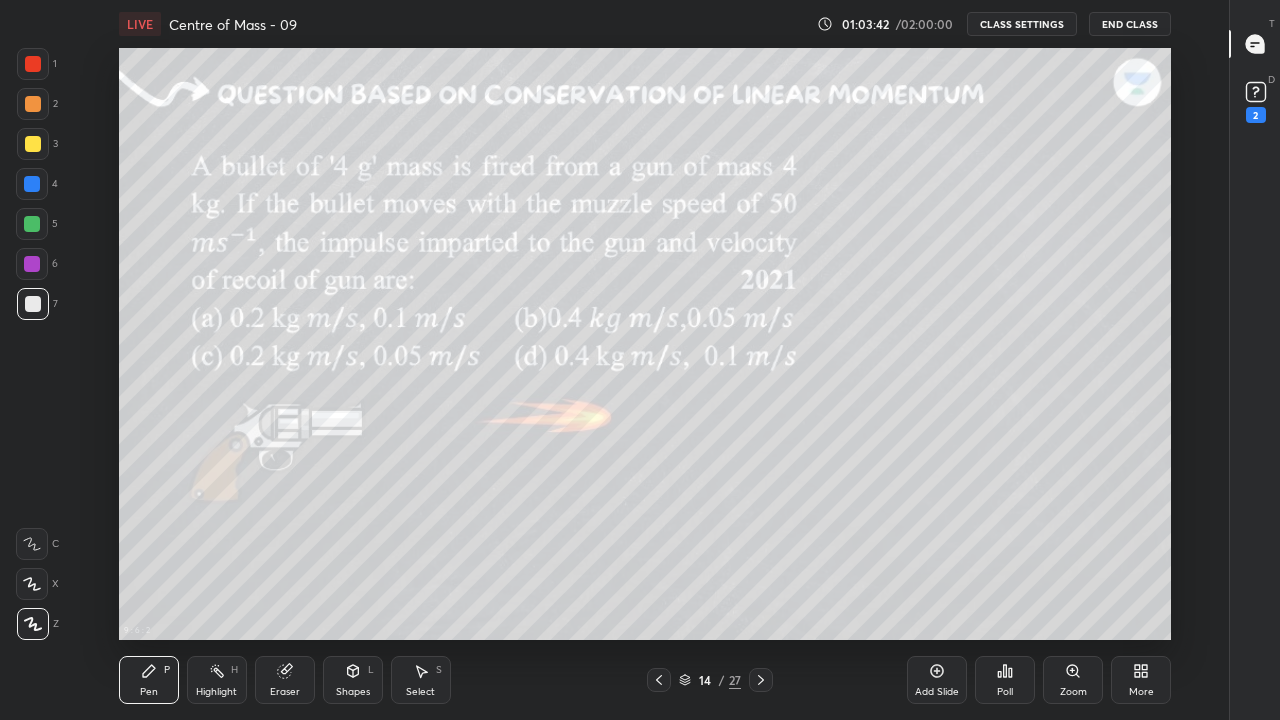 click 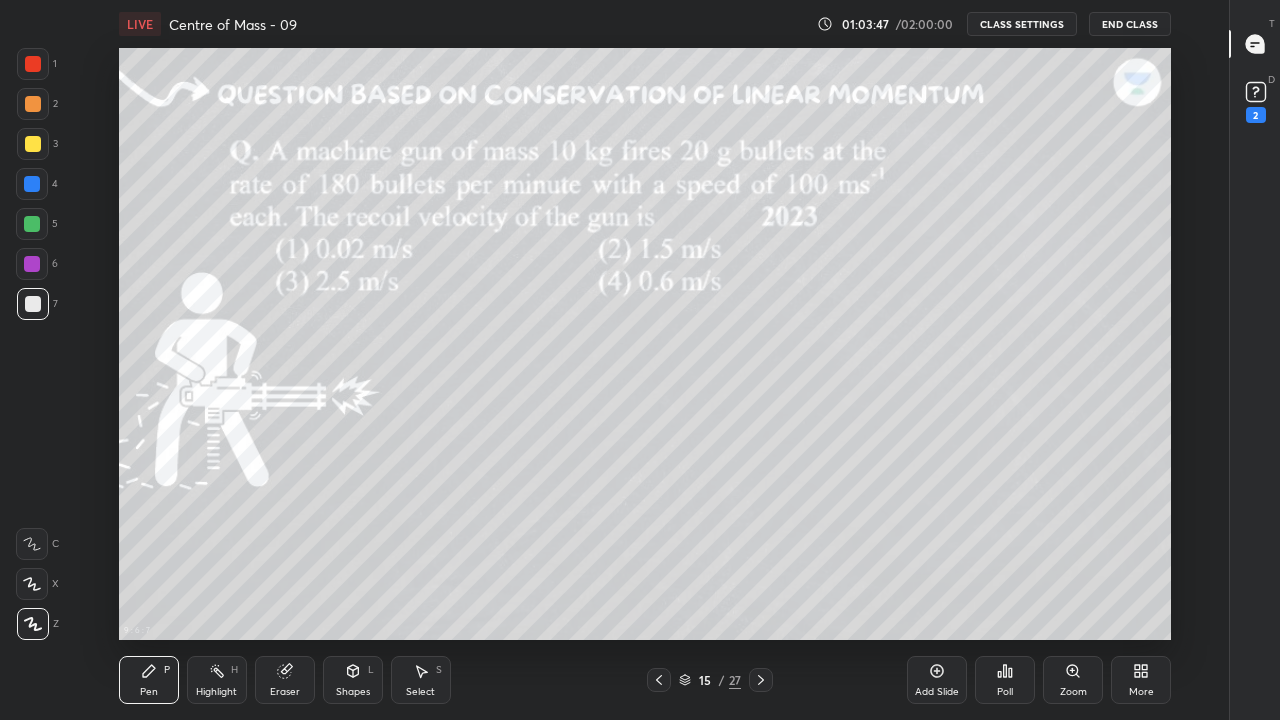 click on "Highlight H" at bounding box center (217, 680) 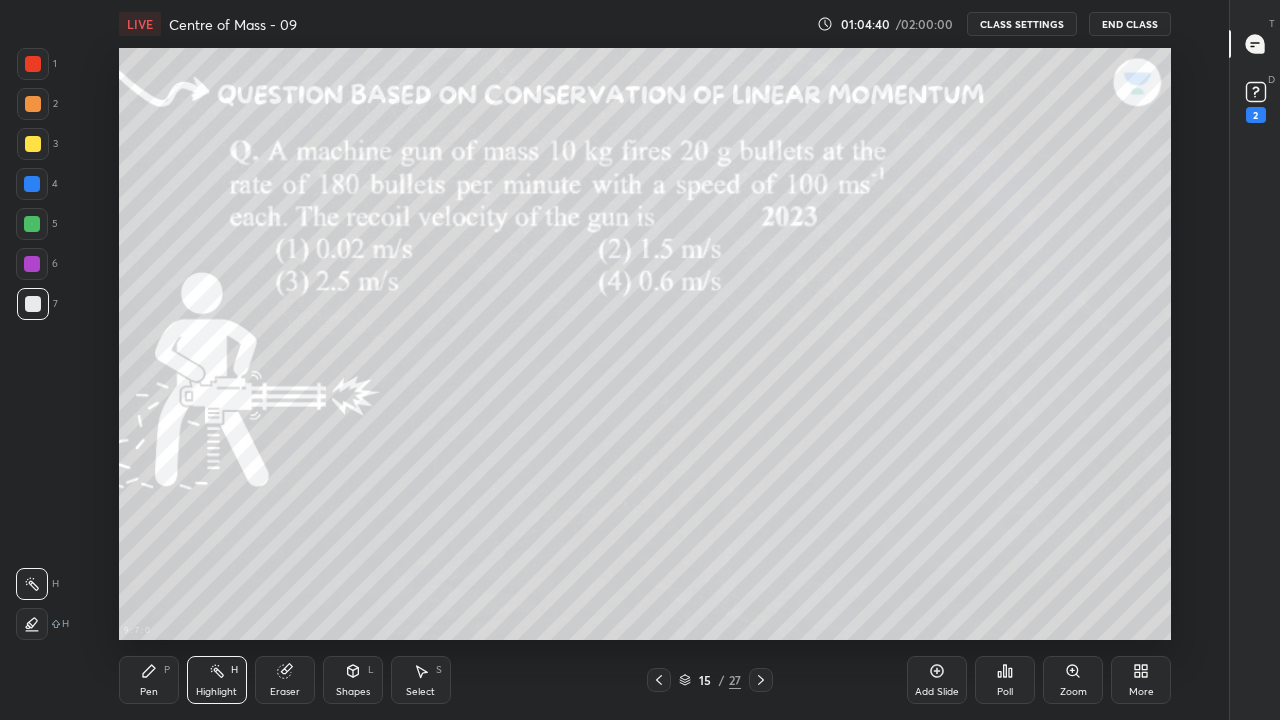 click on "Pen P" at bounding box center (149, 680) 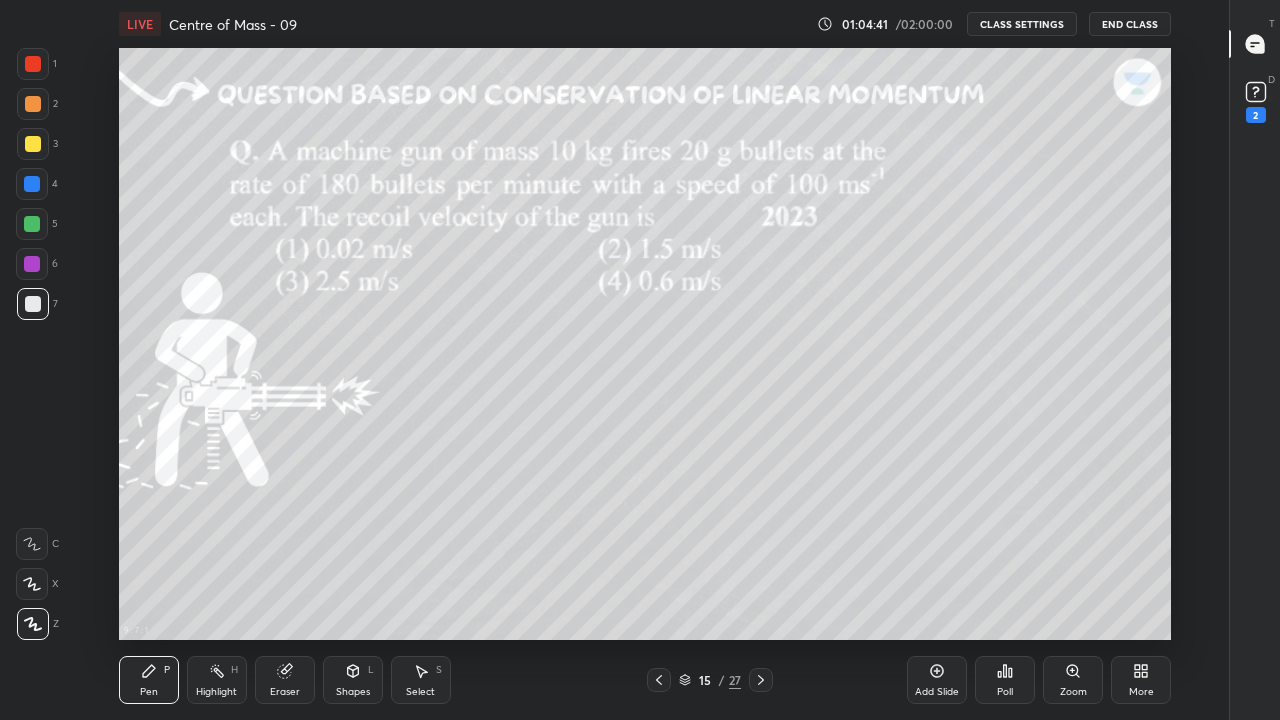 click 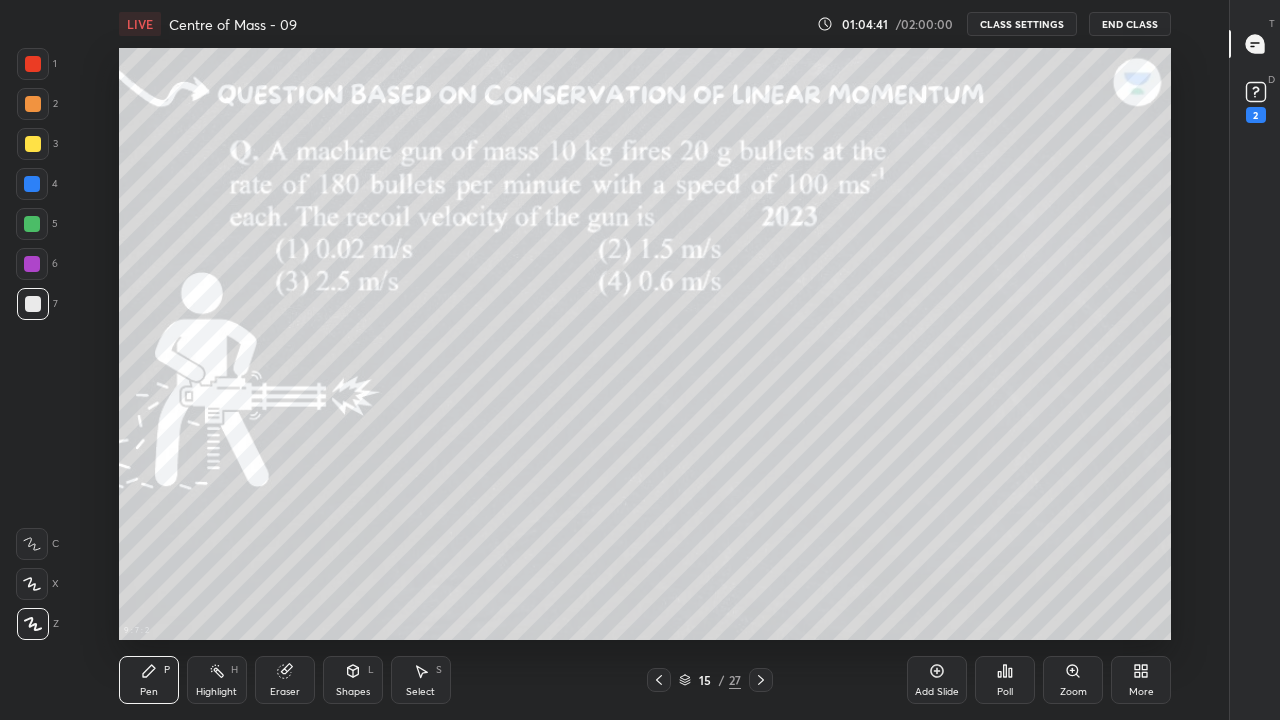 click at bounding box center [33, 304] 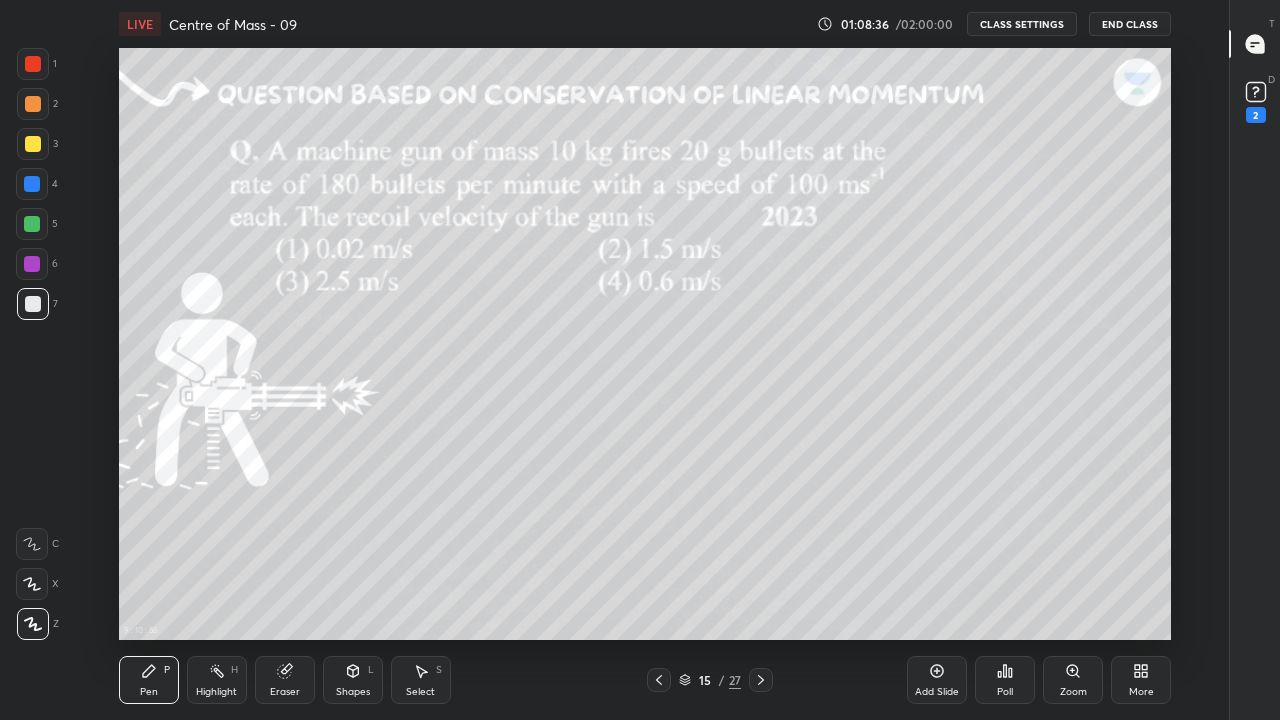 click 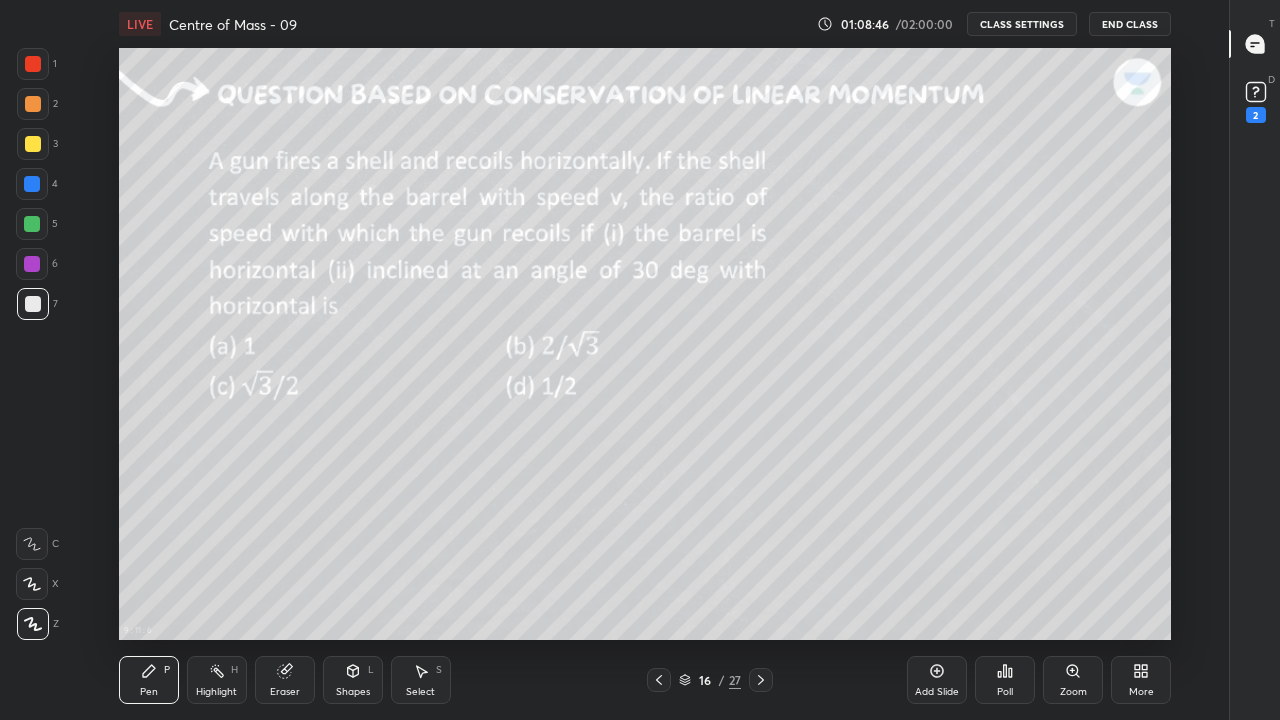 click on "Highlight H" at bounding box center [217, 680] 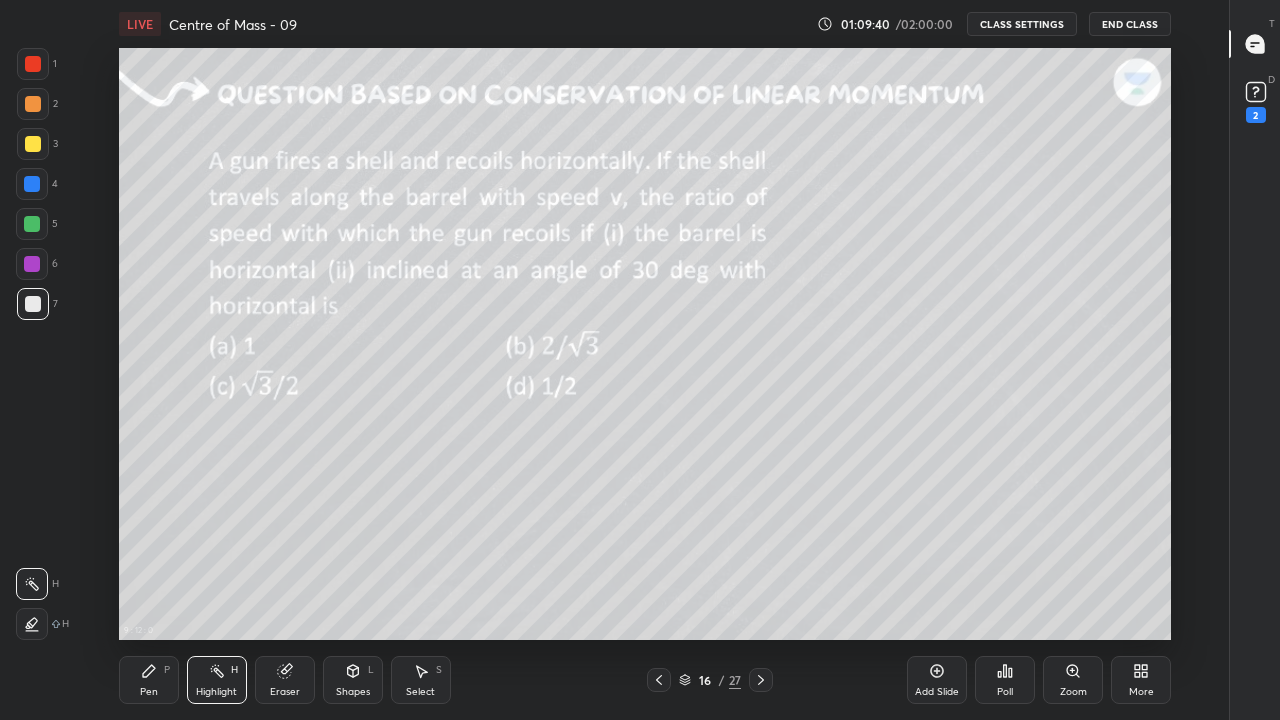 click on "Pen P" at bounding box center (149, 680) 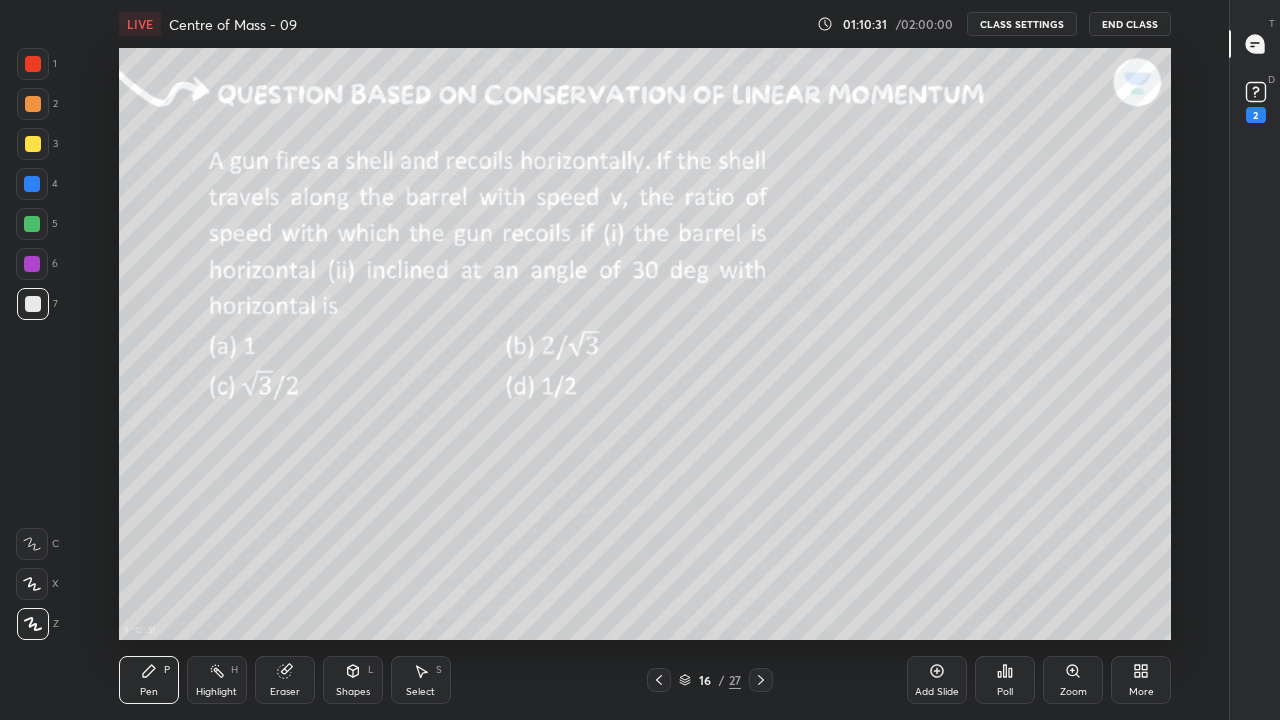 click on "Pen P" at bounding box center (149, 680) 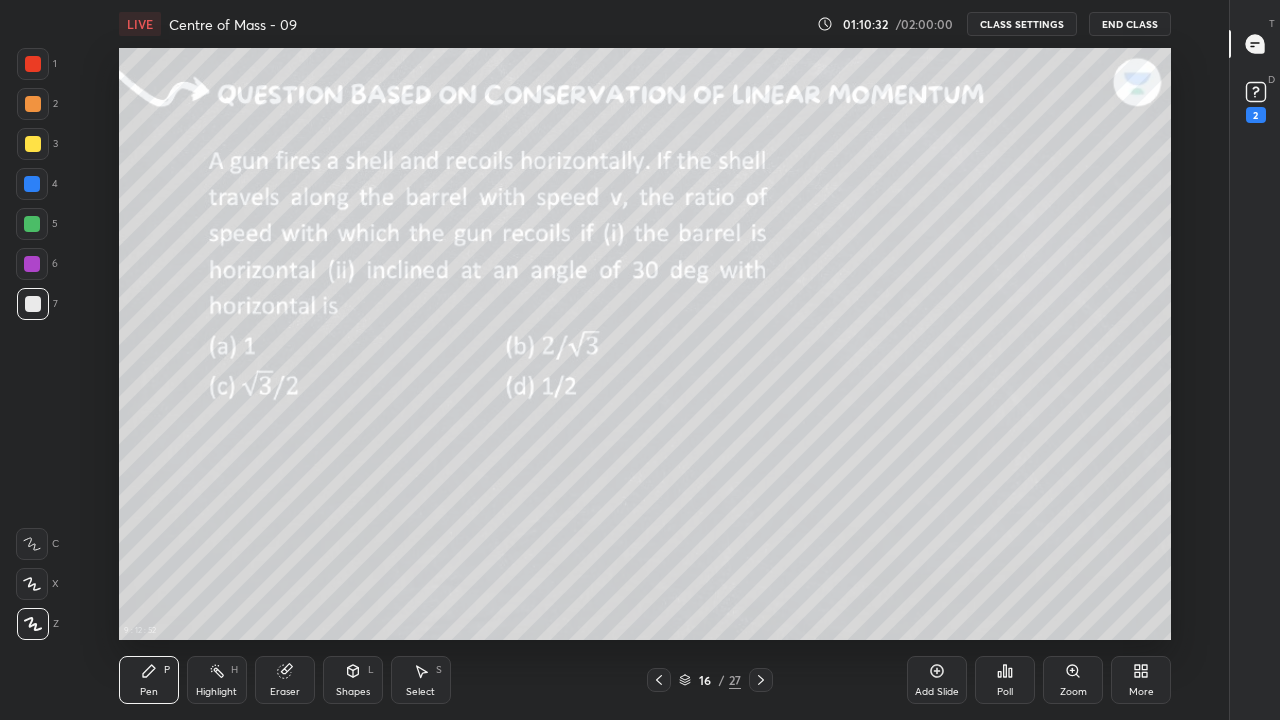 click at bounding box center [32, 224] 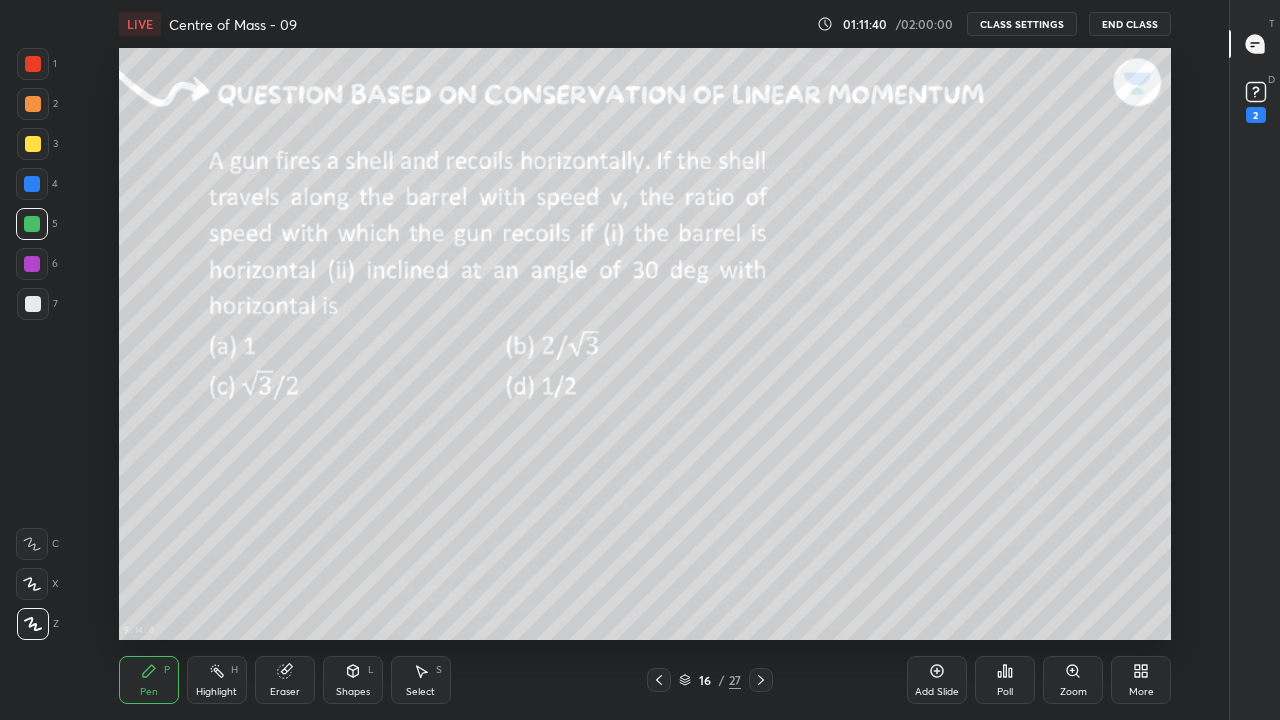 click on "Pen P" at bounding box center [149, 680] 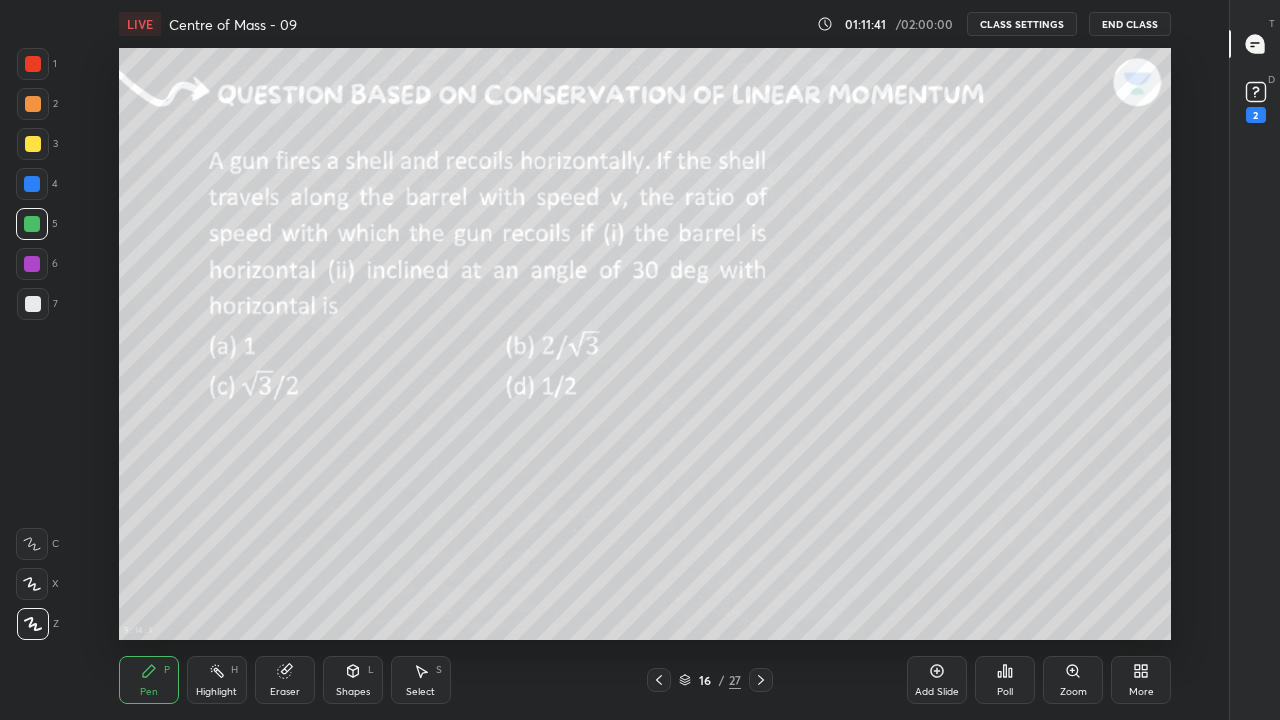 click 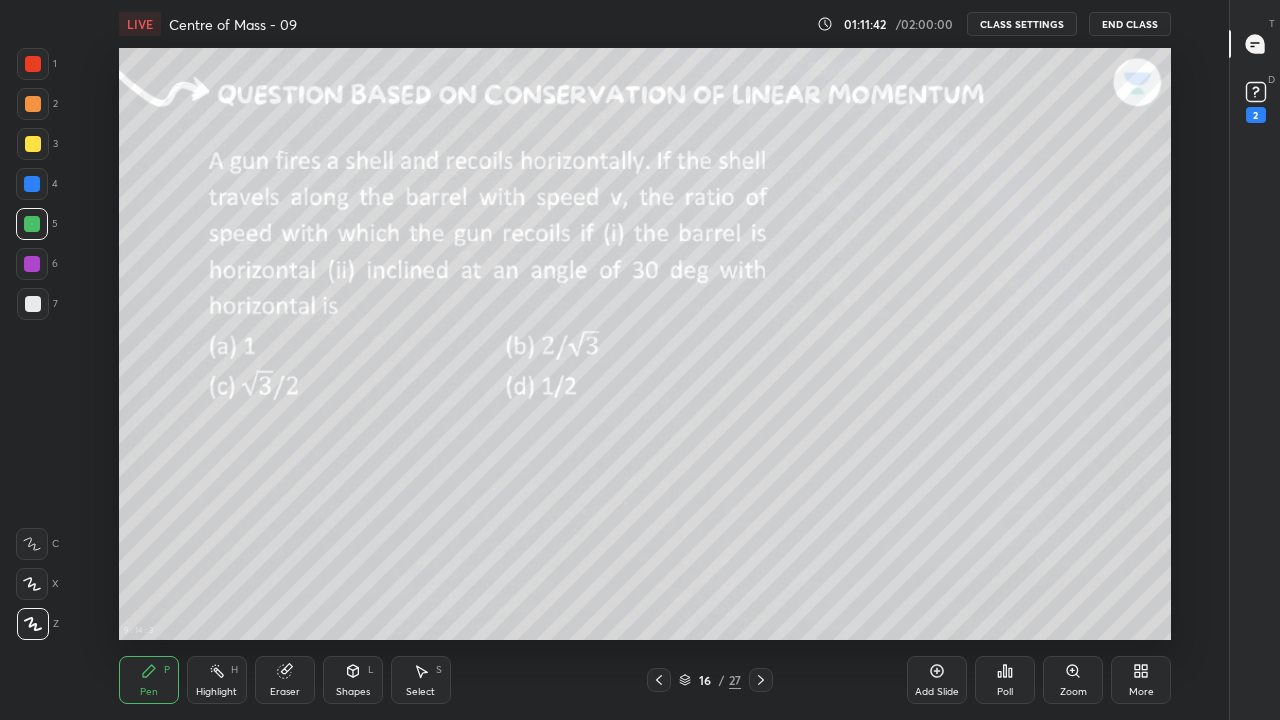 click at bounding box center (33, 304) 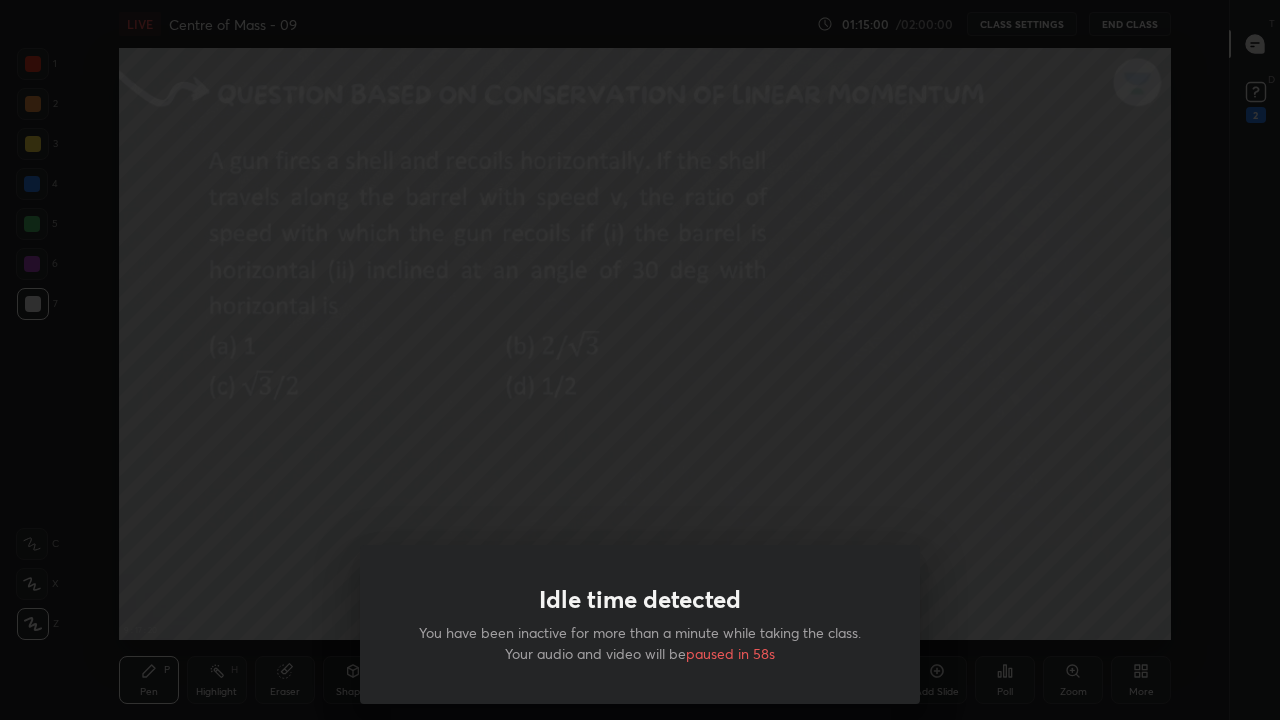 click on "Idle time detected You have been inactive for more than a minute while taking the class. Your audio and video will be  paused in 58s" at bounding box center (640, 360) 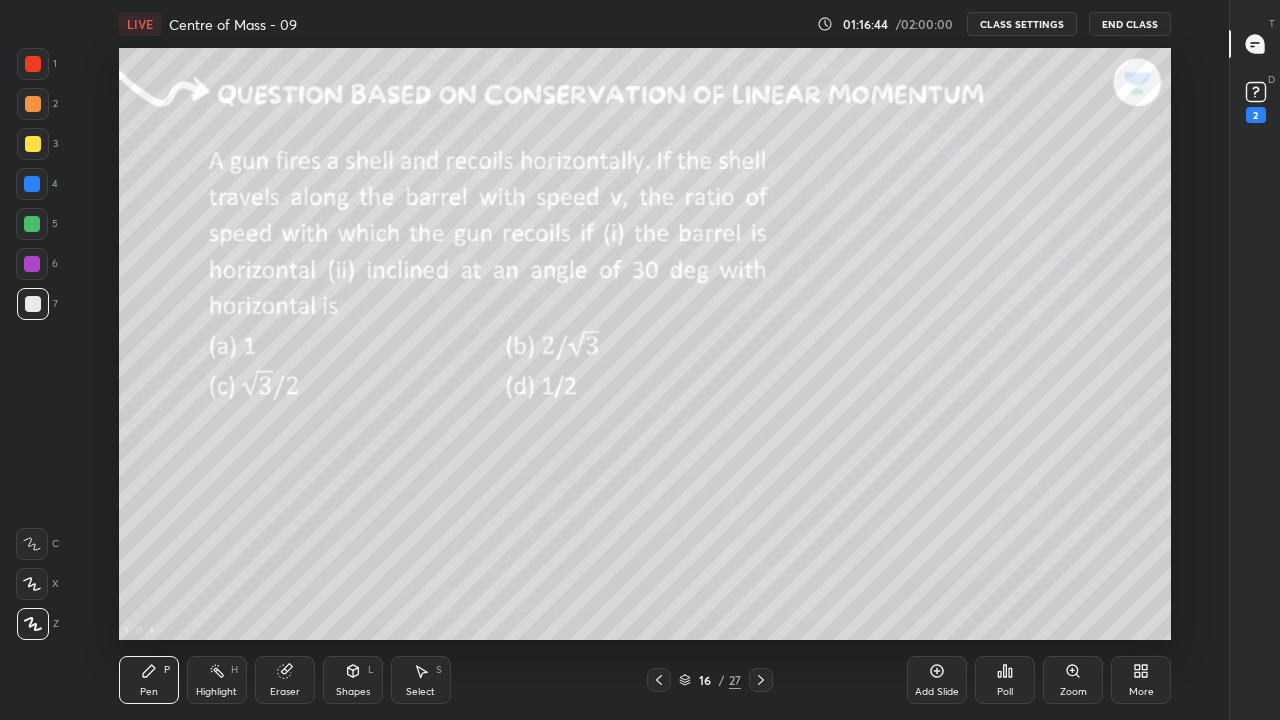 click on "Highlight H" at bounding box center (217, 680) 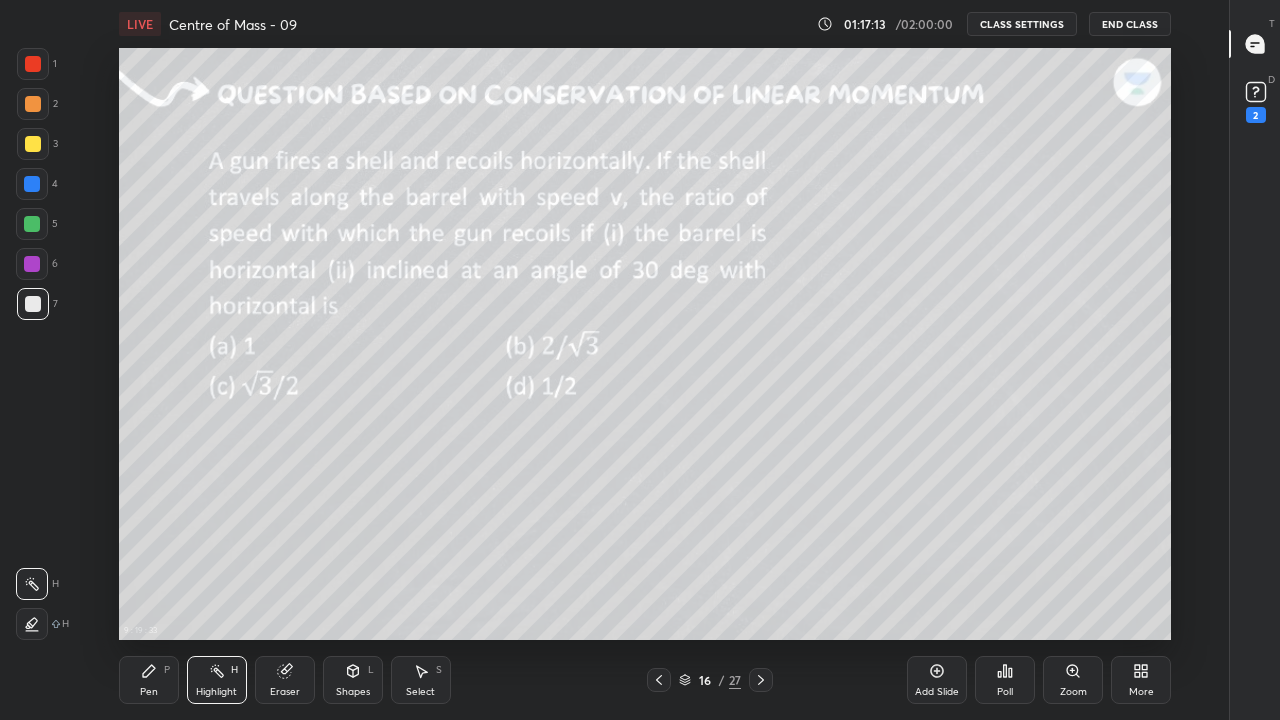 click on "Pen P" at bounding box center [149, 680] 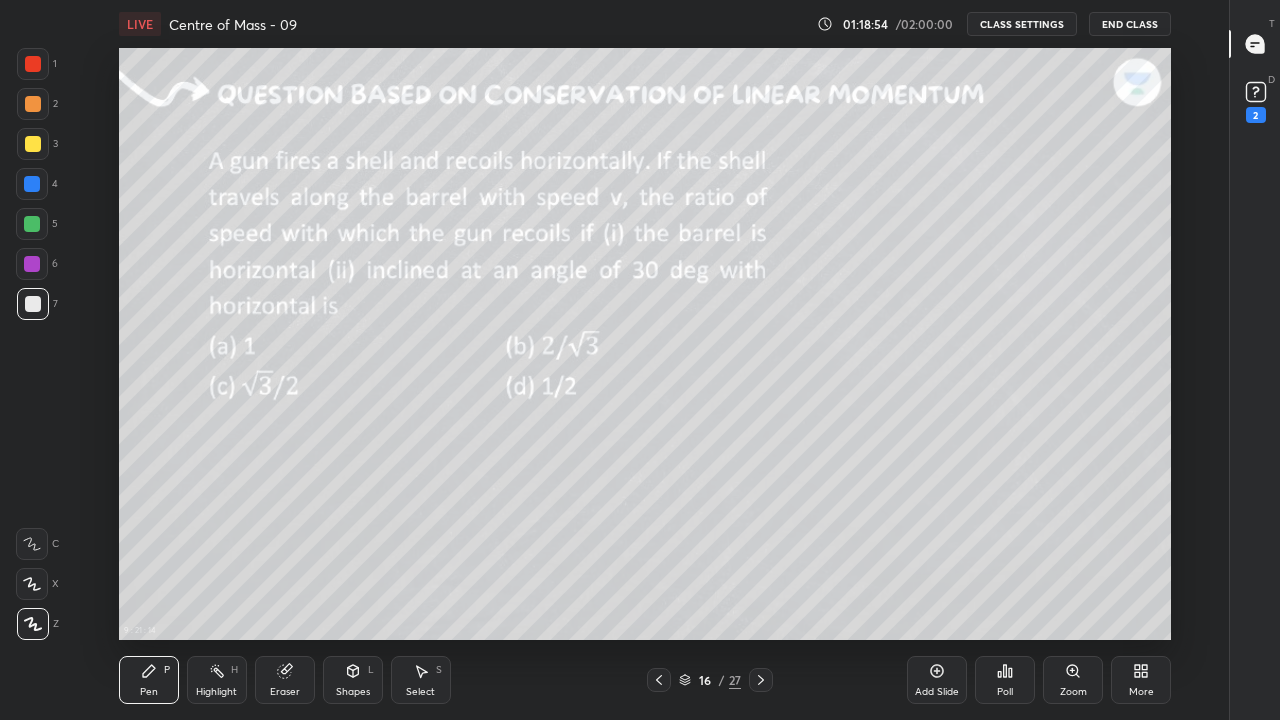 click on "Highlight" at bounding box center [216, 692] 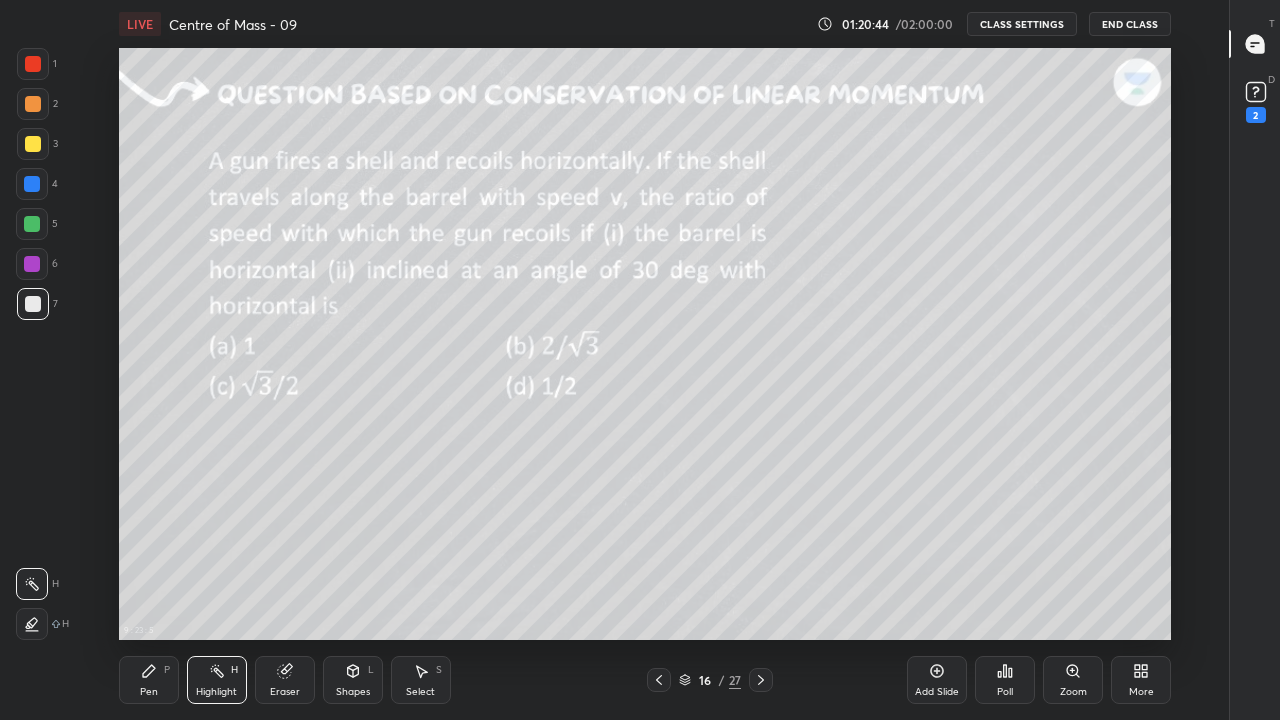 click 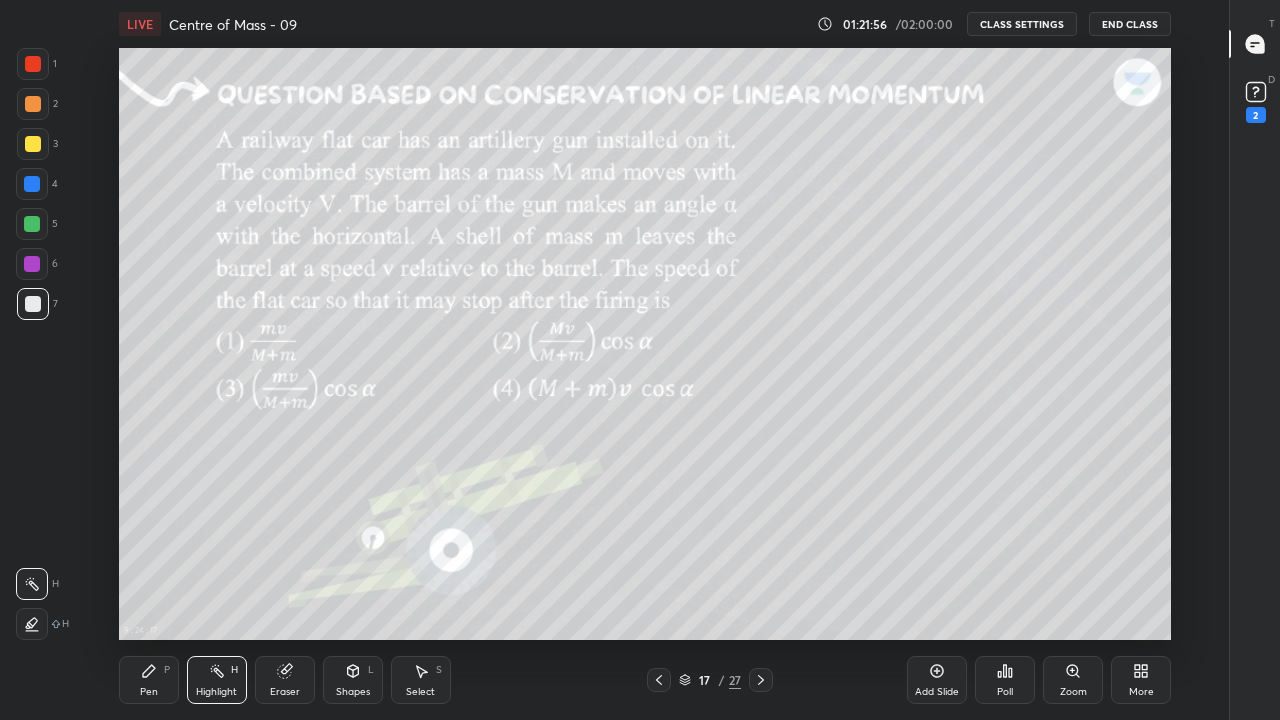 click 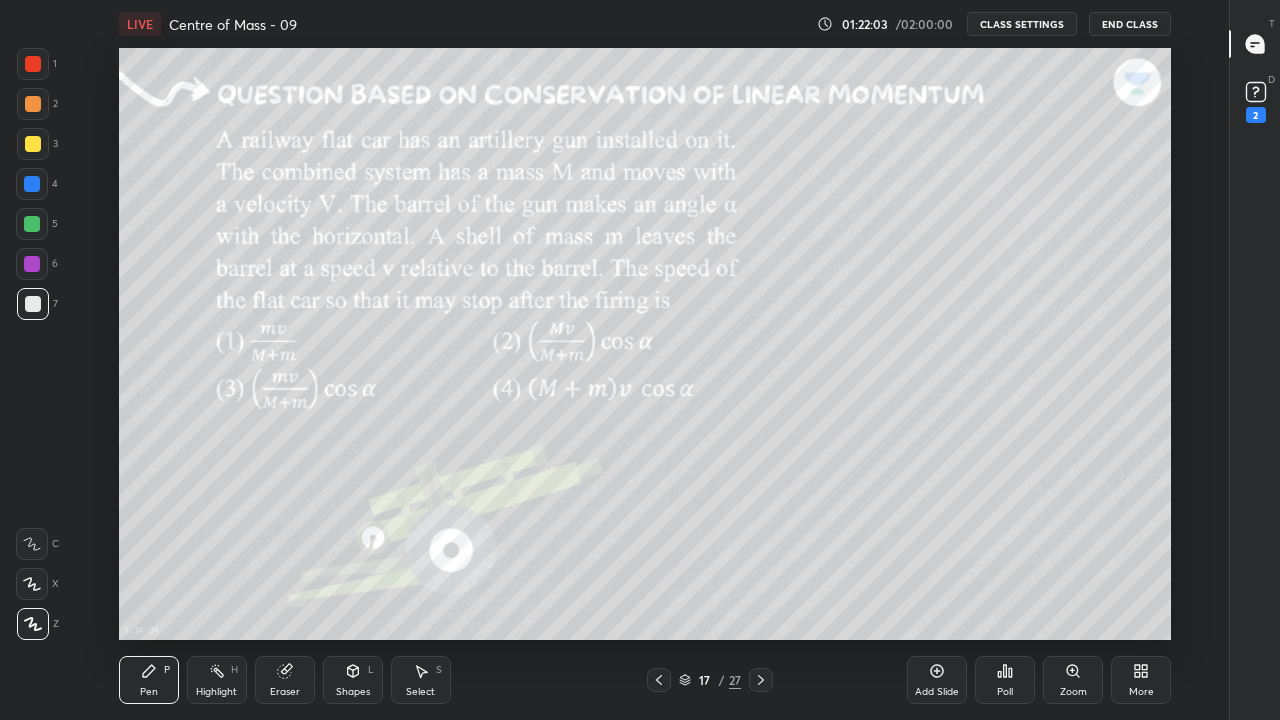 click on "Highlight H" at bounding box center (217, 680) 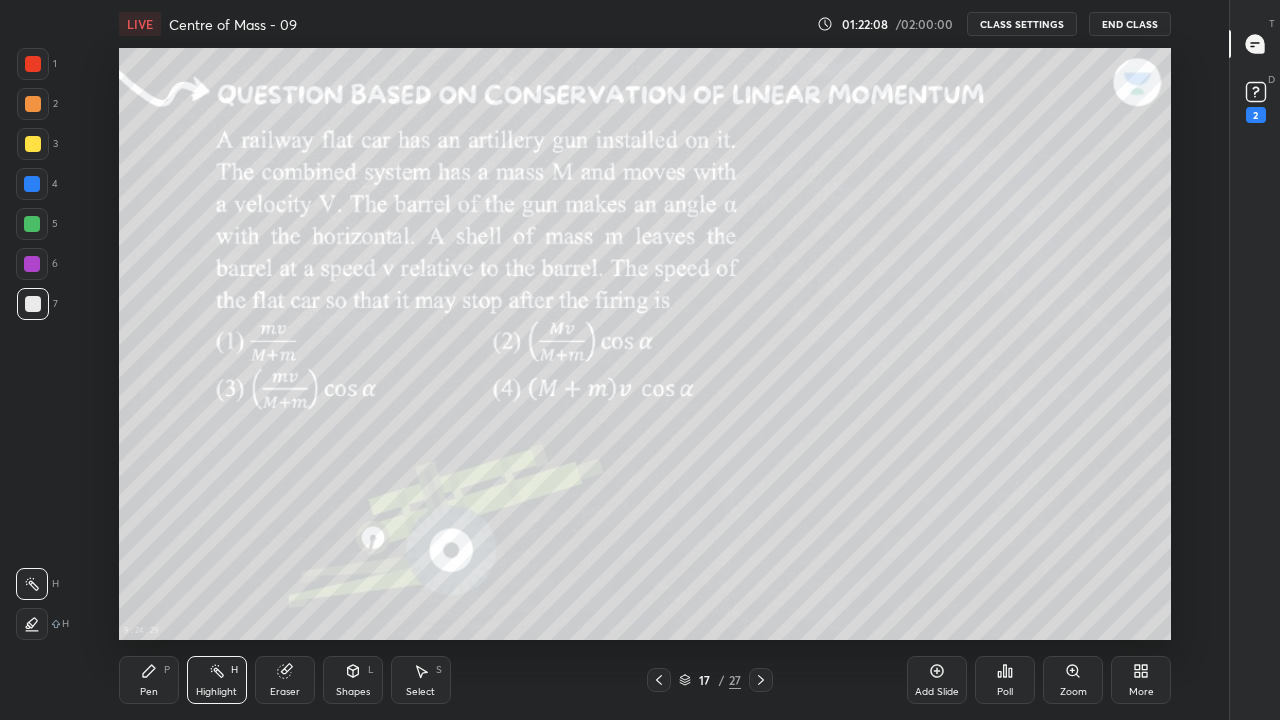 click on "Pen P" at bounding box center [149, 680] 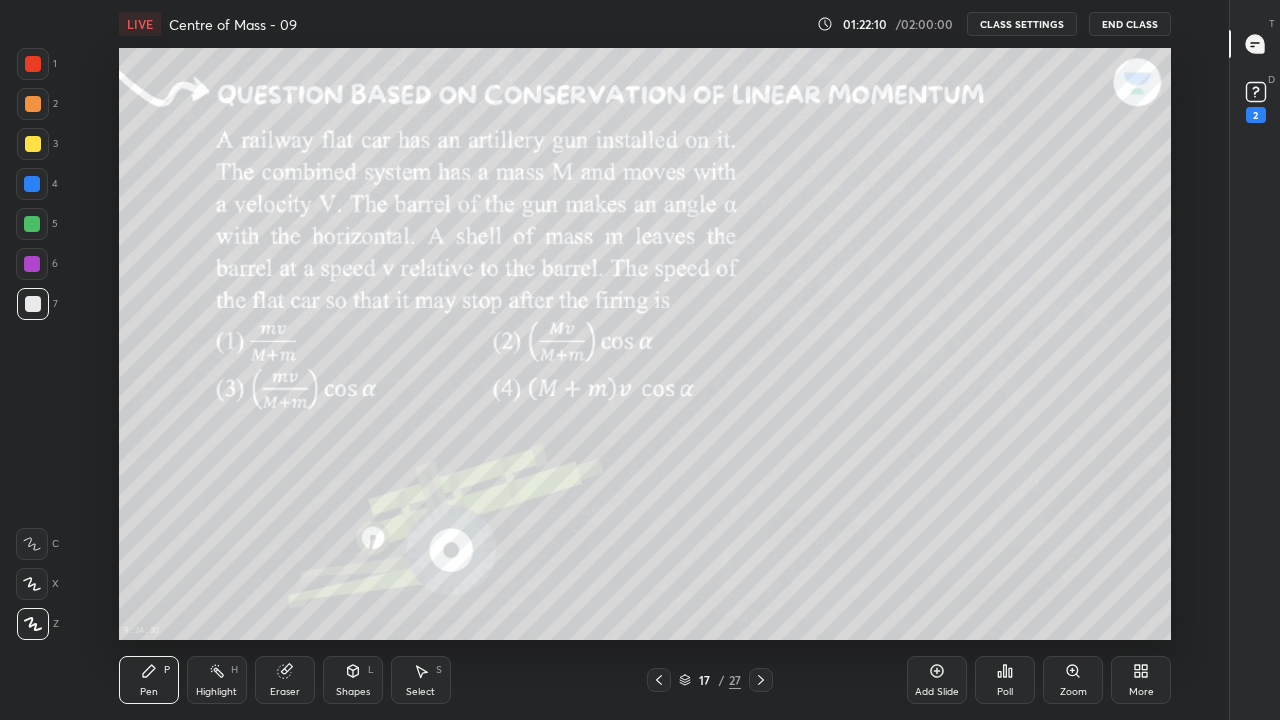 click on "Pen P" at bounding box center (149, 680) 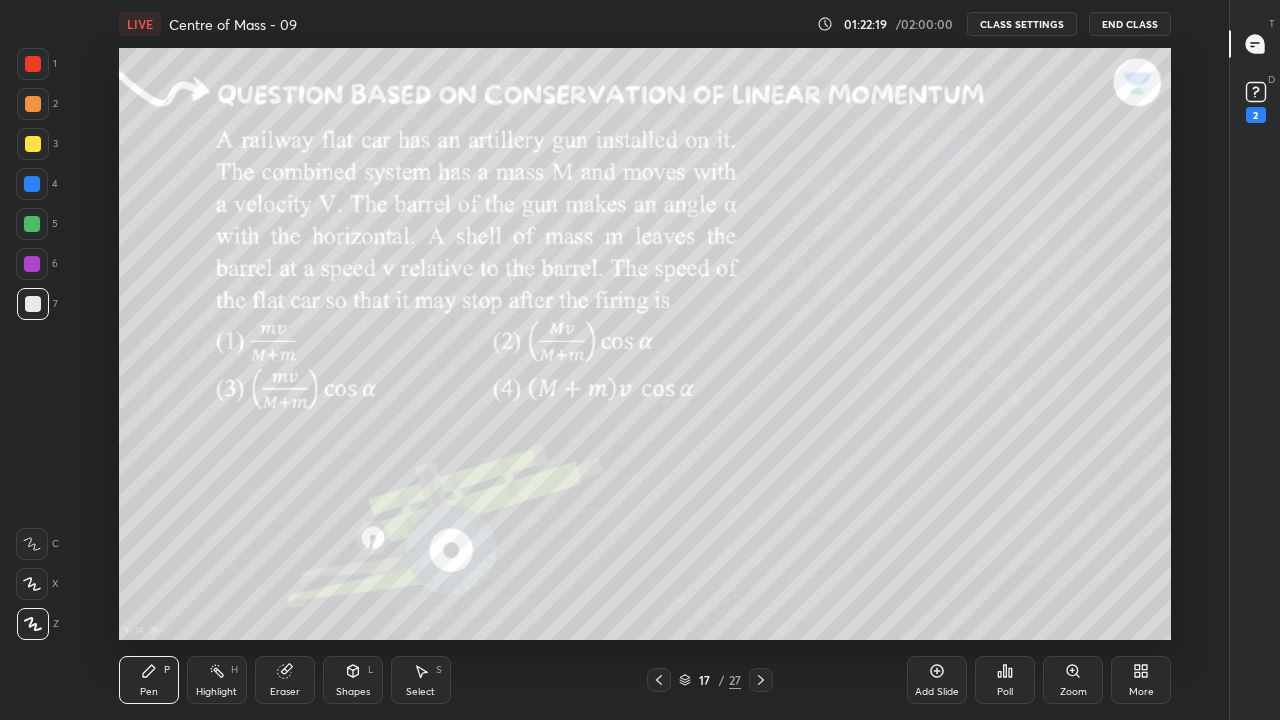 click on "Highlight H" at bounding box center [217, 680] 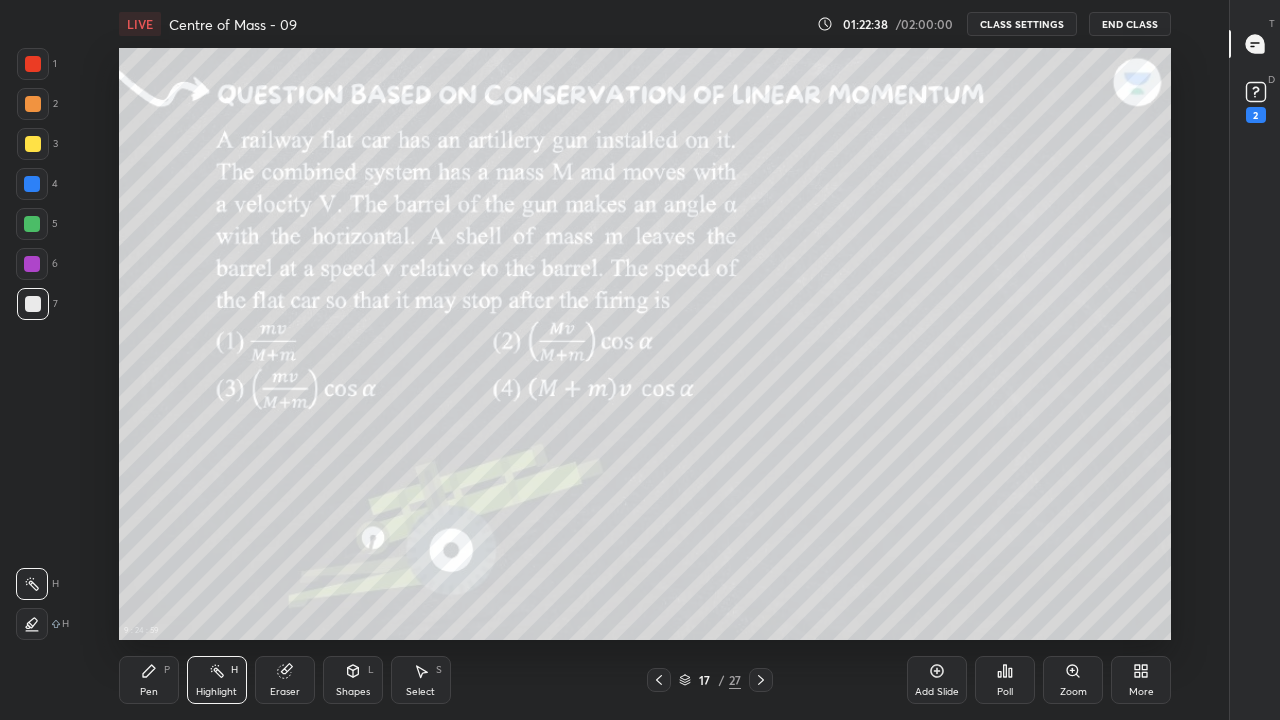 click on "Pen P" at bounding box center [149, 680] 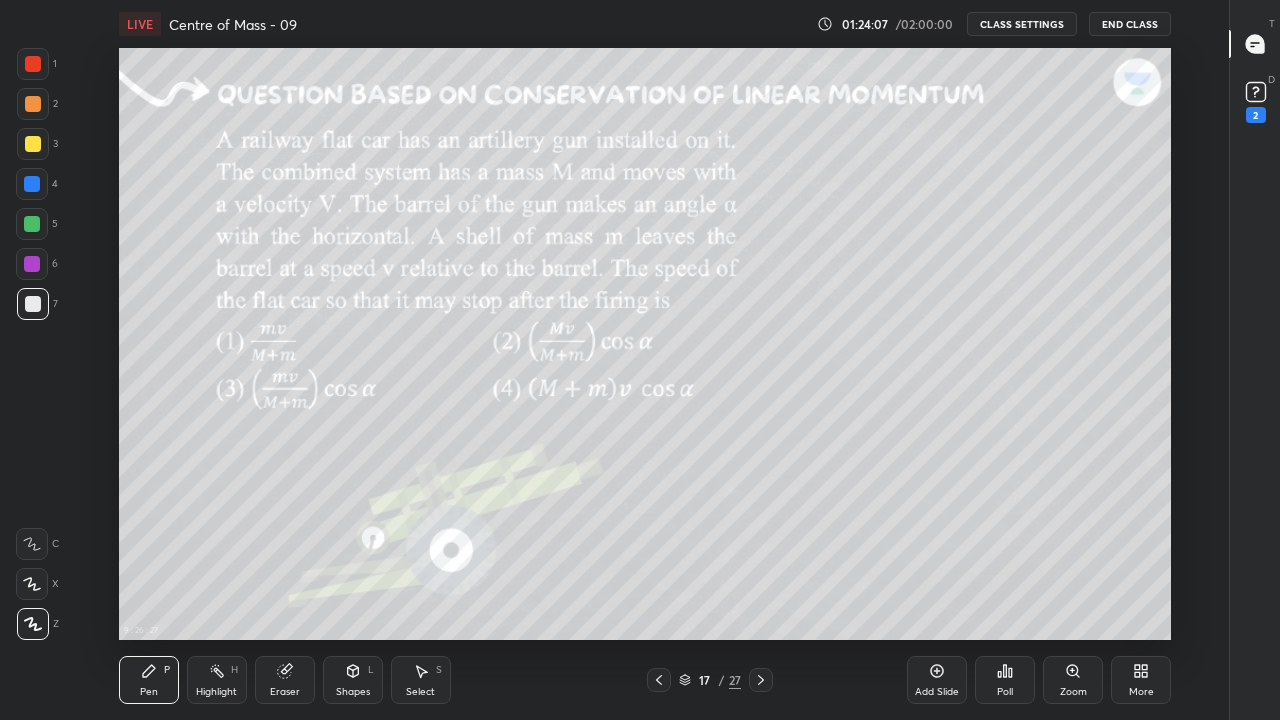 click on "Highlight" at bounding box center [216, 692] 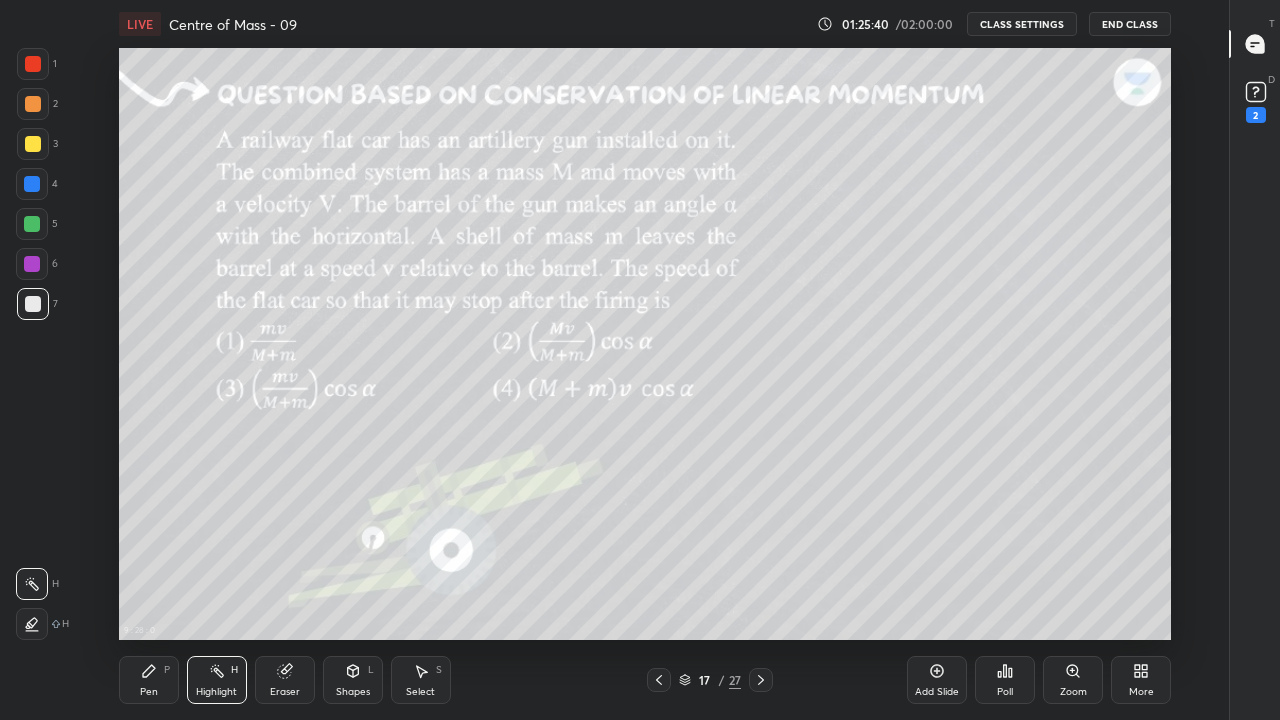 click 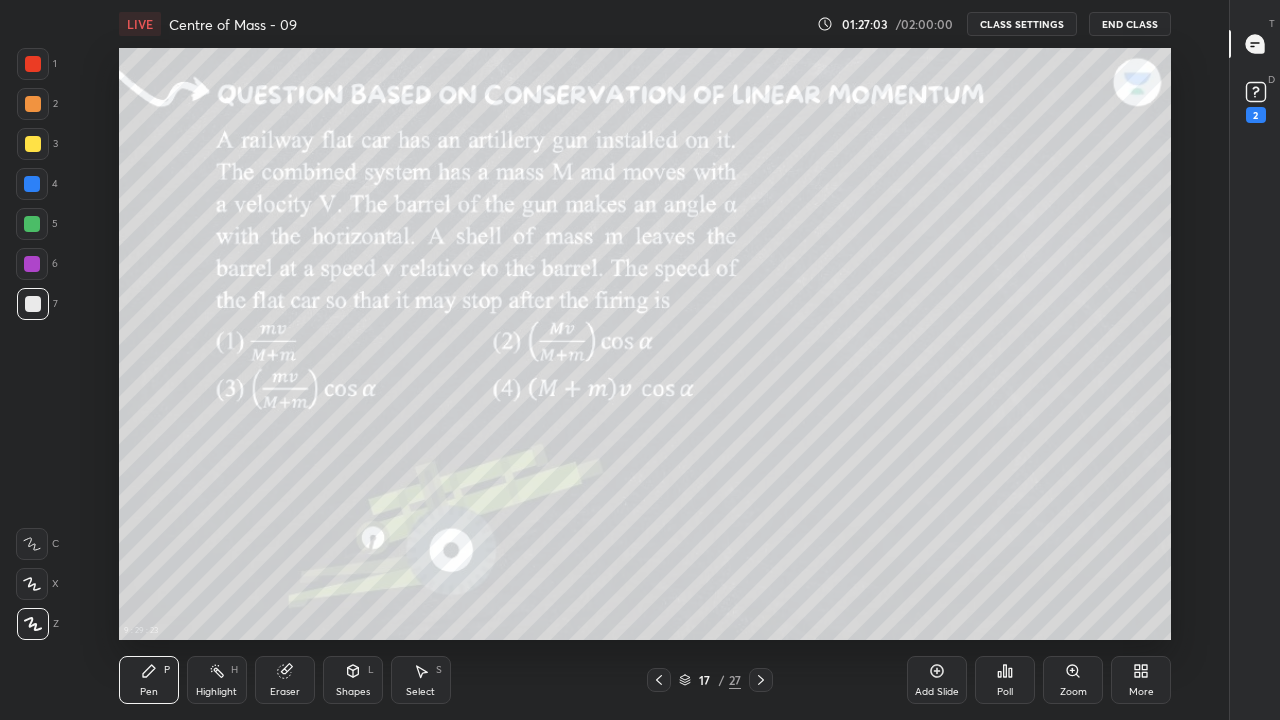 click on "Eraser" at bounding box center [285, 692] 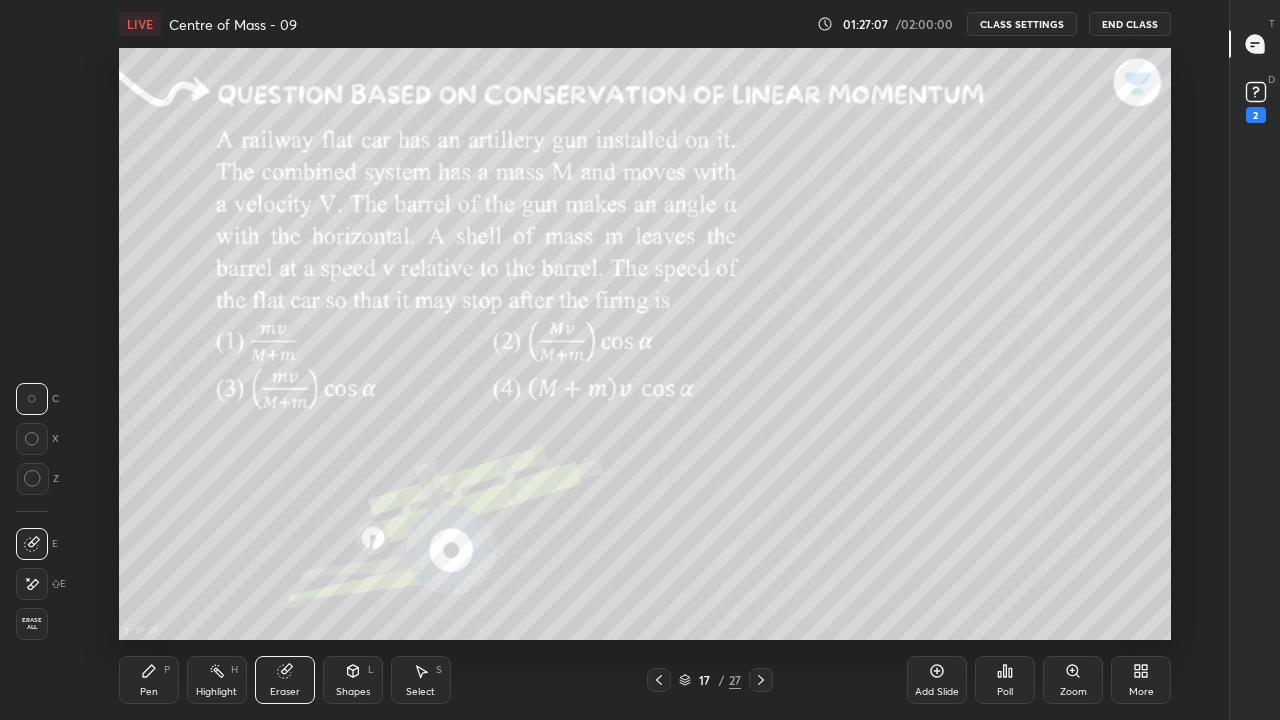 click on "Pen" at bounding box center [149, 692] 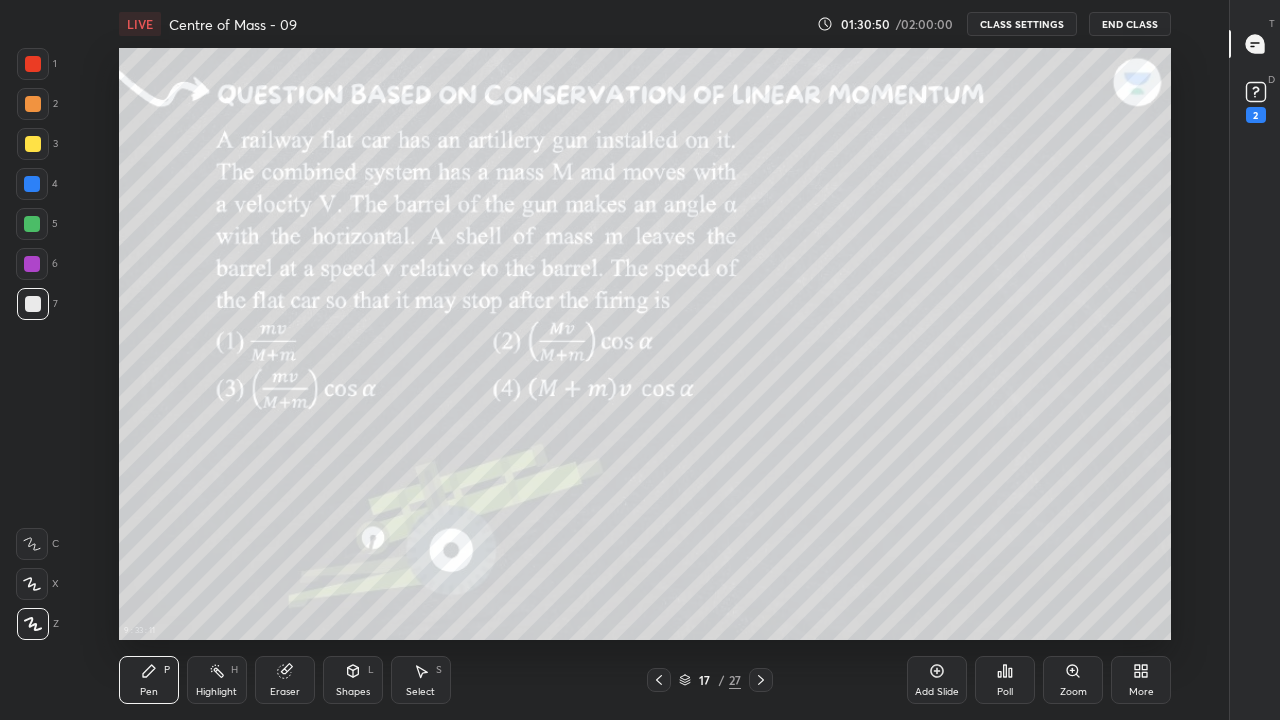 click 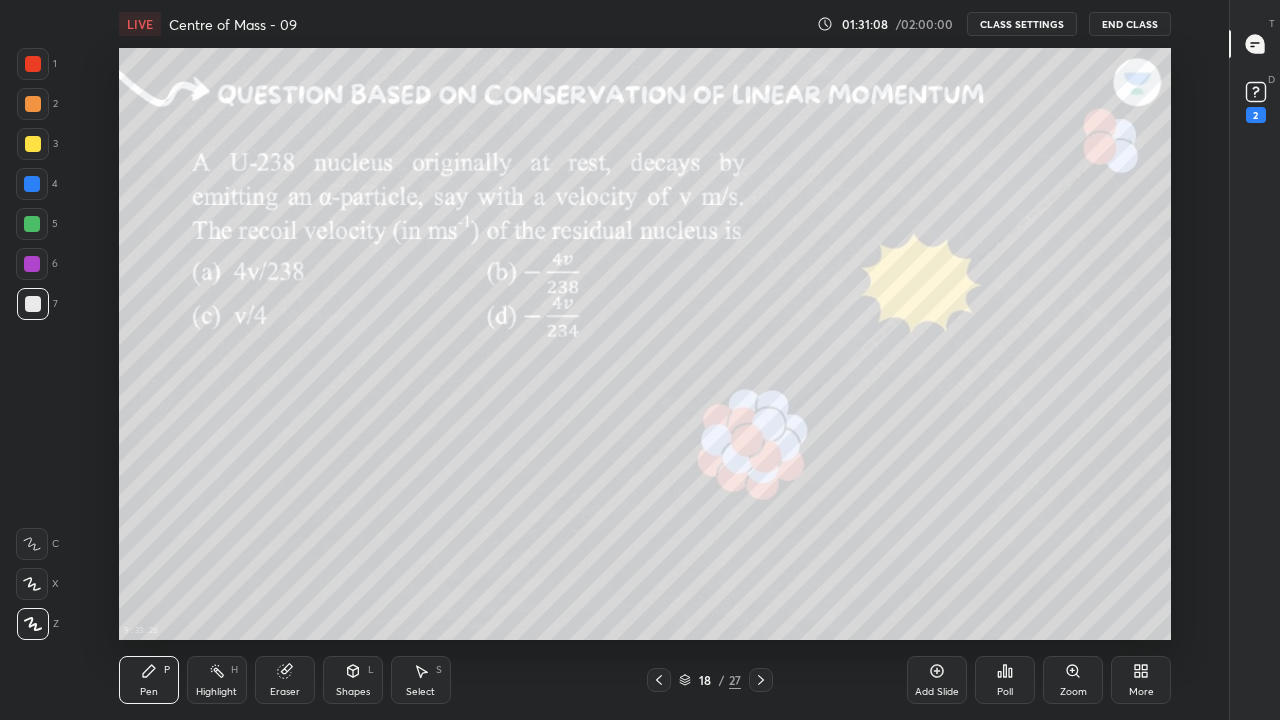 click on "Highlight H" at bounding box center [217, 680] 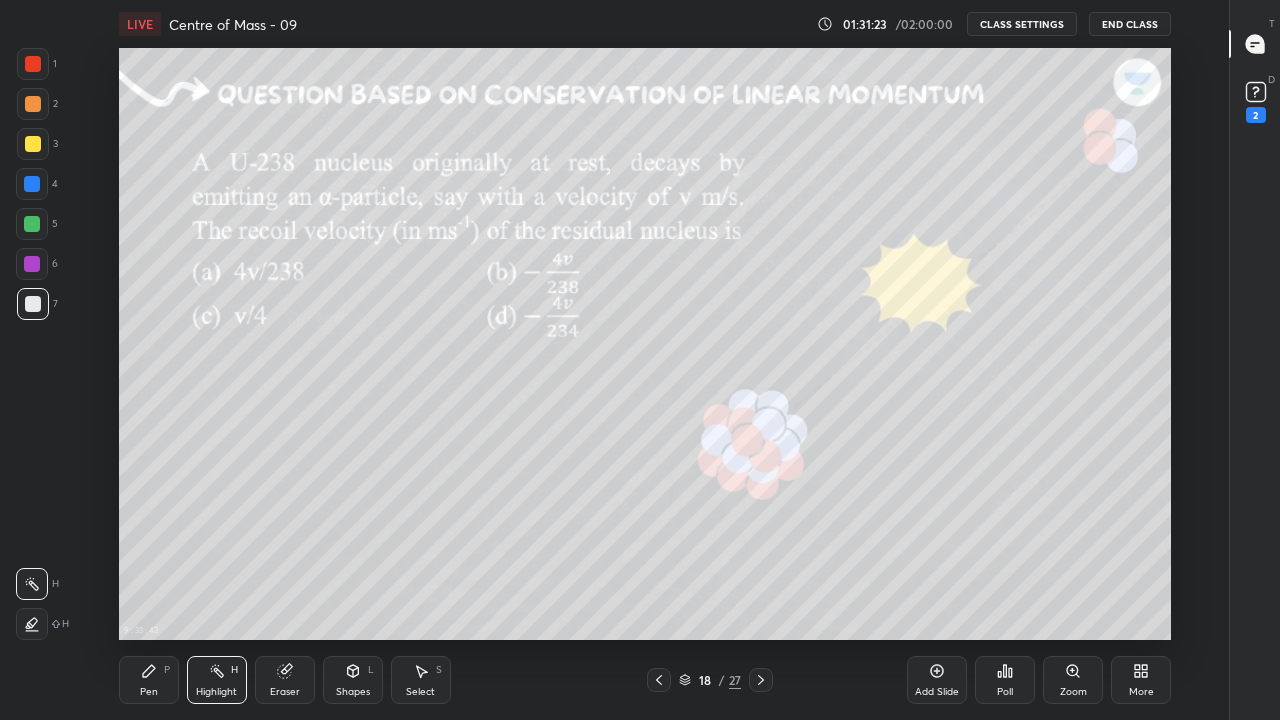 click 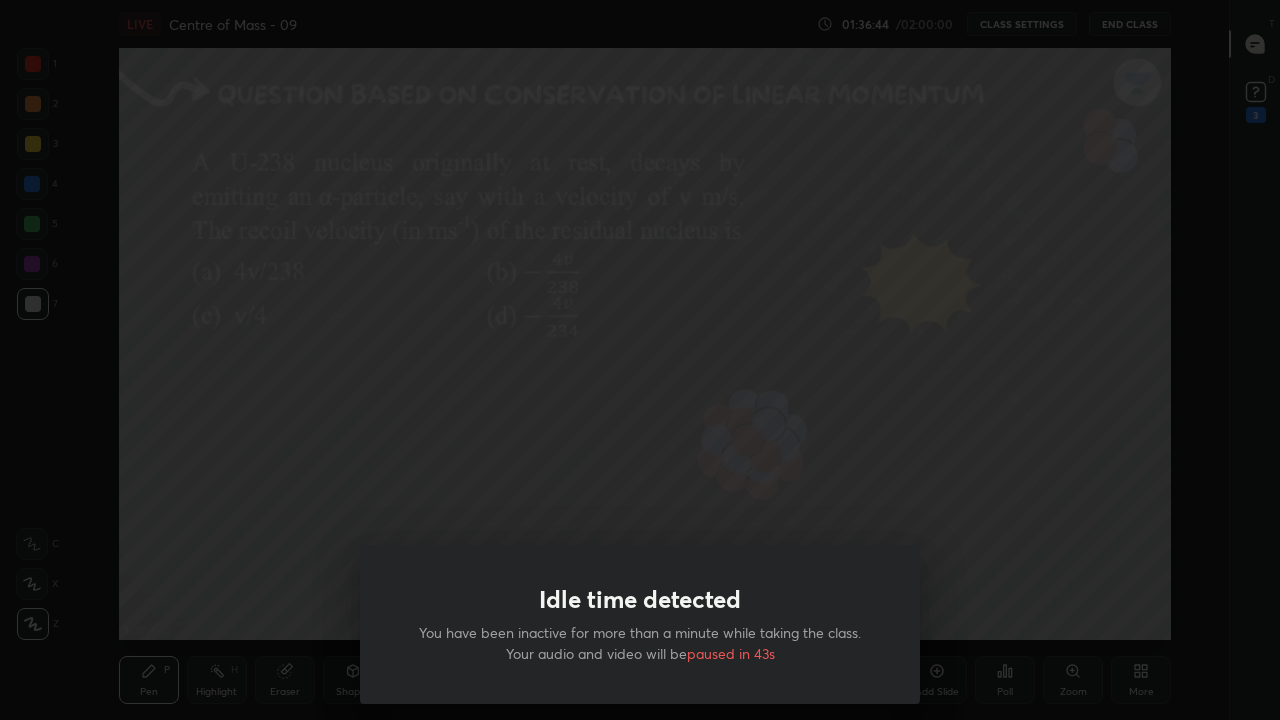 click on "Idle time detected You have been inactive for more than a minute while taking the class. Your audio and video will be  paused in 43s" at bounding box center (640, 360) 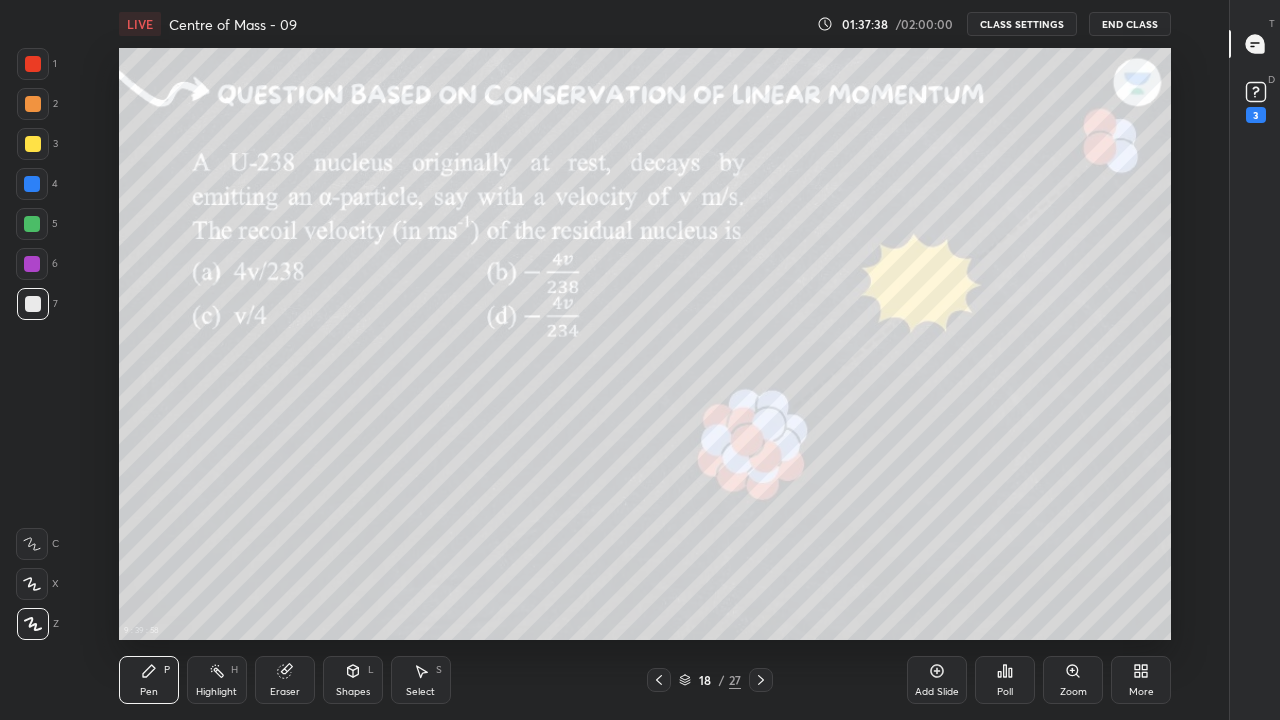 click 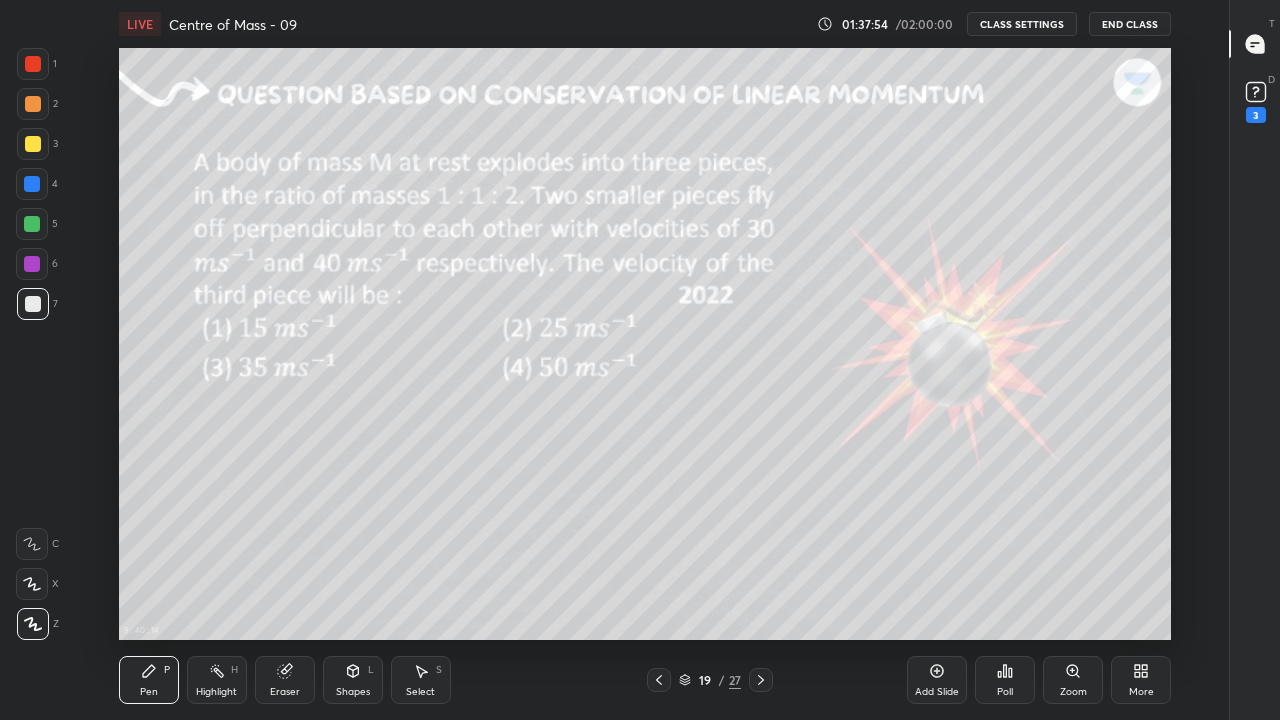 click on "Highlight H" at bounding box center [217, 680] 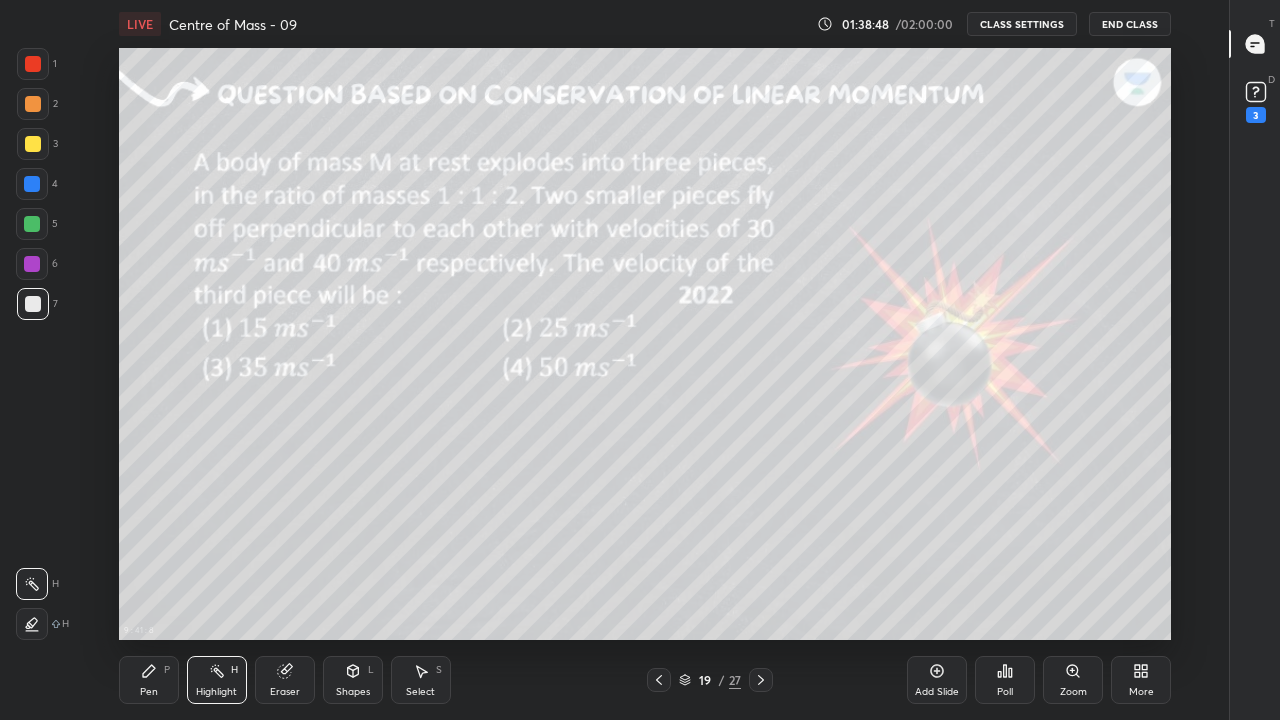 click 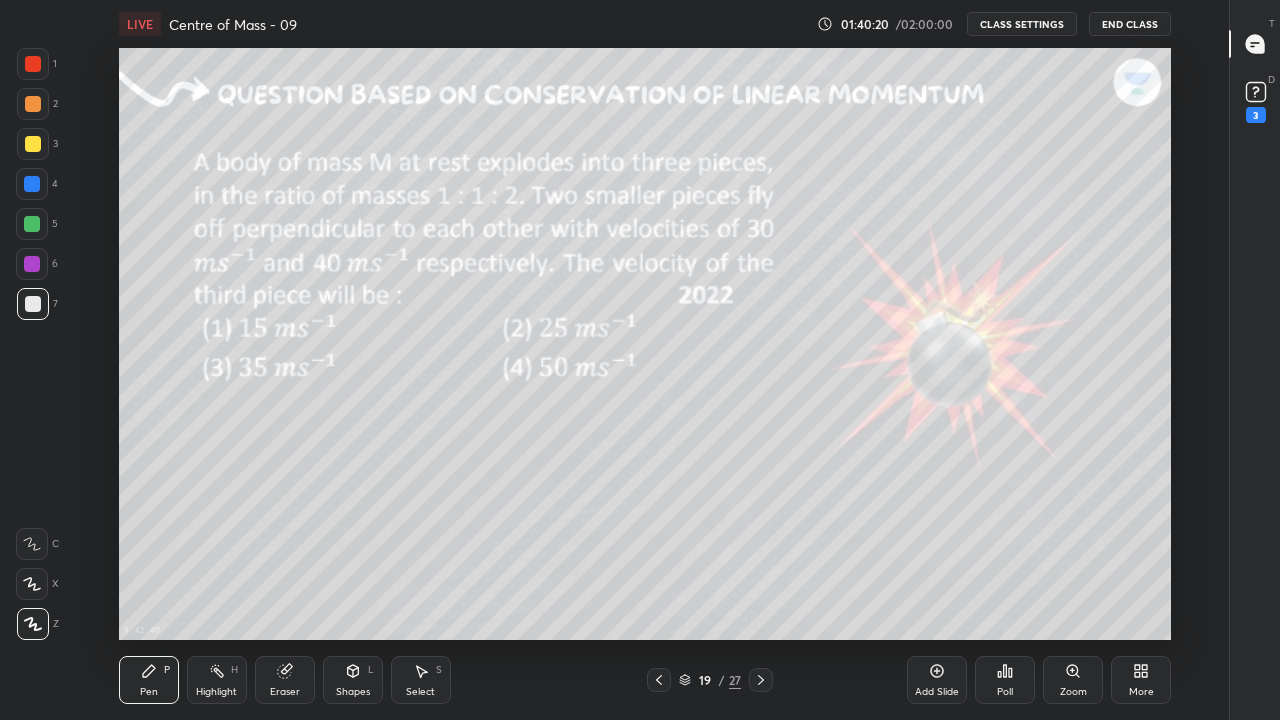 click on "Highlight H" at bounding box center (217, 680) 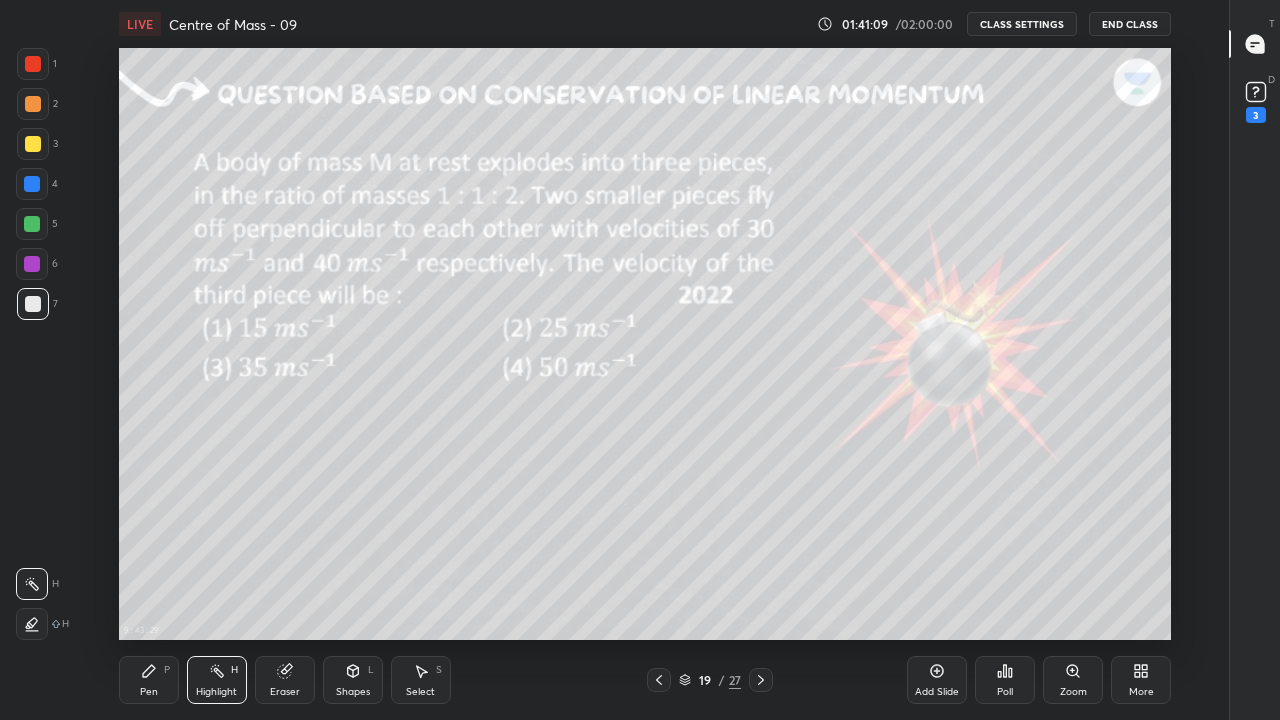 click on "Pen P" at bounding box center (149, 680) 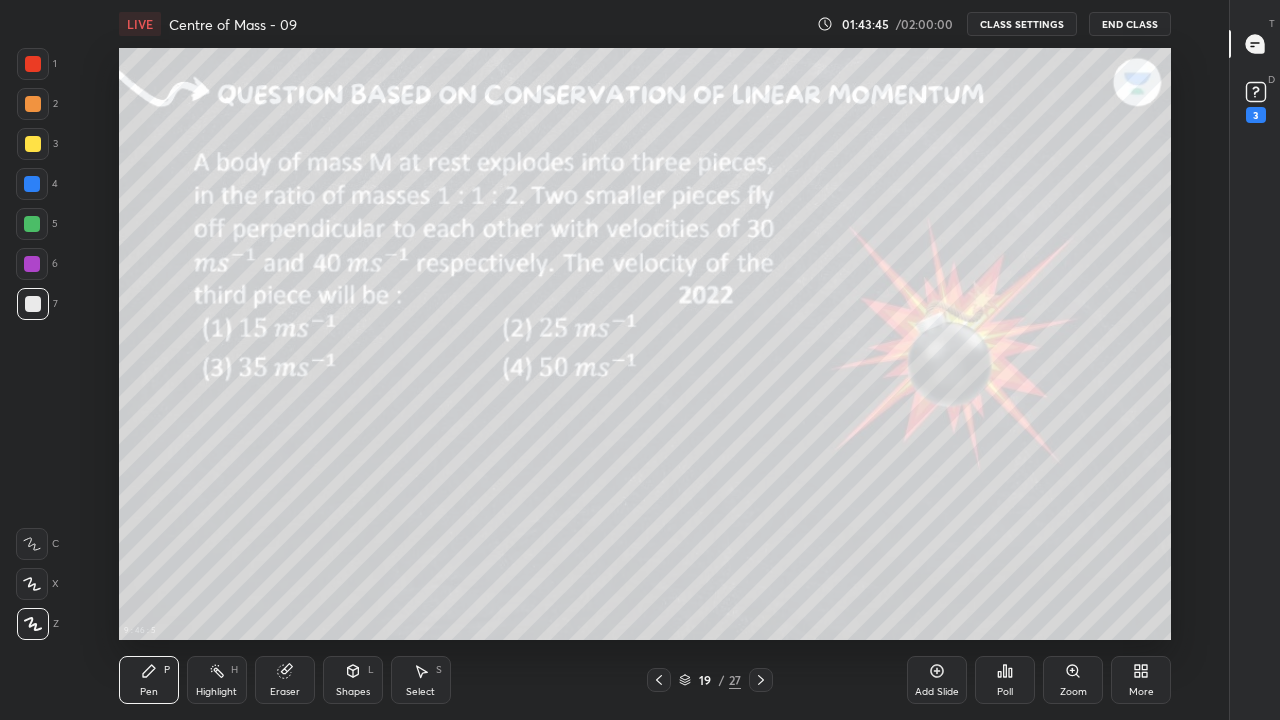 click 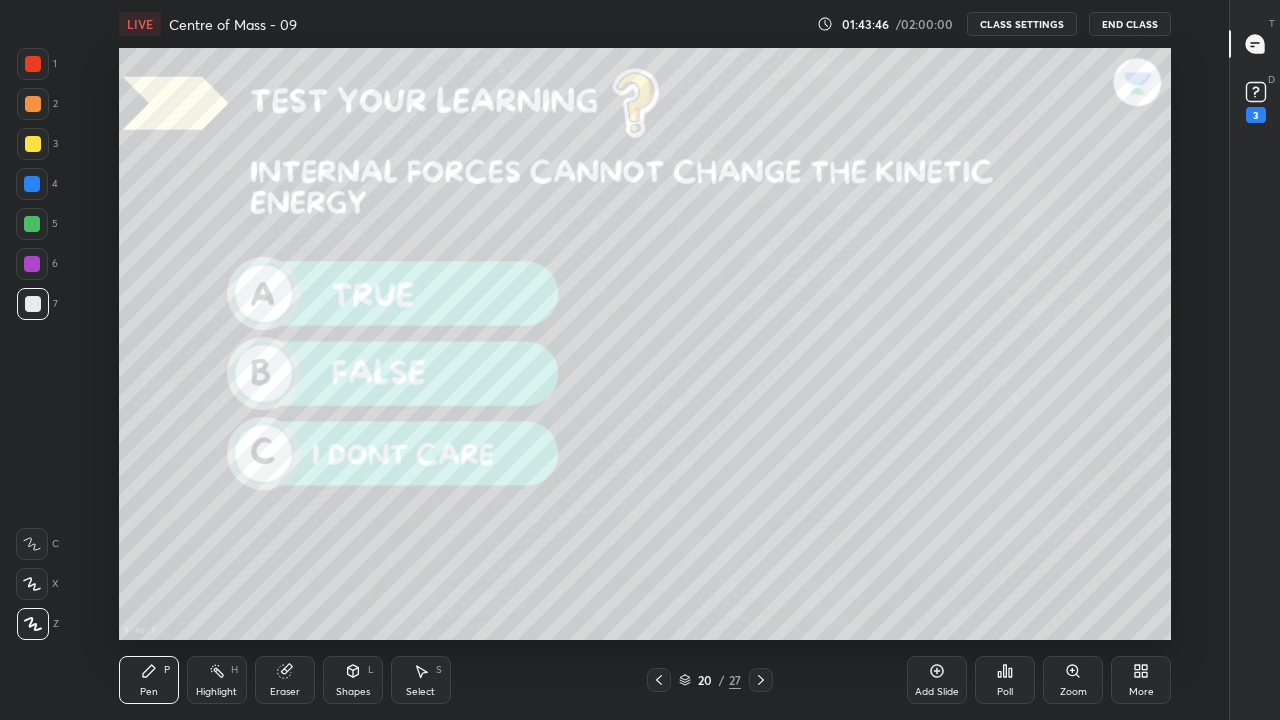click 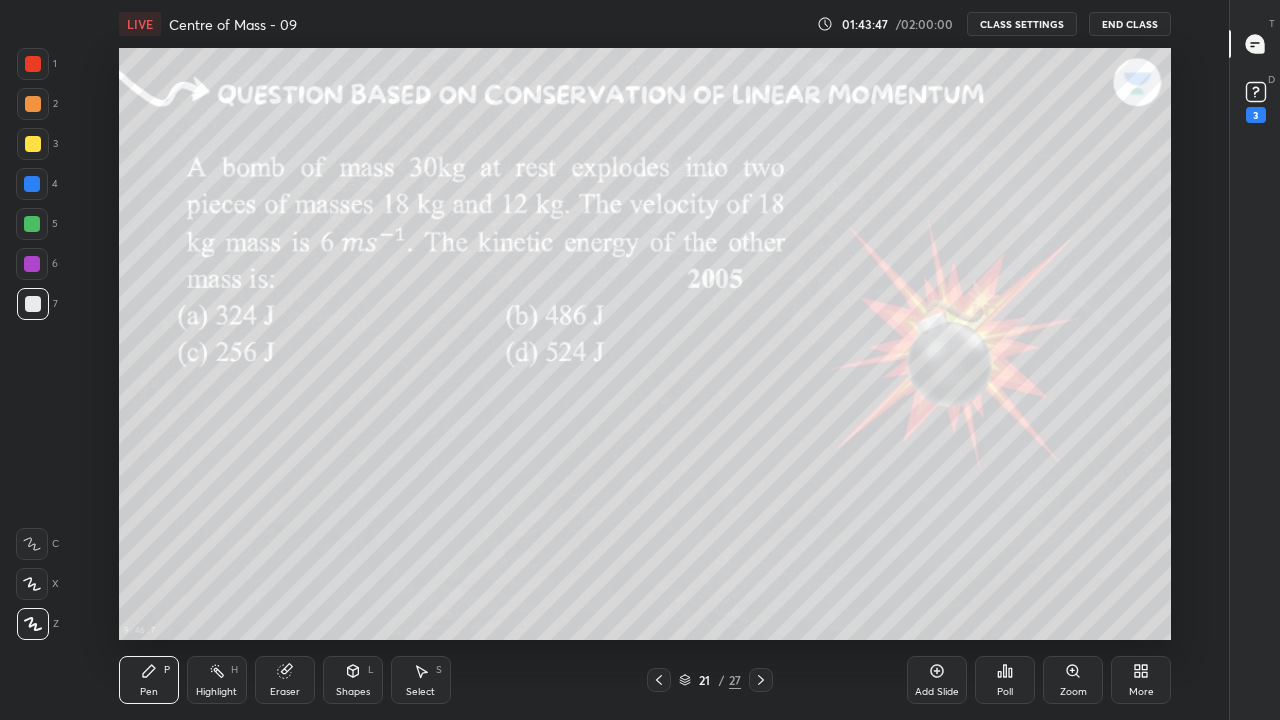 click at bounding box center (761, 680) 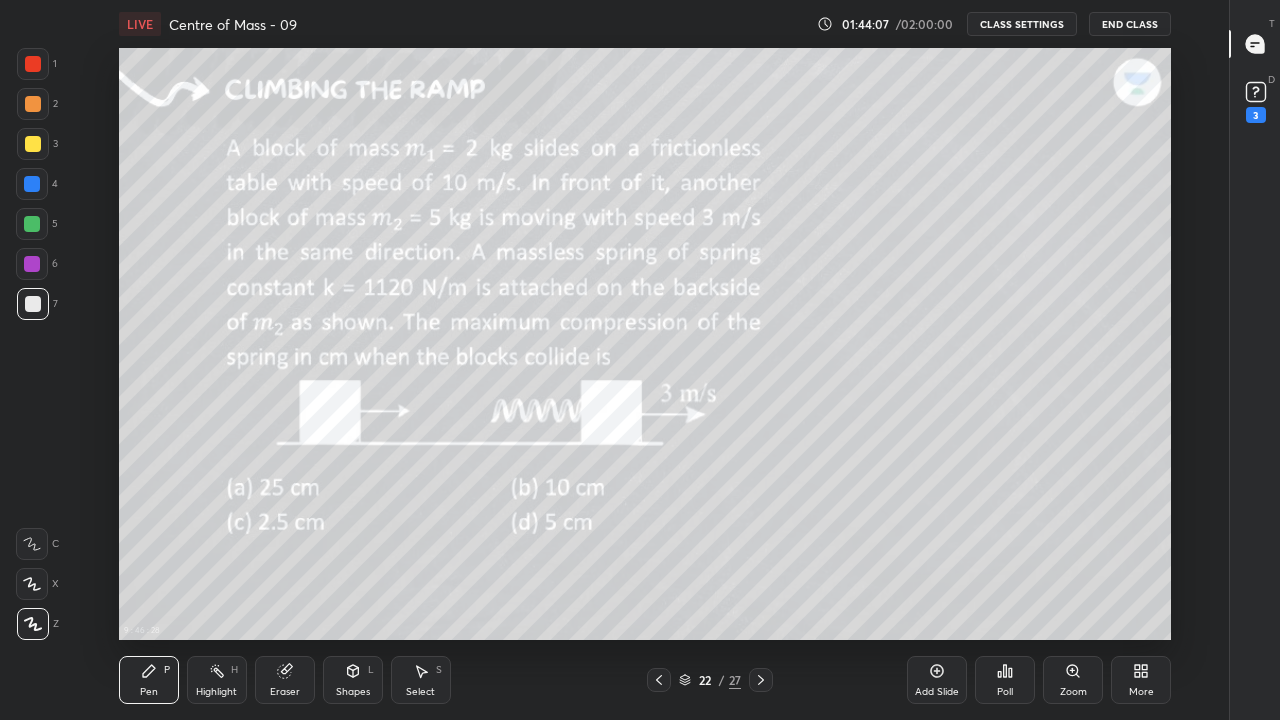 click on "Highlight" at bounding box center [216, 692] 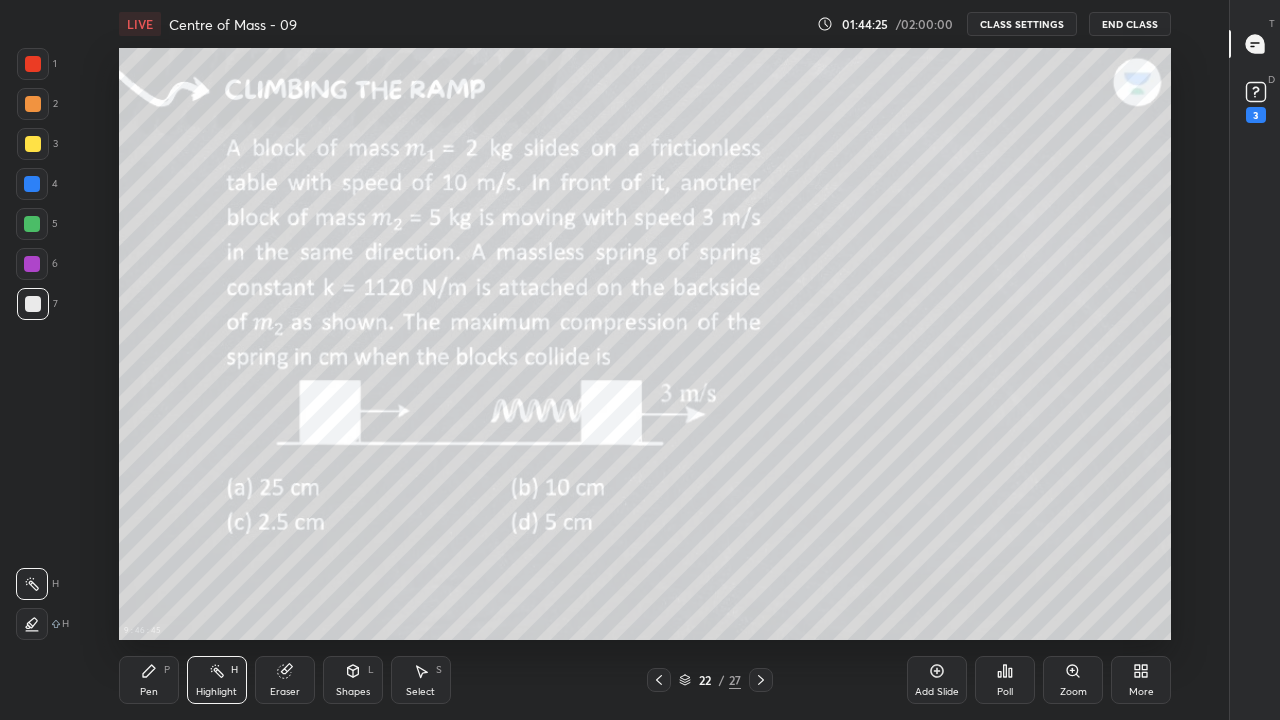 click on "Pen P" at bounding box center [149, 680] 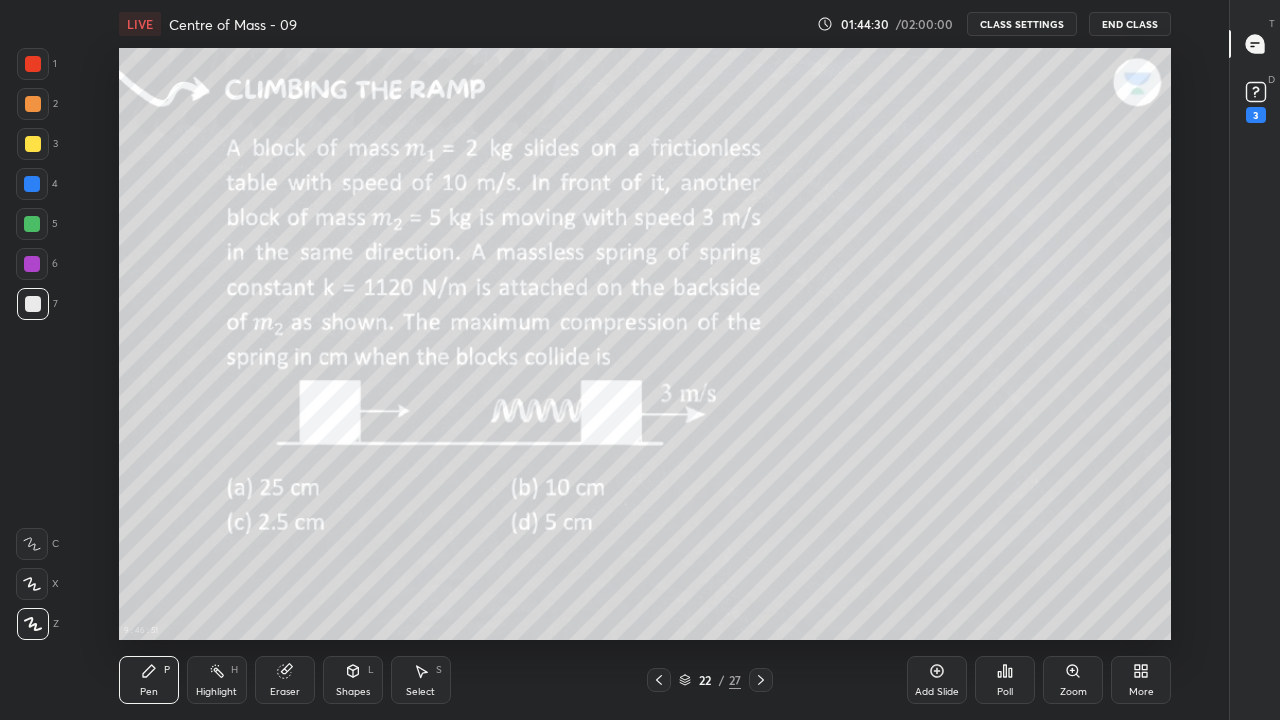 click at bounding box center [33, 64] 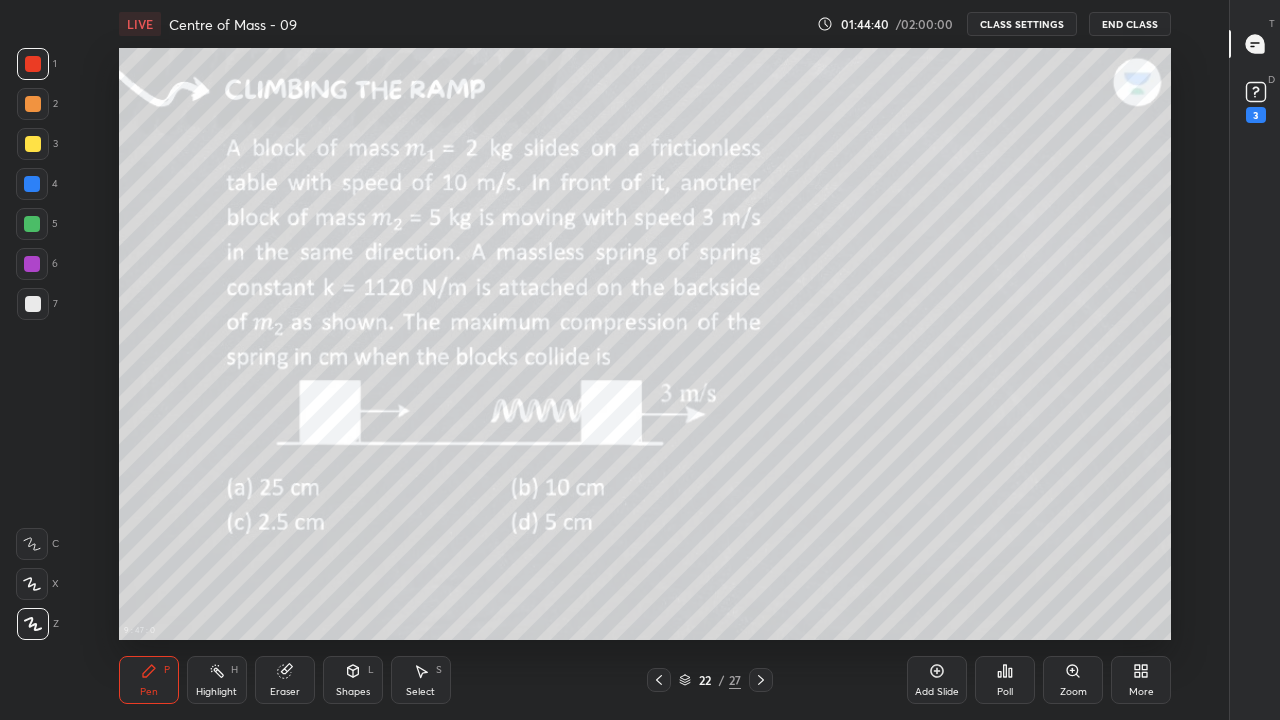 click on "Highlight" at bounding box center (216, 692) 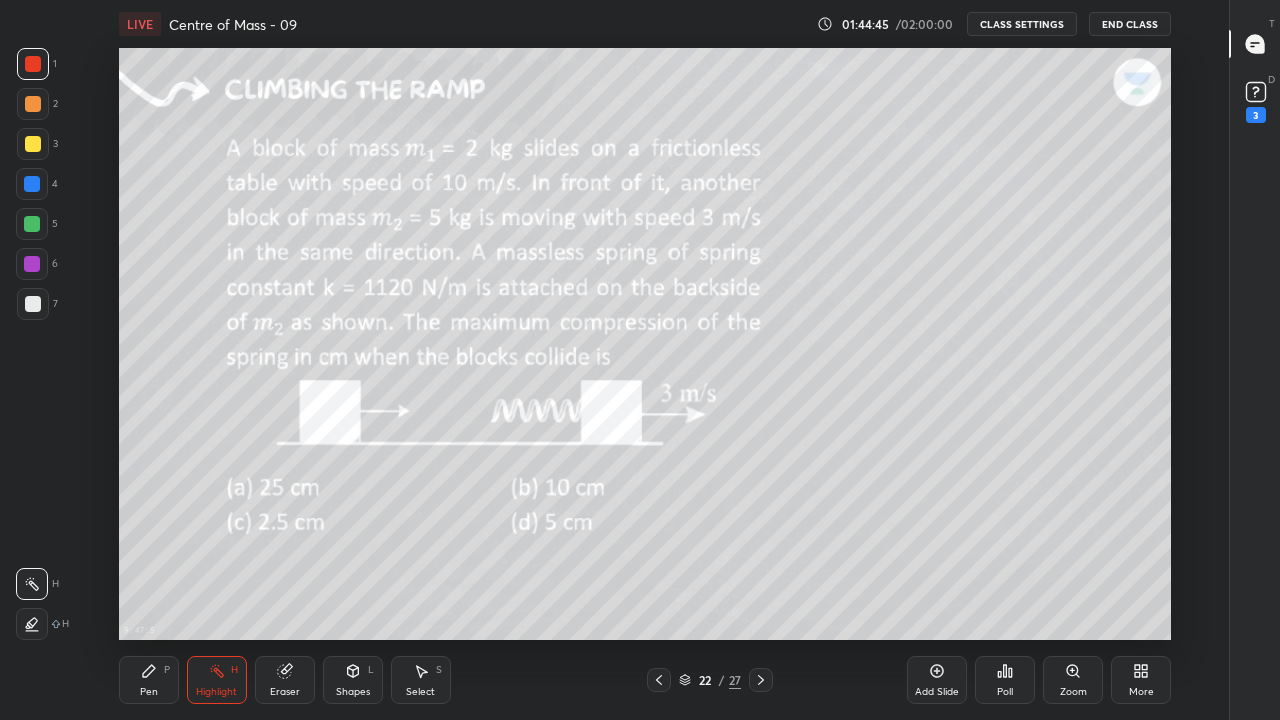 click at bounding box center (33, 64) 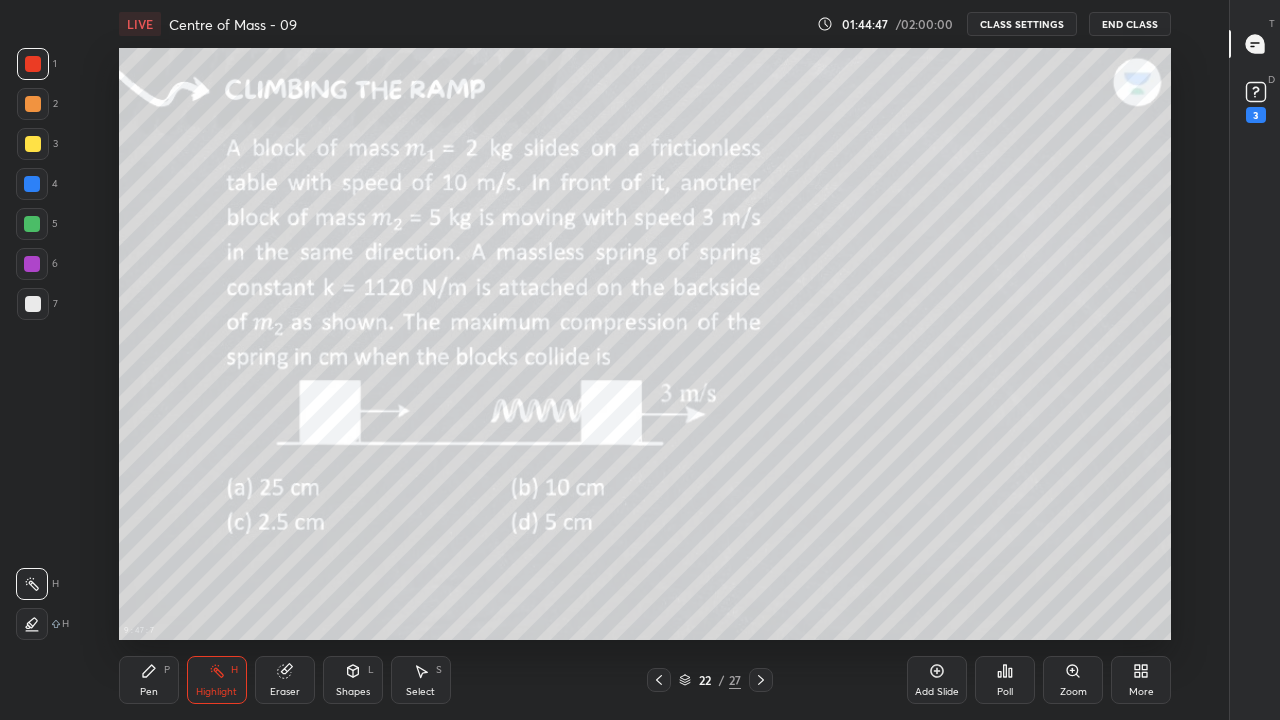 click on "Pen P" at bounding box center (149, 680) 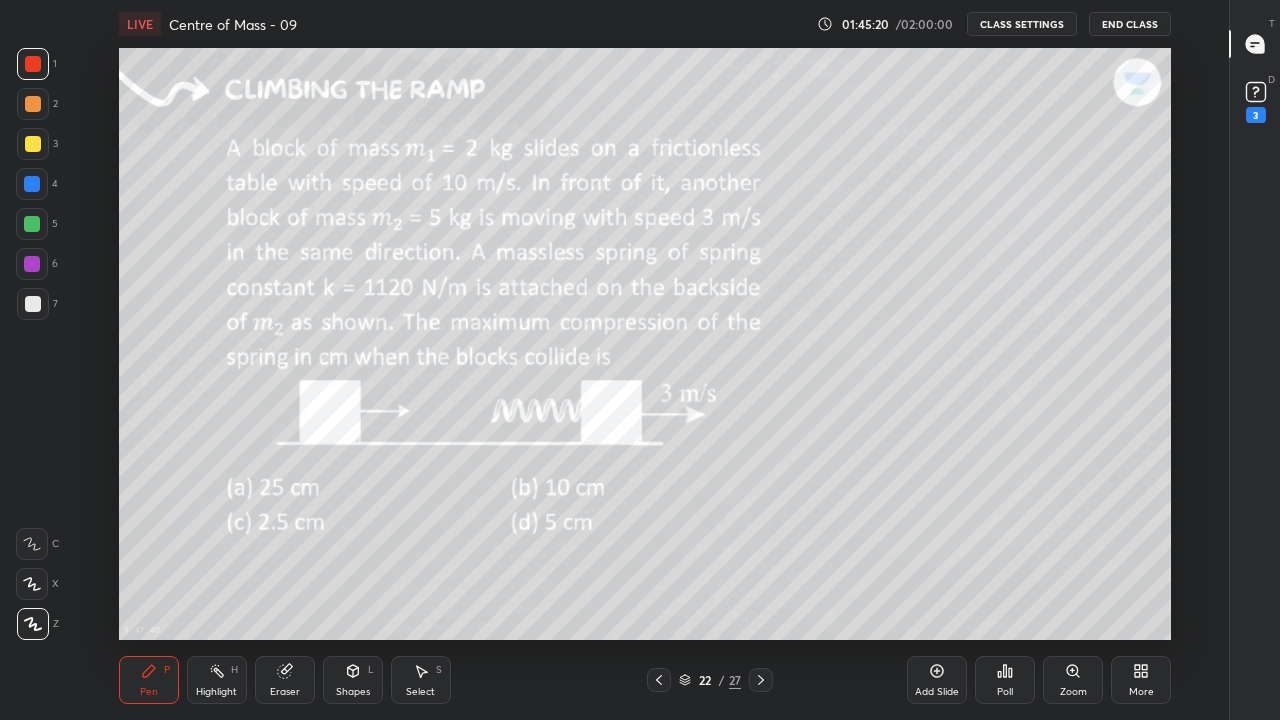 click on "Highlight" at bounding box center (216, 692) 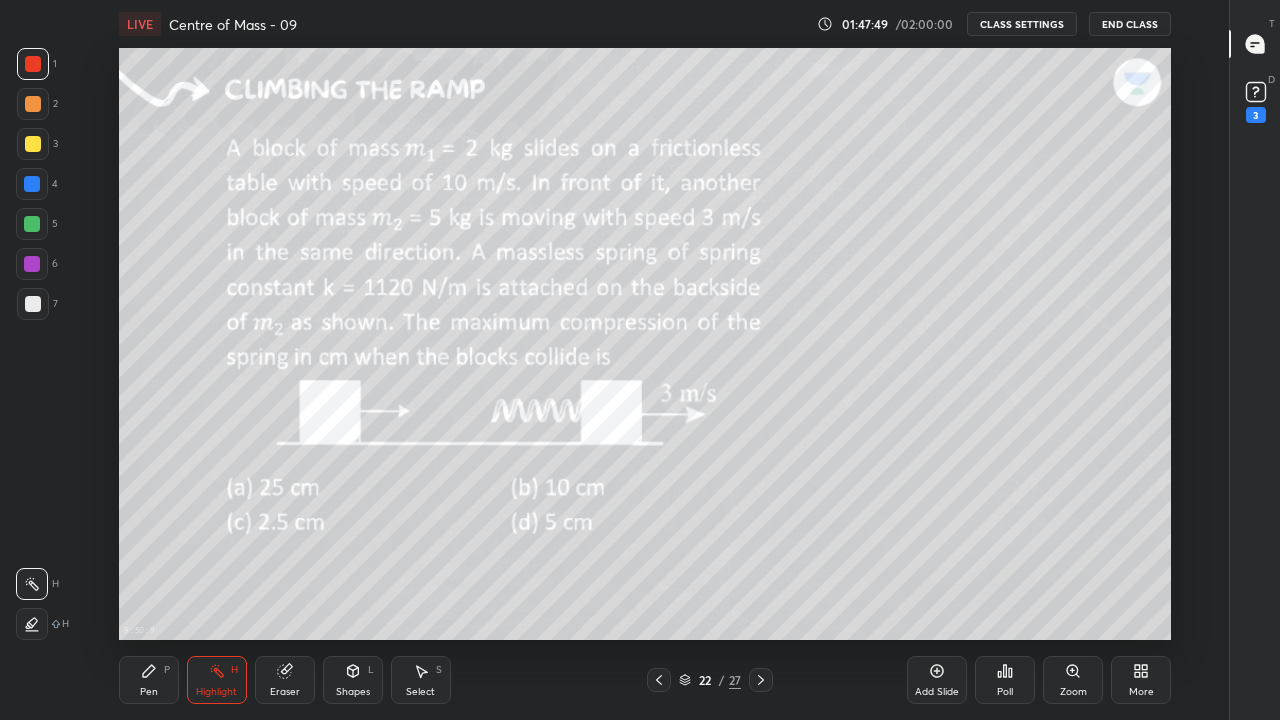 click on "Pen" at bounding box center (149, 692) 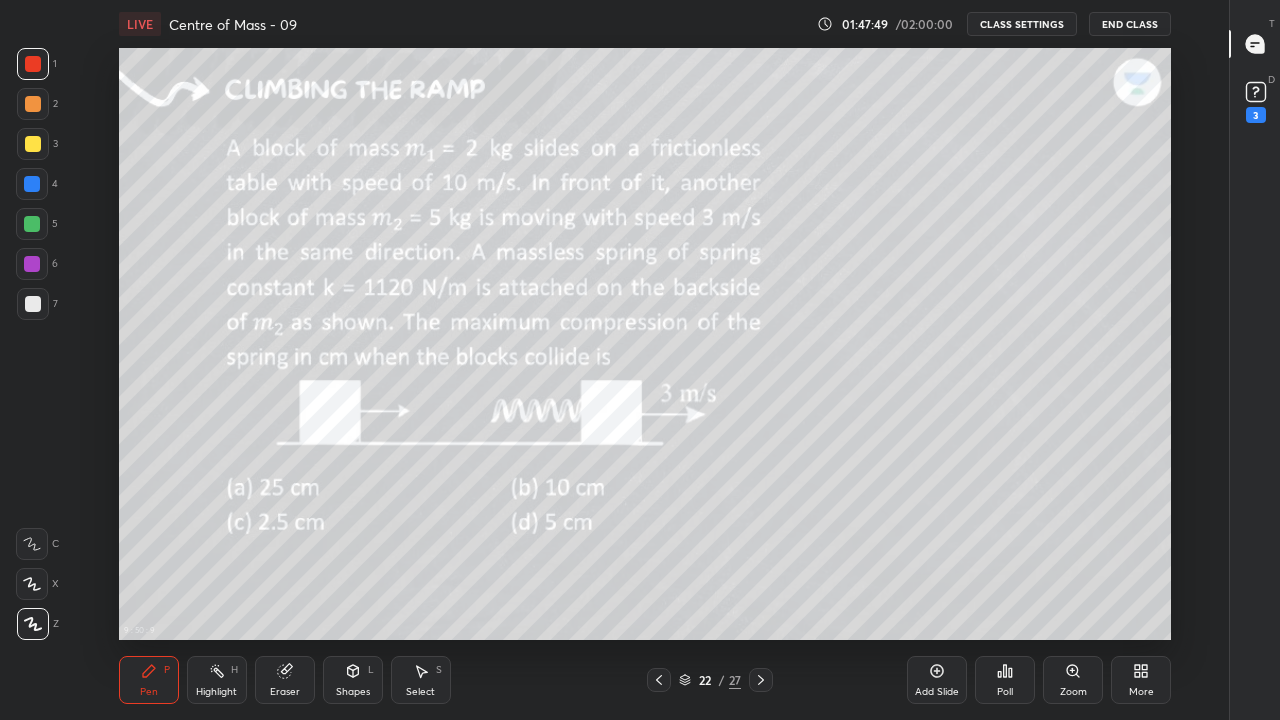 click 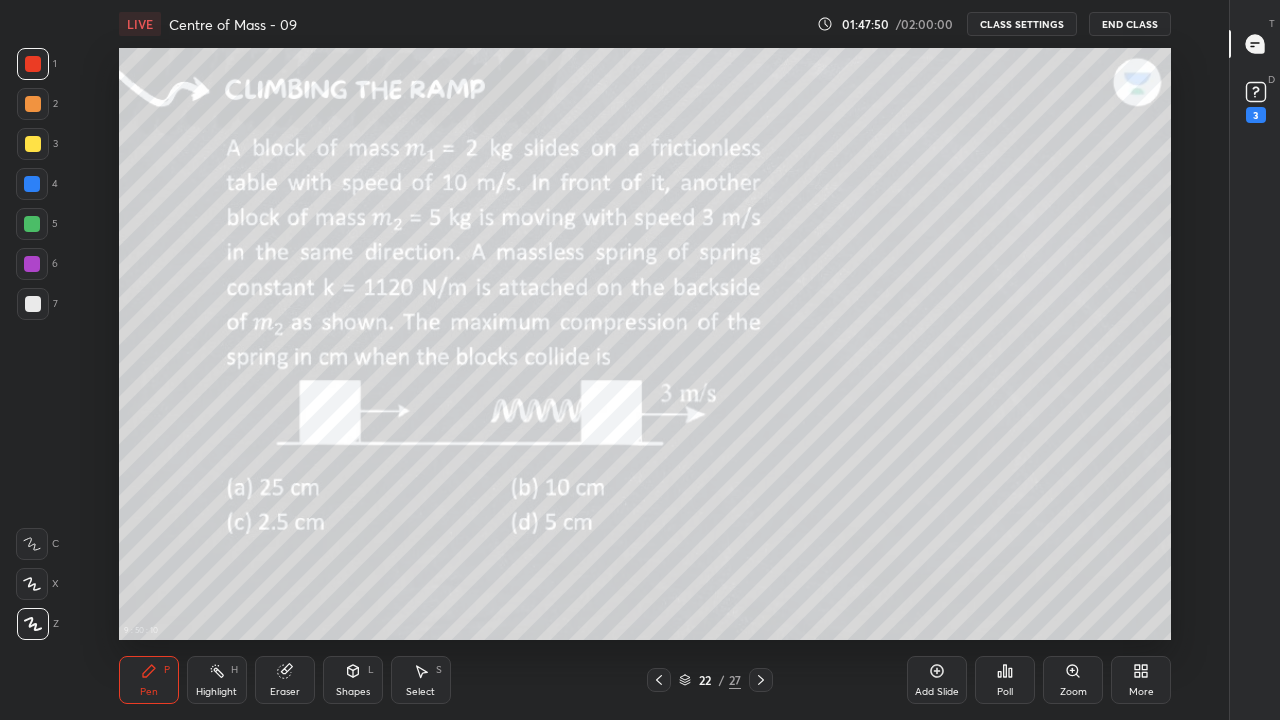 click at bounding box center [33, 304] 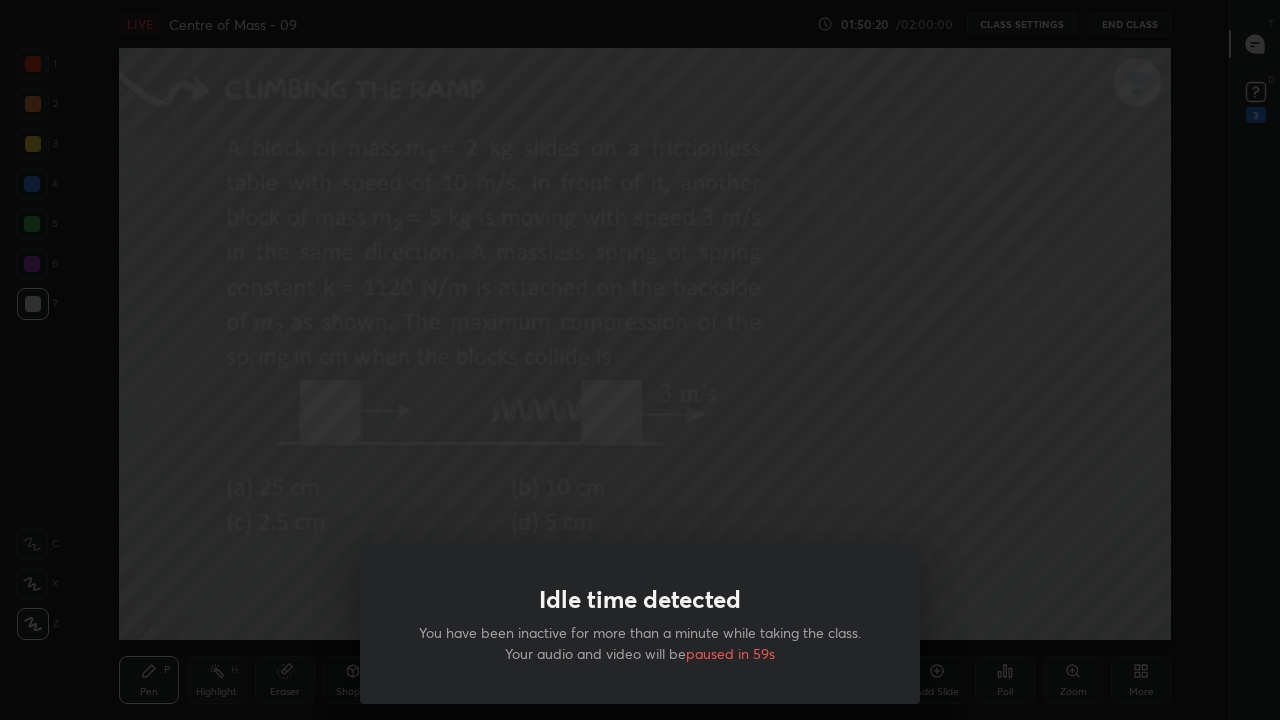 click on "Idle time detected You have been inactive for more than a minute while taking the class. Your audio and video will be  paused in 59s" at bounding box center [640, 360] 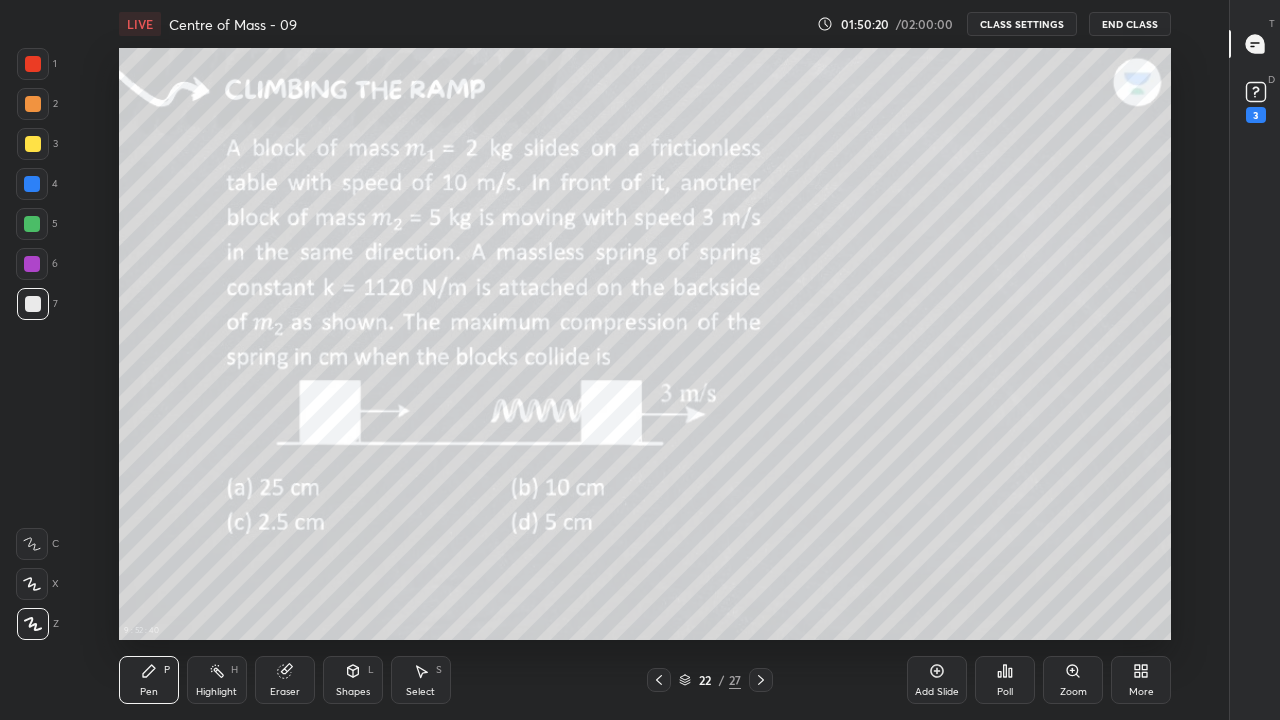 click at bounding box center (640, 360) 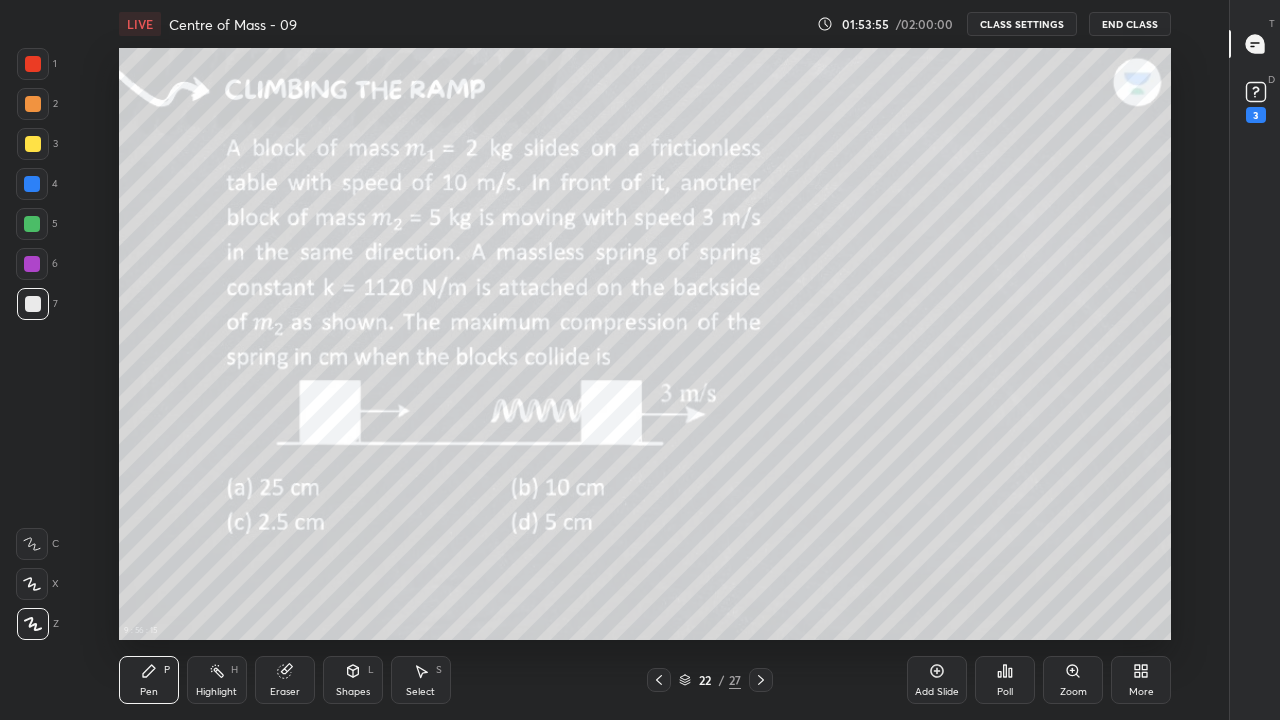 click on "Add Slide" at bounding box center (937, 680) 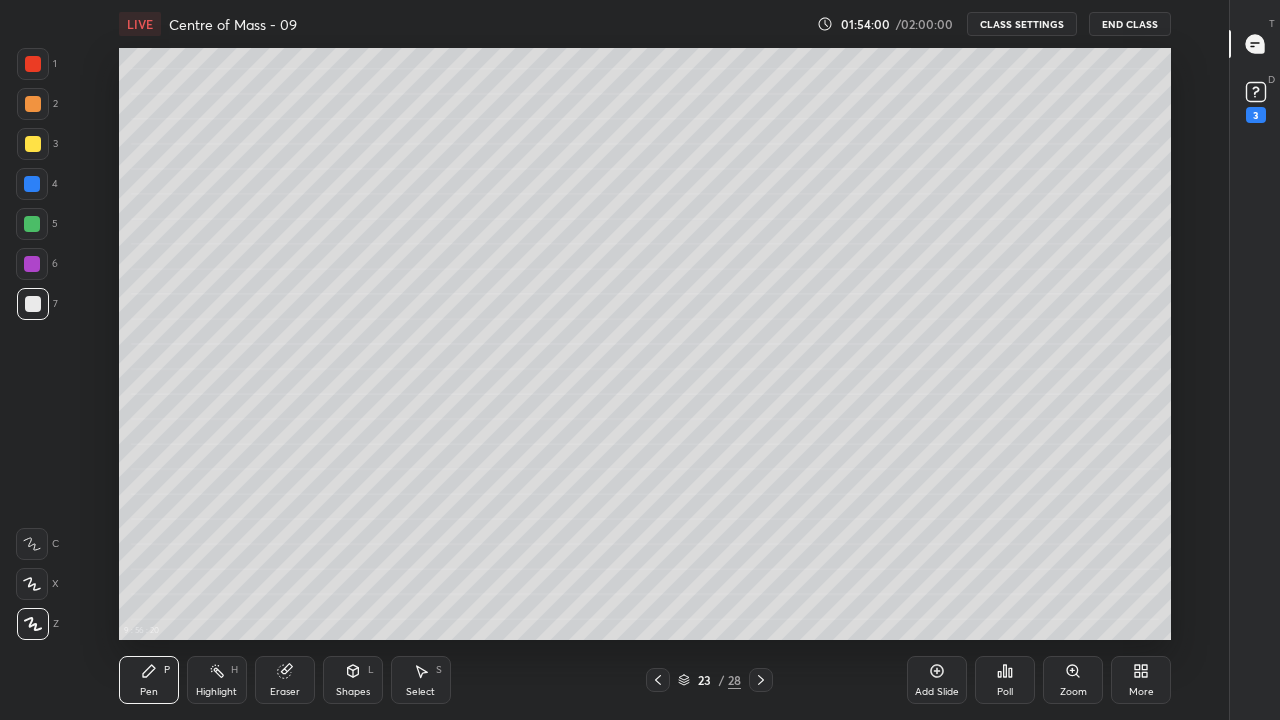 click 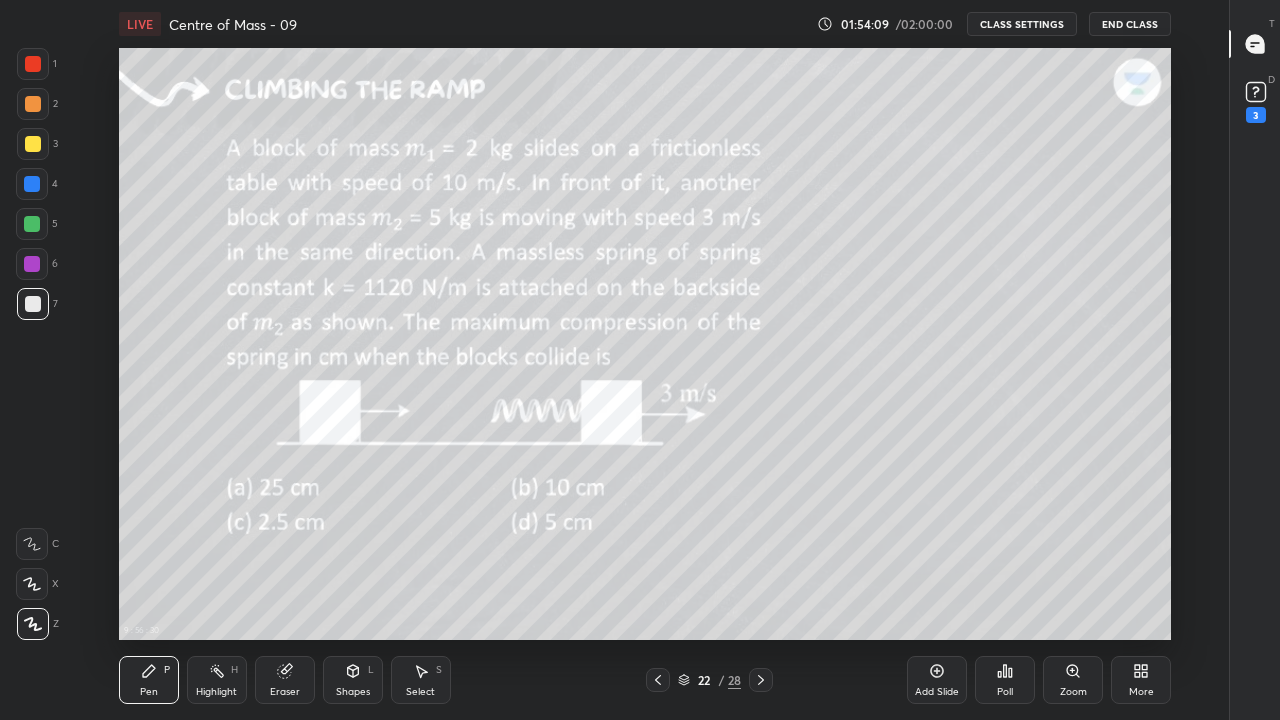 click 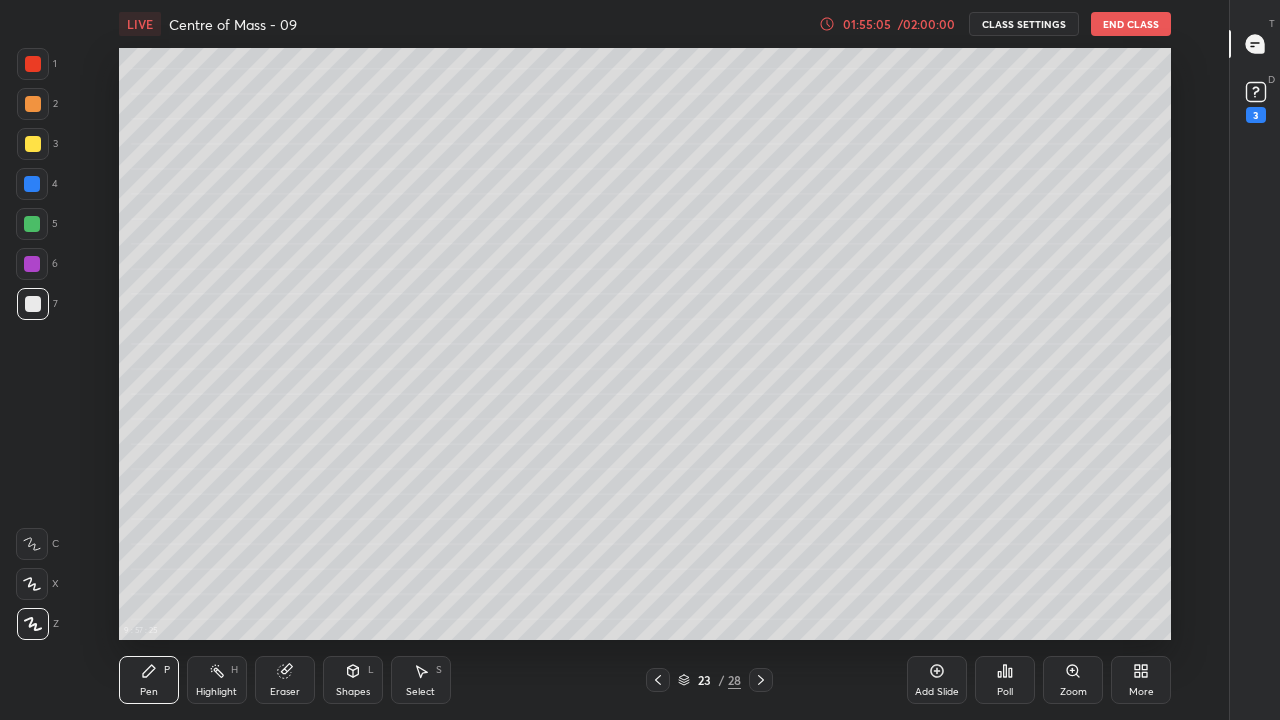 click at bounding box center (658, 680) 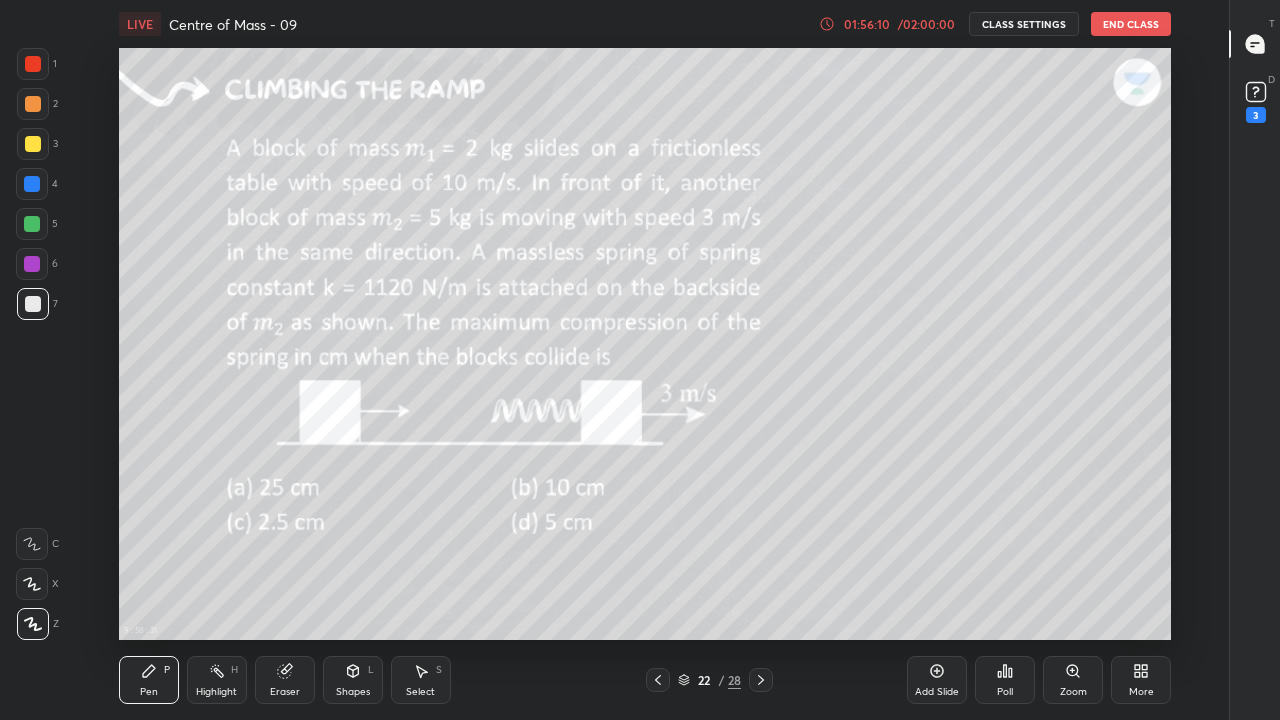 click on "01:56:10" at bounding box center (867, 24) 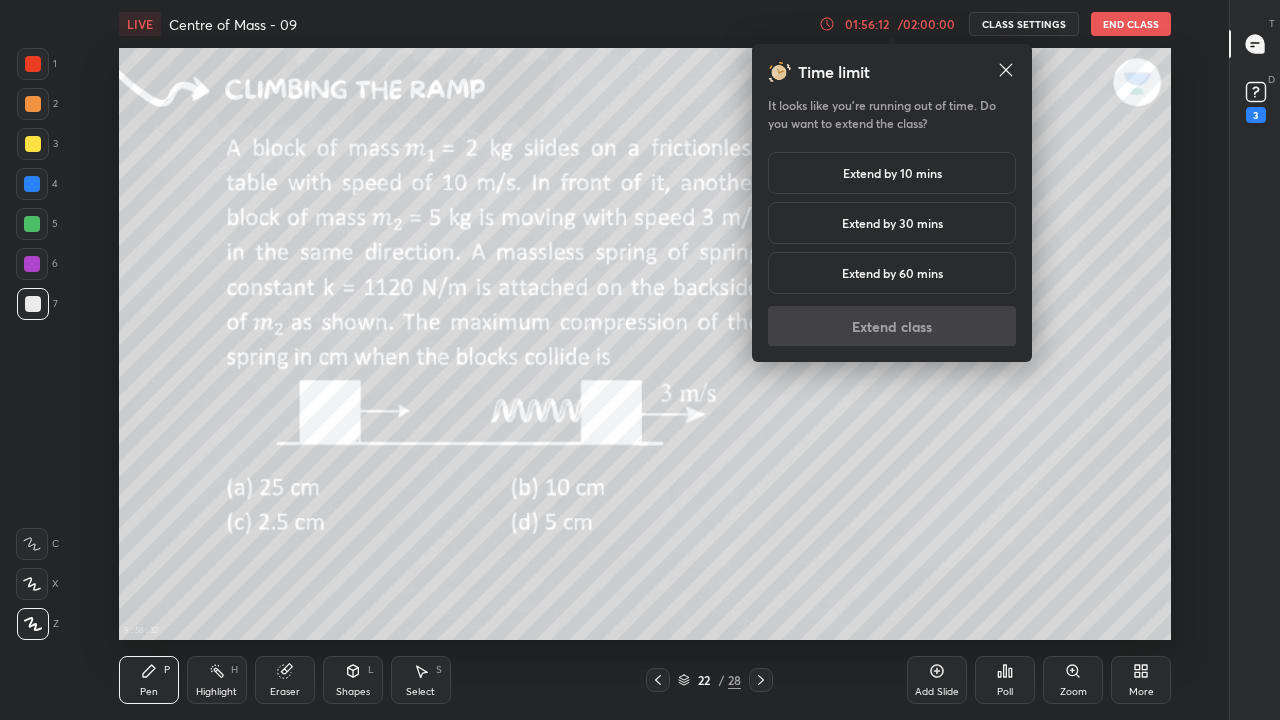 click on "Extend by 10 mins" at bounding box center (892, 173) 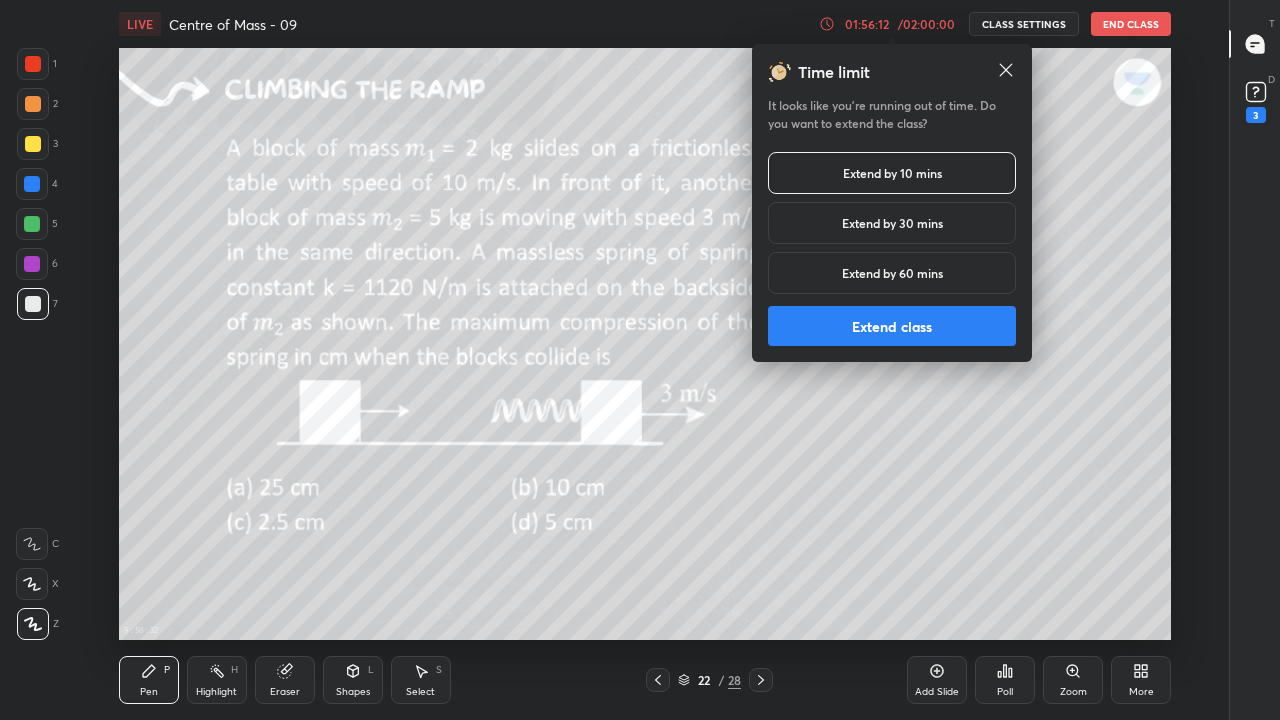 click on "Extend class" at bounding box center (892, 326) 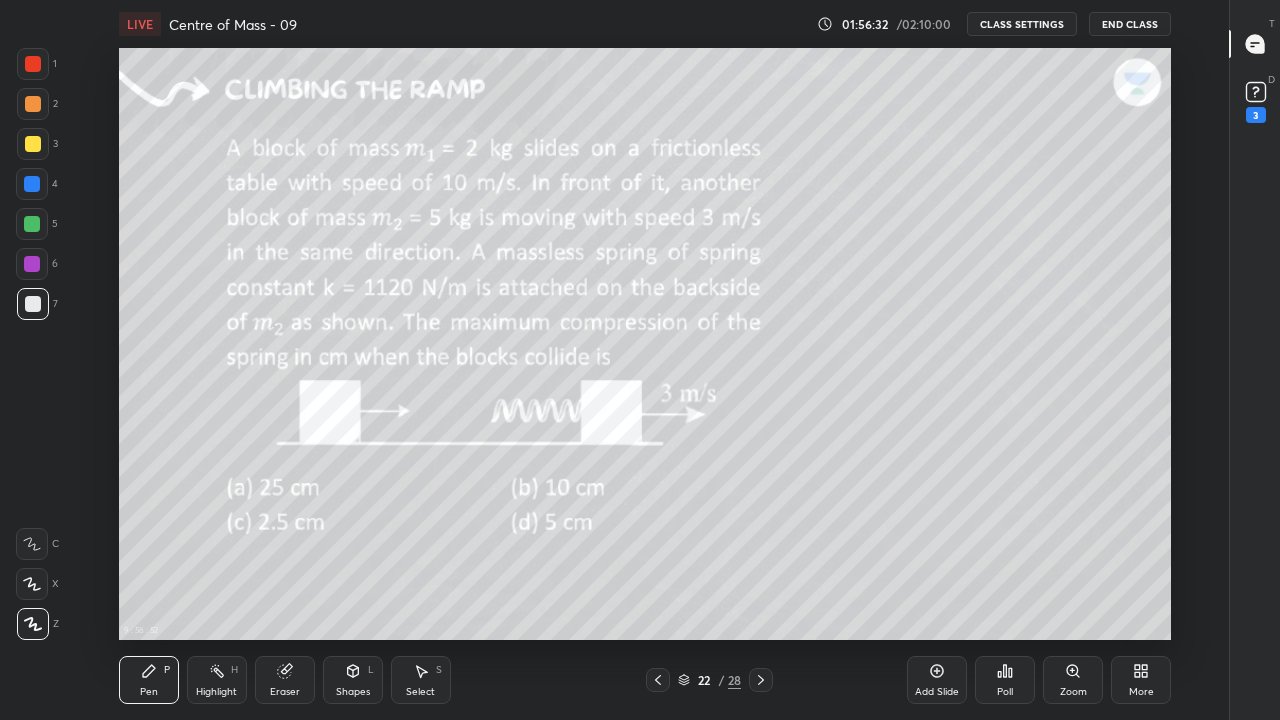 click 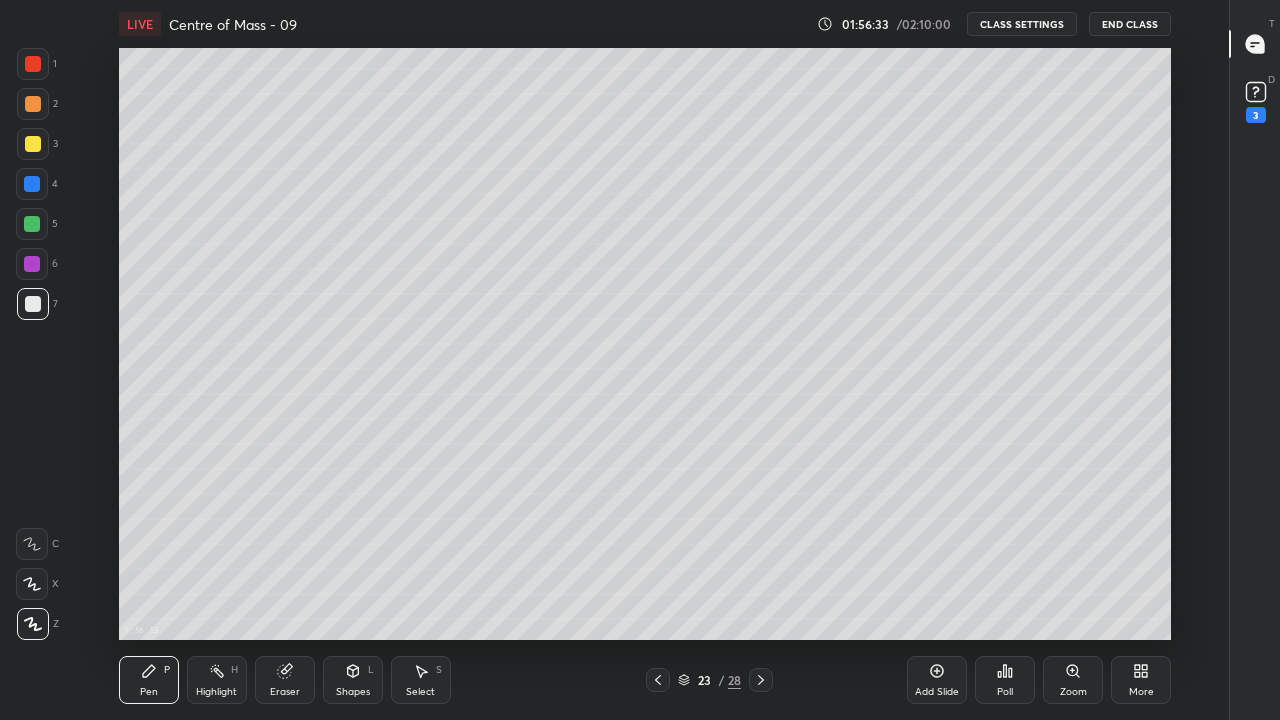 click 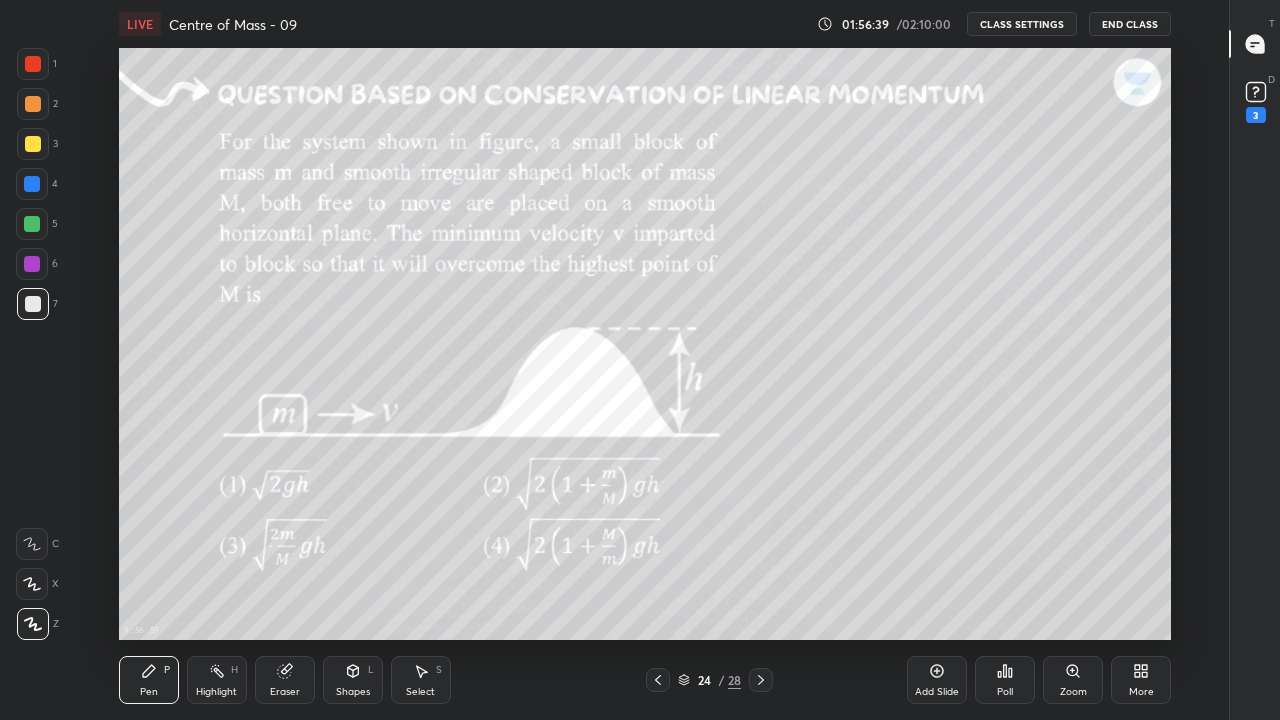 click 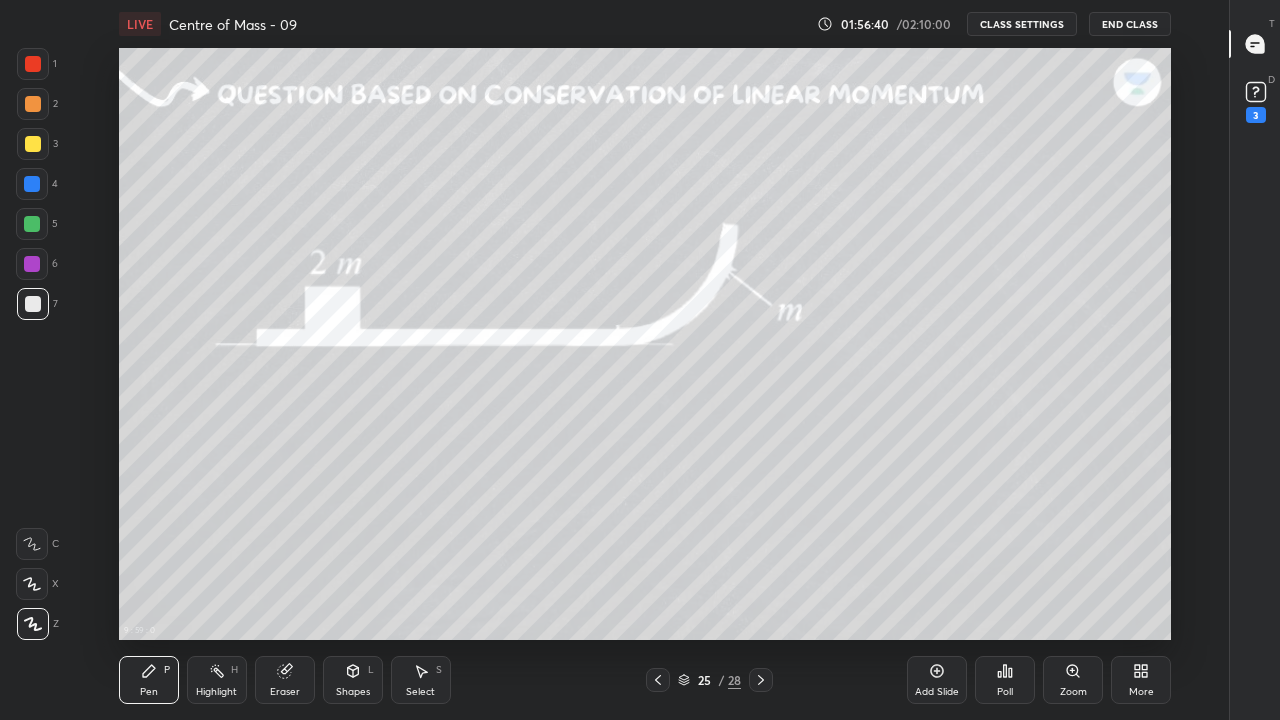 click at bounding box center [761, 680] 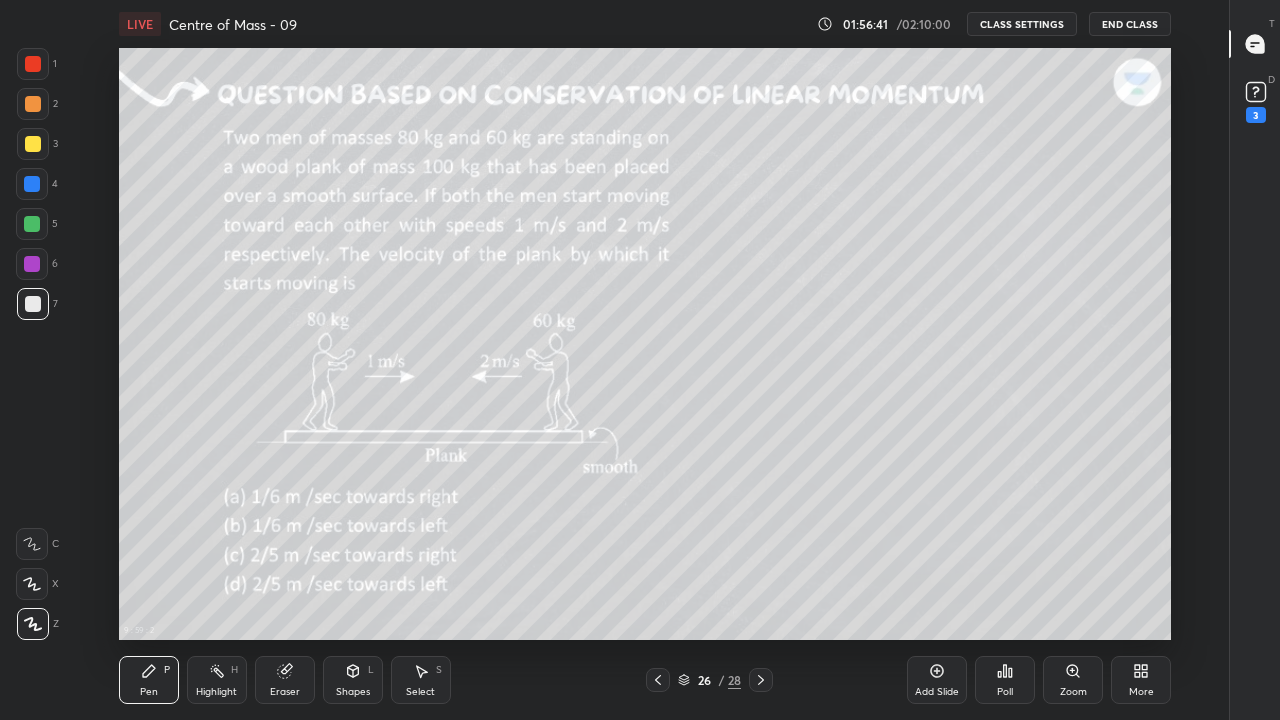 click at bounding box center [761, 680] 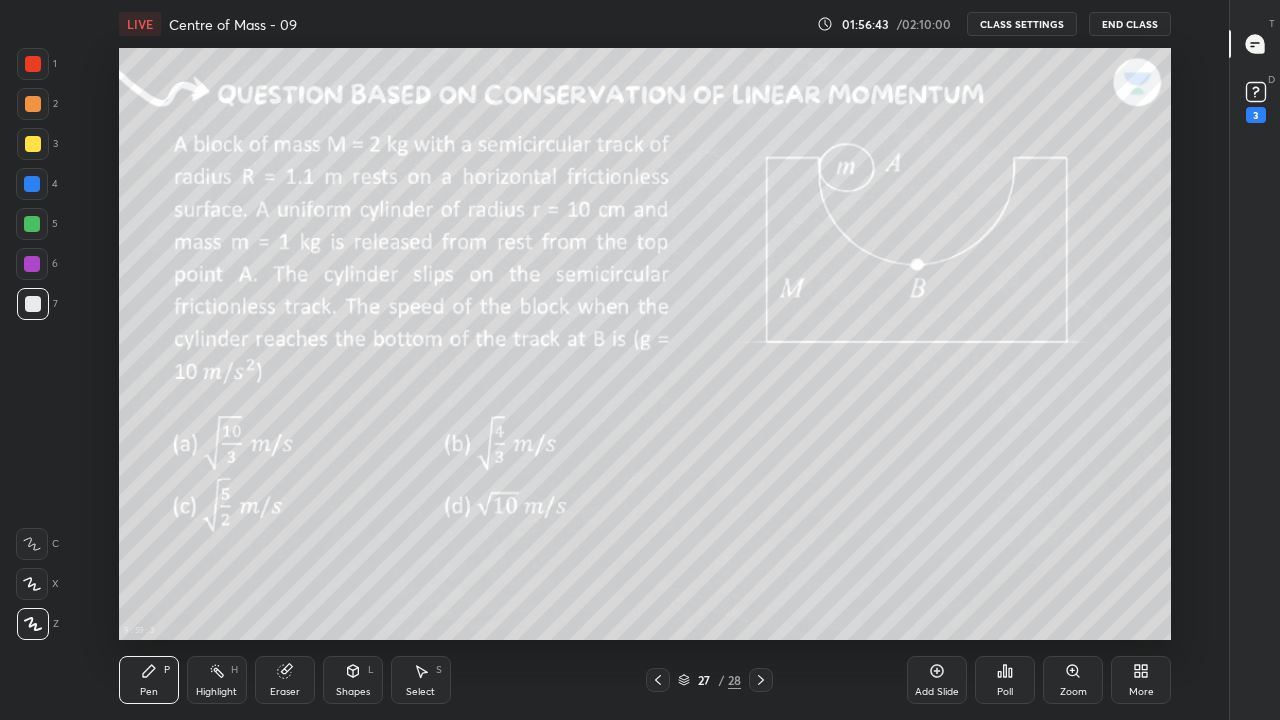 click 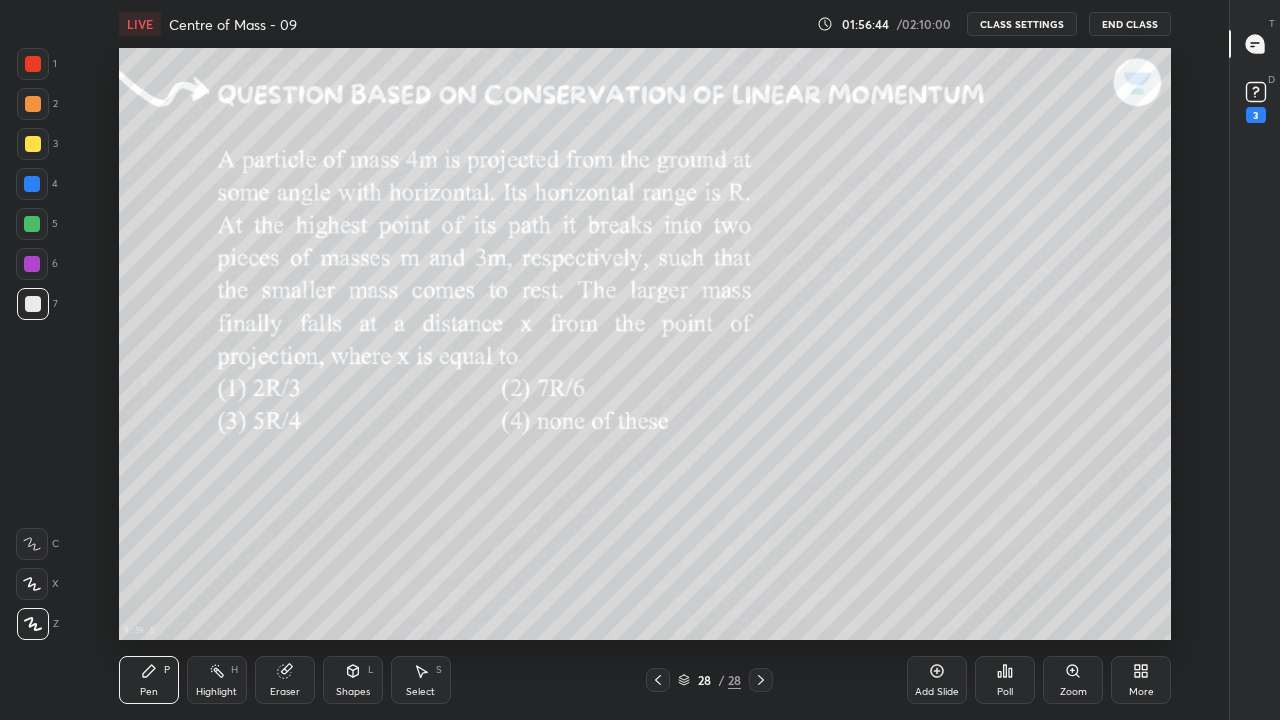 click 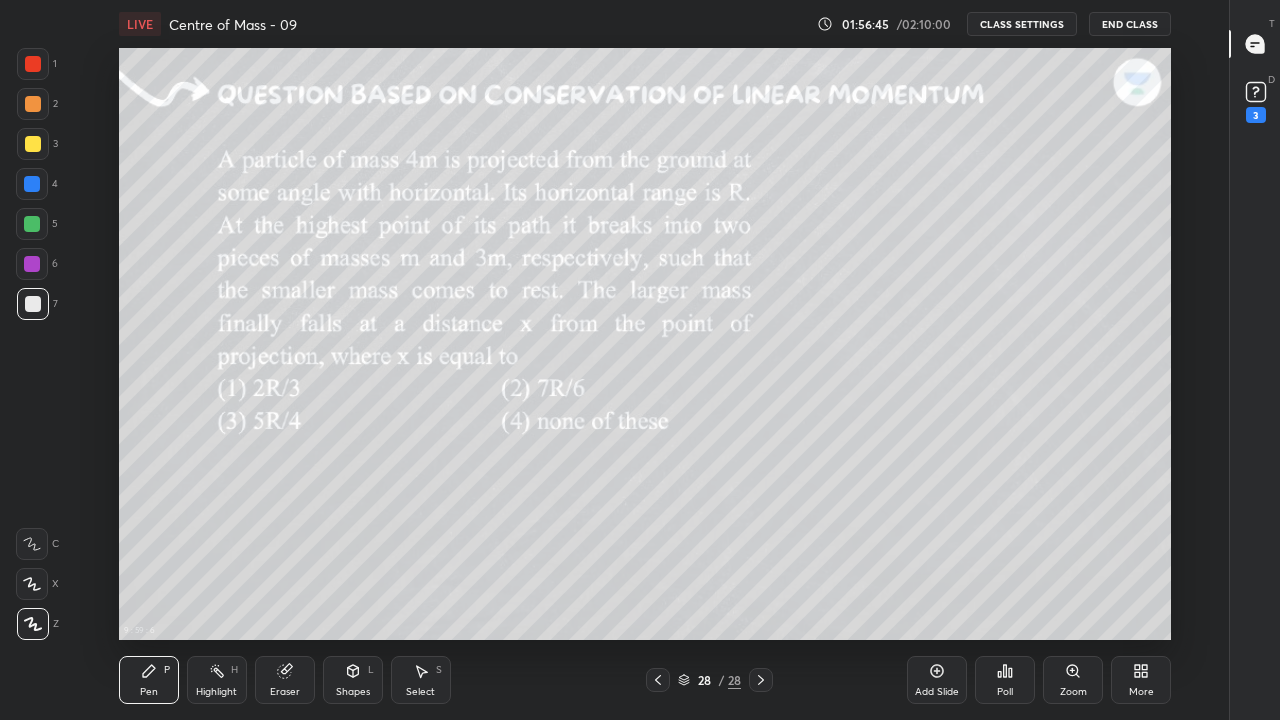 click 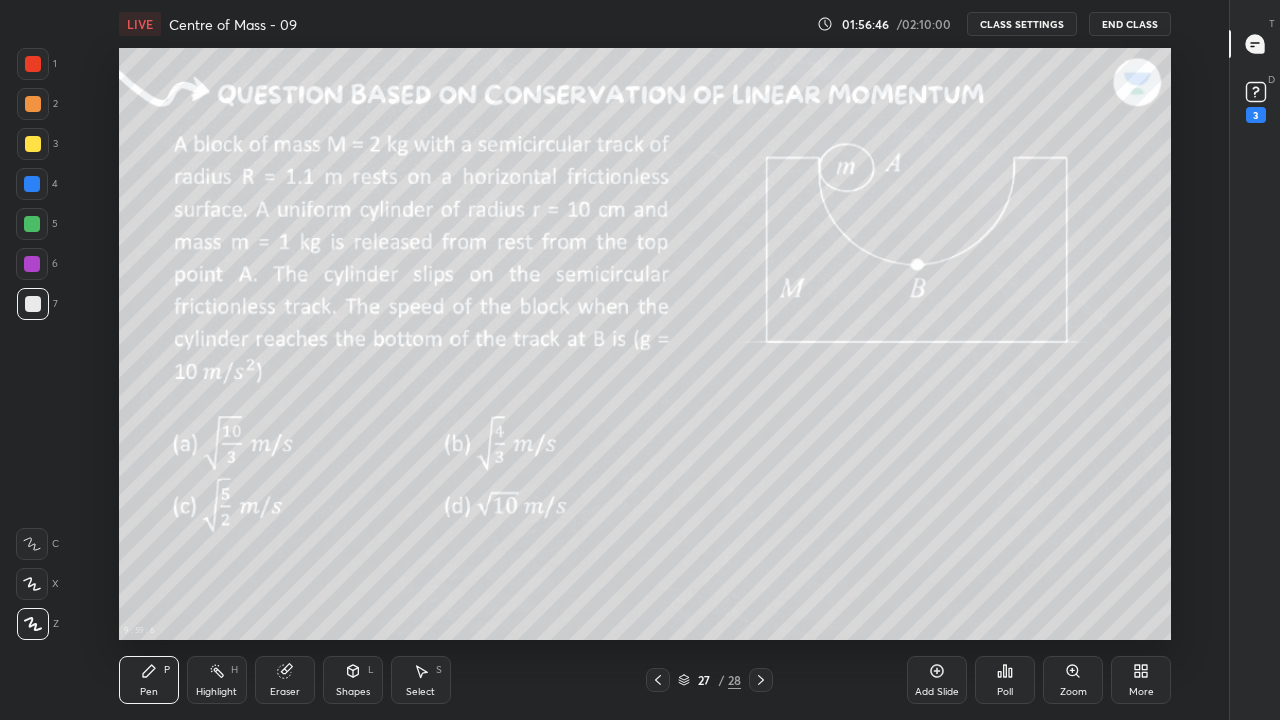 click 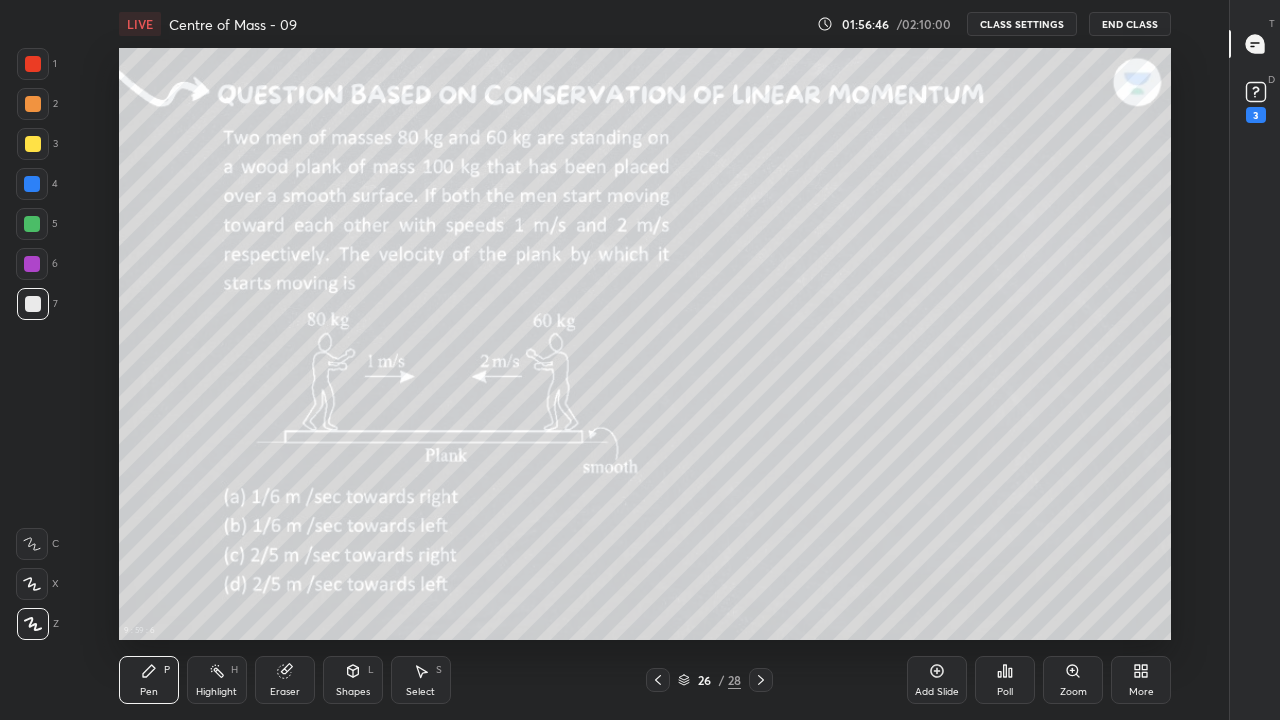 click 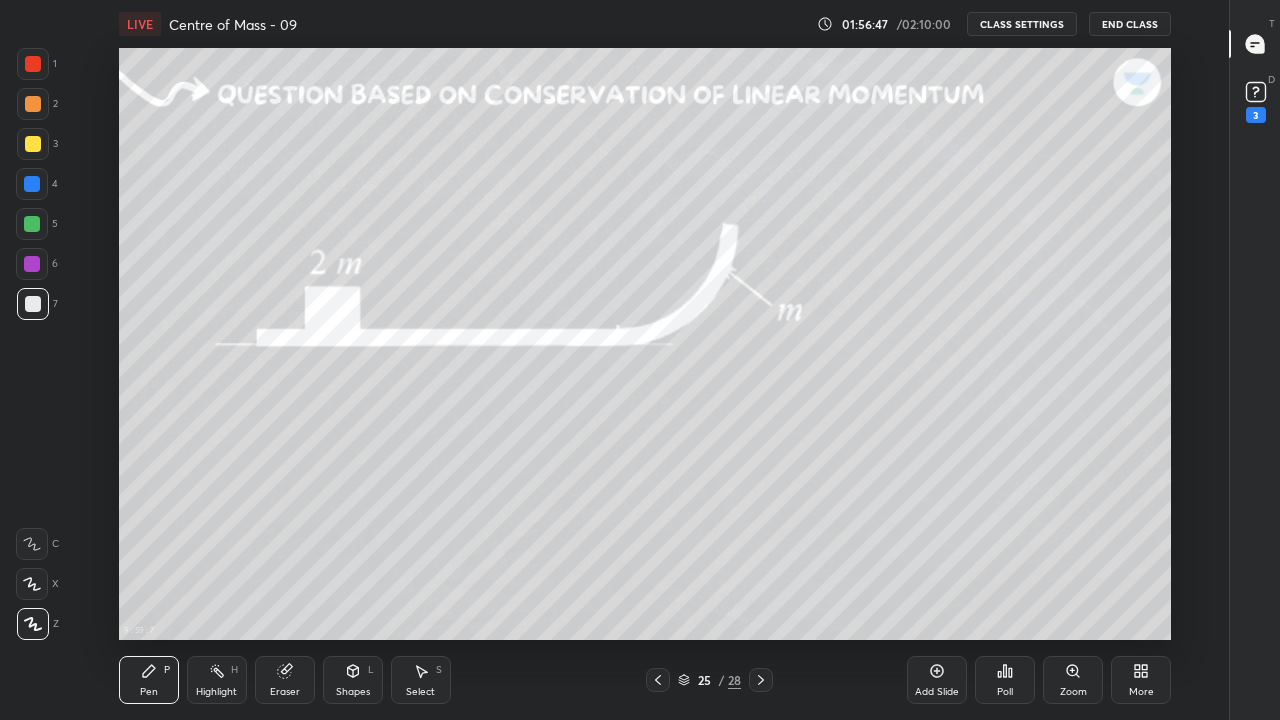 click 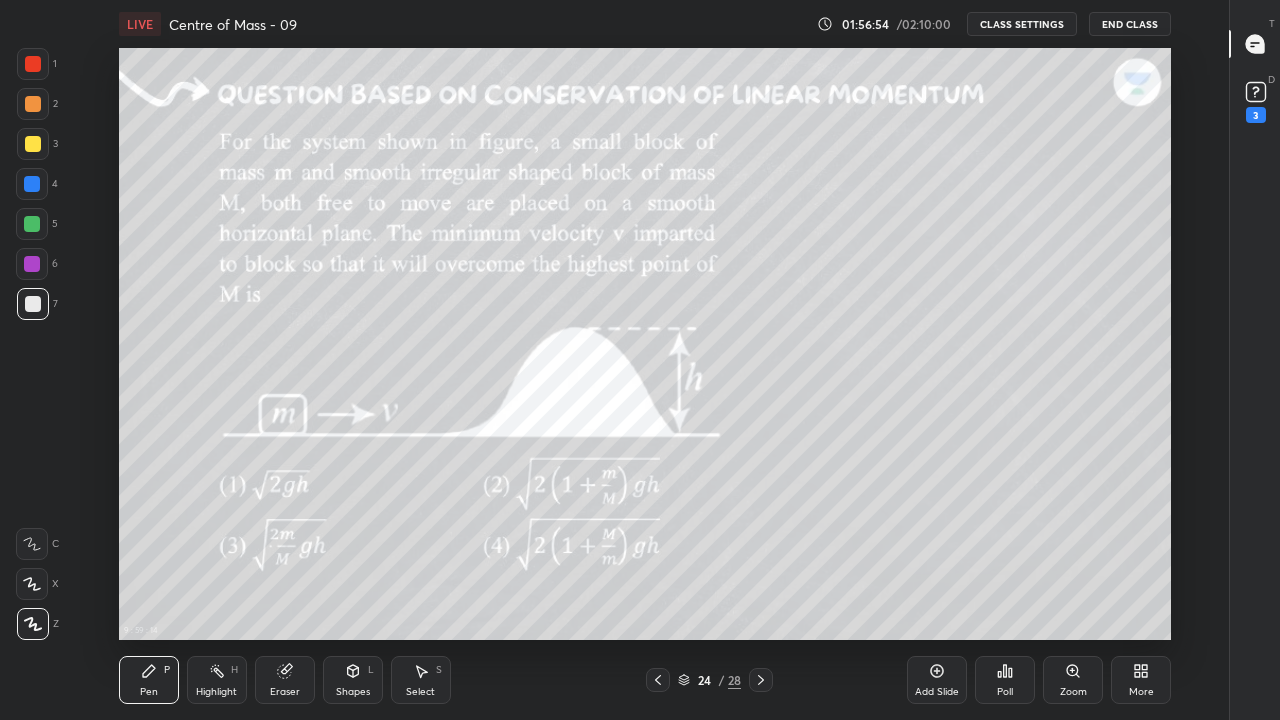 click on "Highlight H" at bounding box center (217, 680) 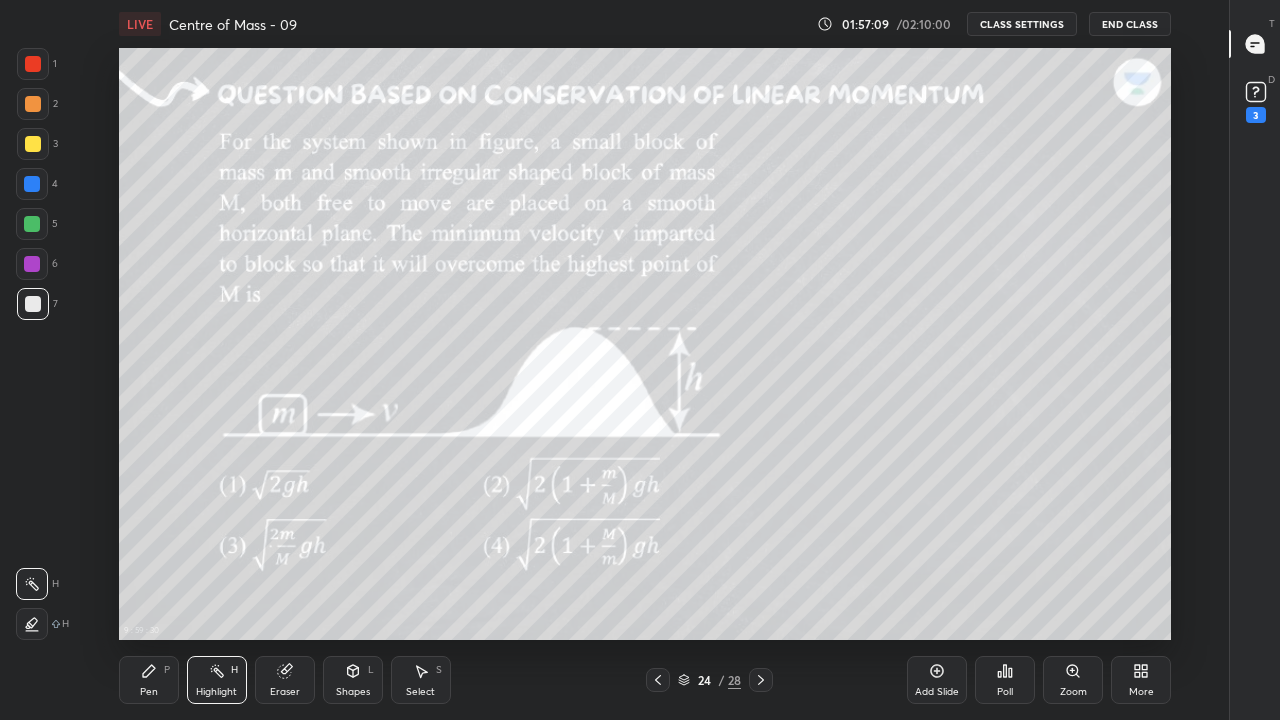 click at bounding box center (33, 64) 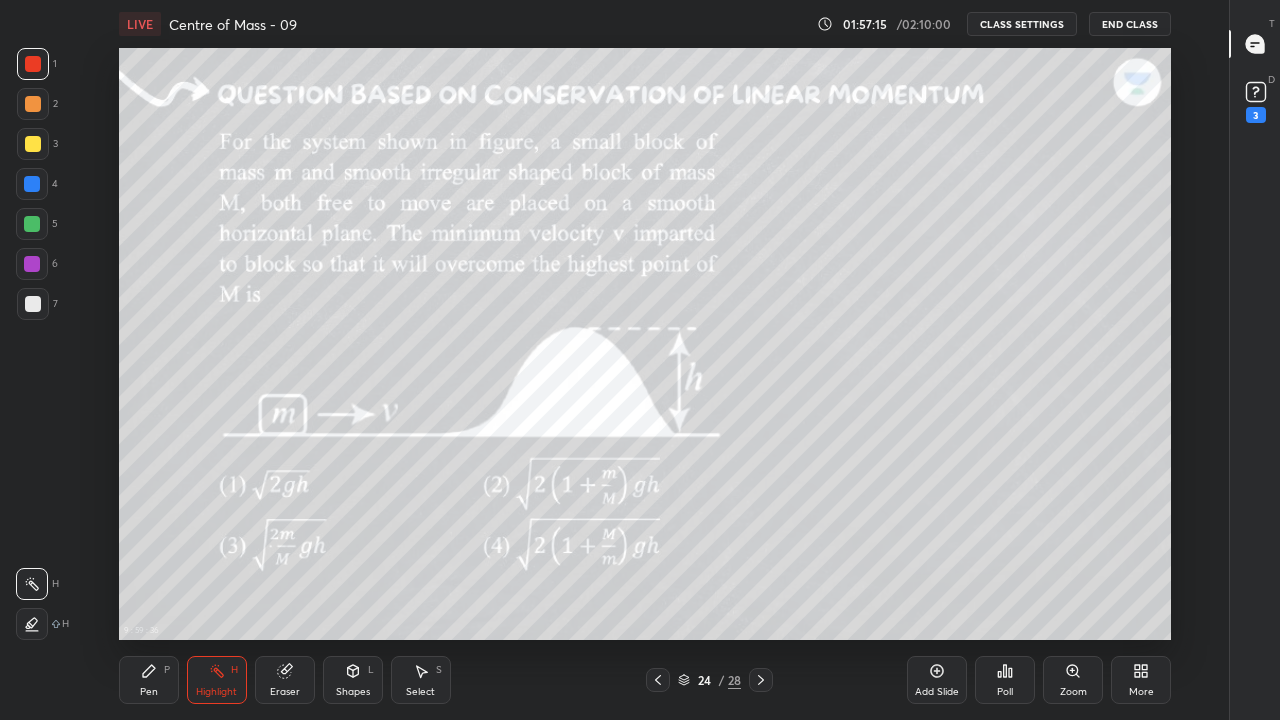 click at bounding box center (33, 64) 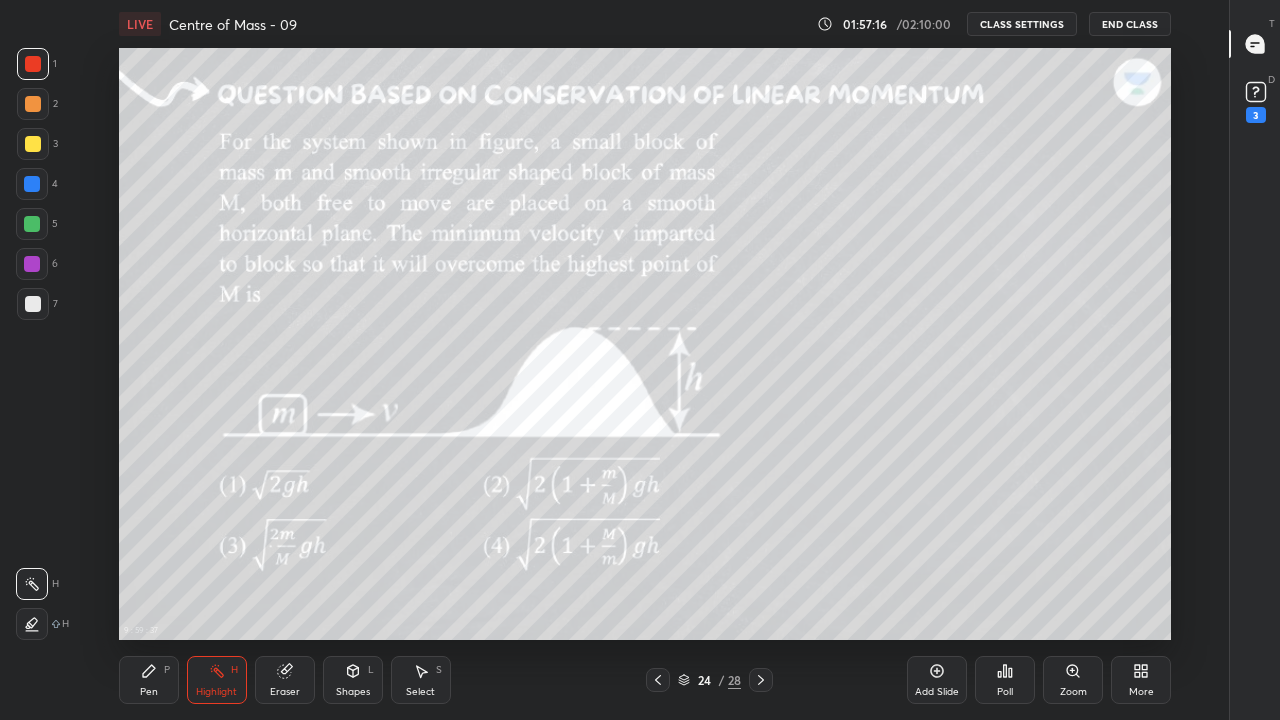 click on "Pen P" at bounding box center (149, 680) 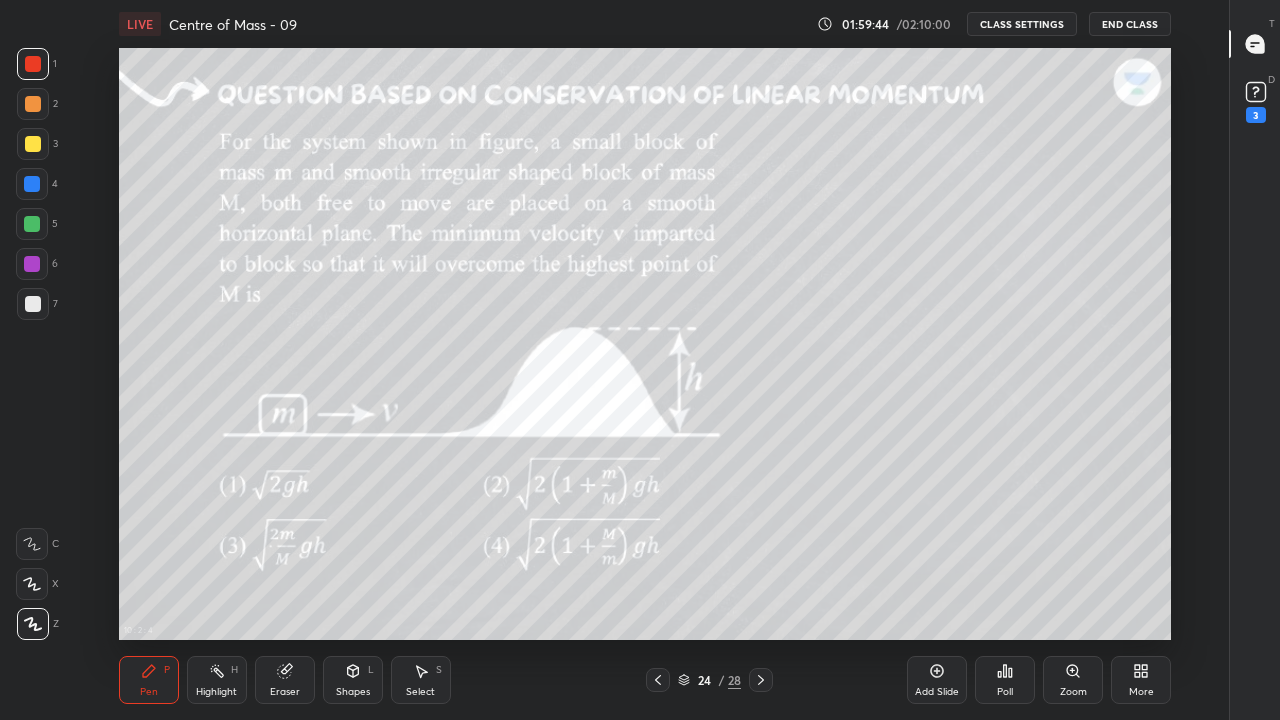 click on "Highlight" at bounding box center [216, 692] 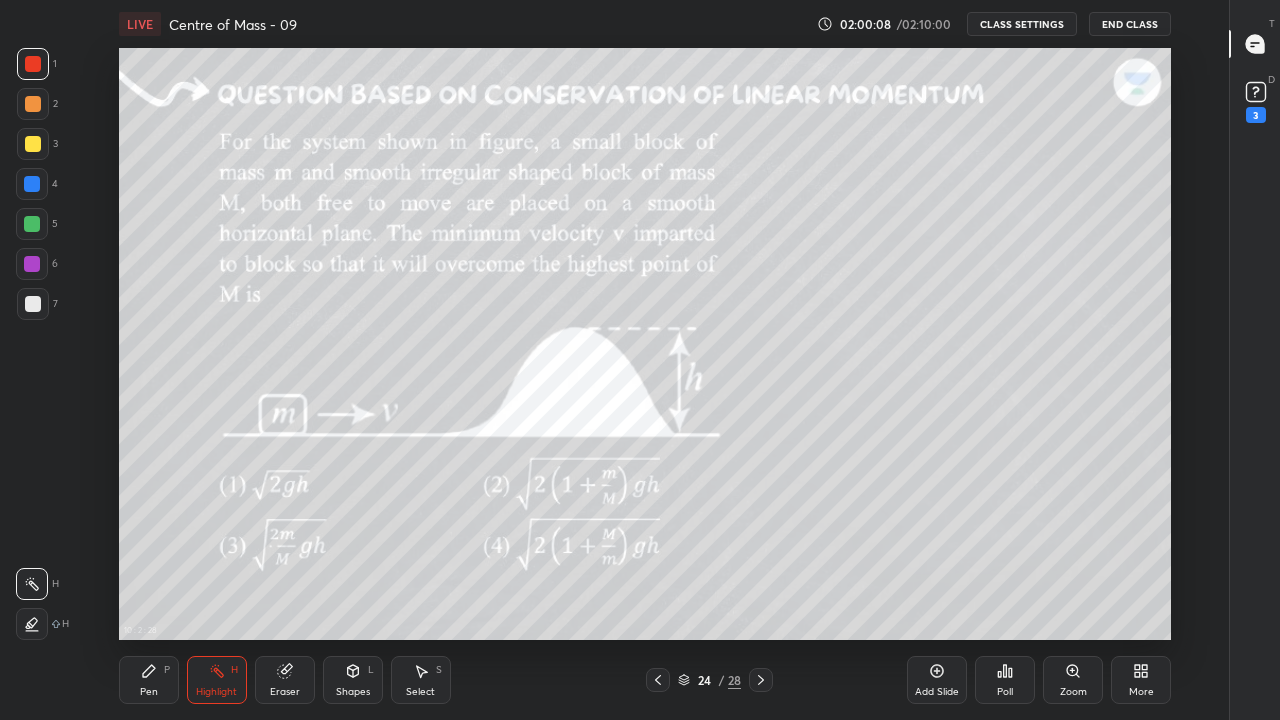 click on "Pen P" at bounding box center (149, 680) 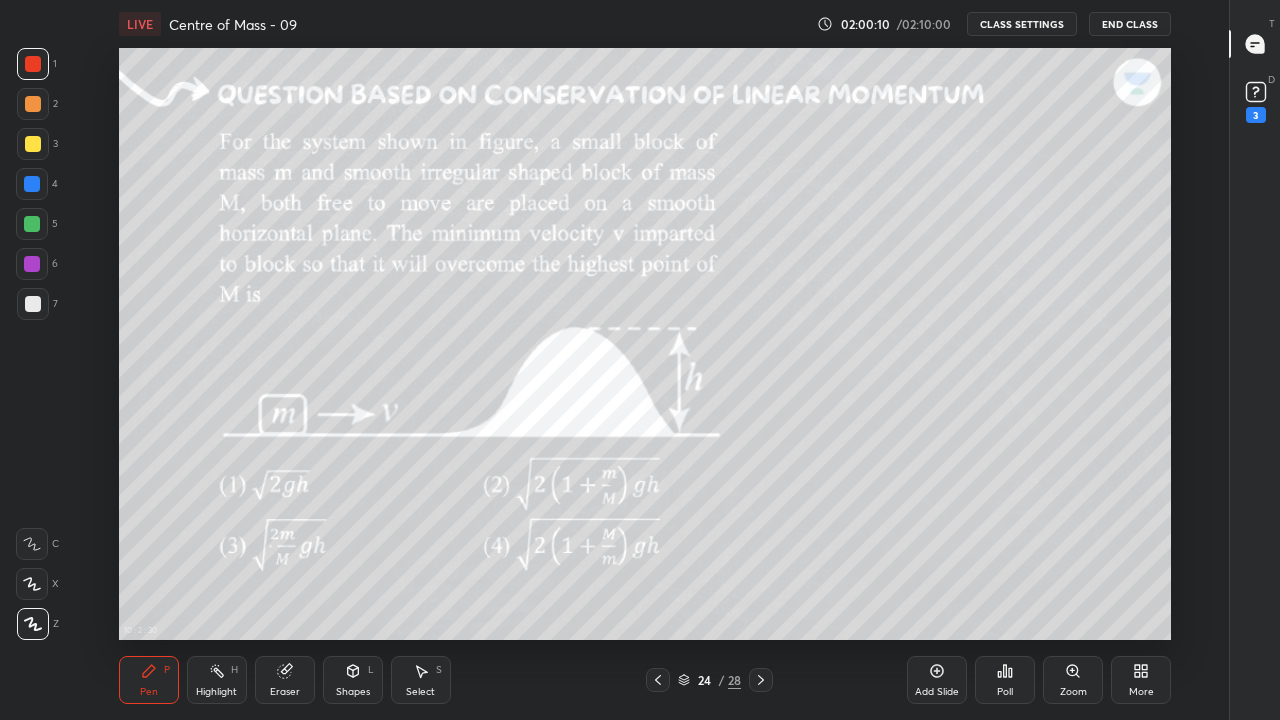 click at bounding box center (33, 144) 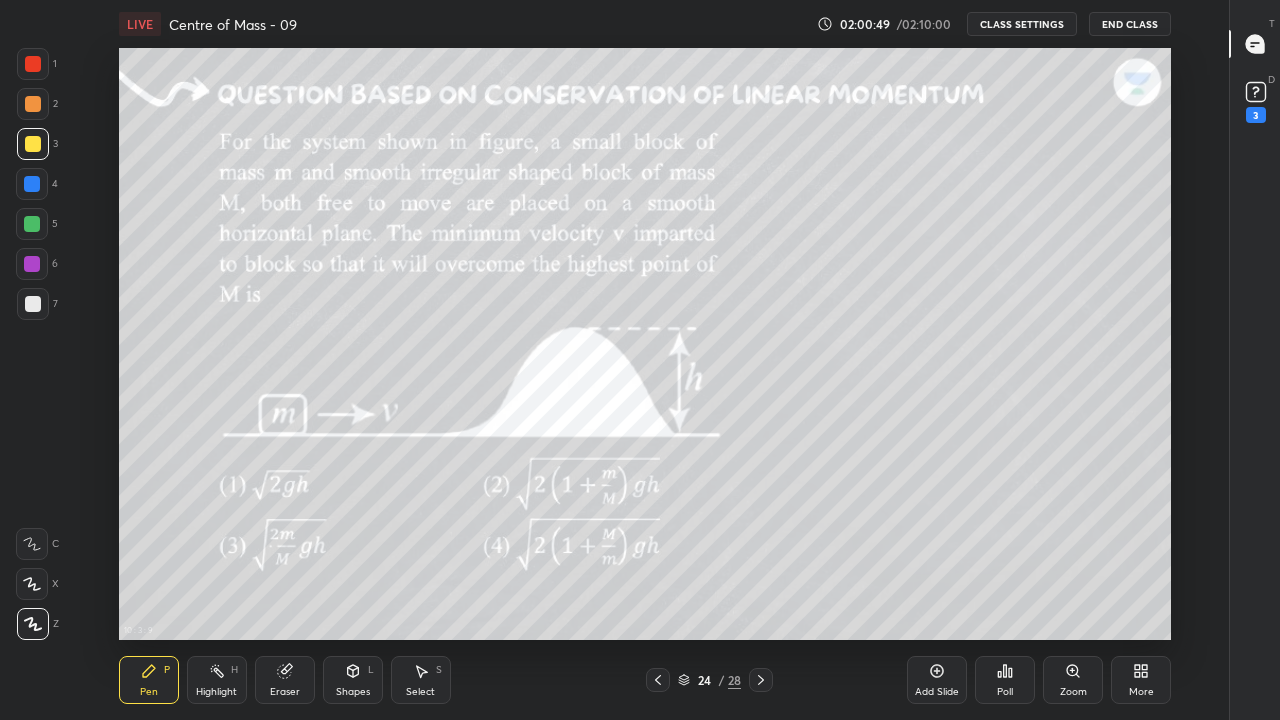 click on "Highlight H" at bounding box center (217, 680) 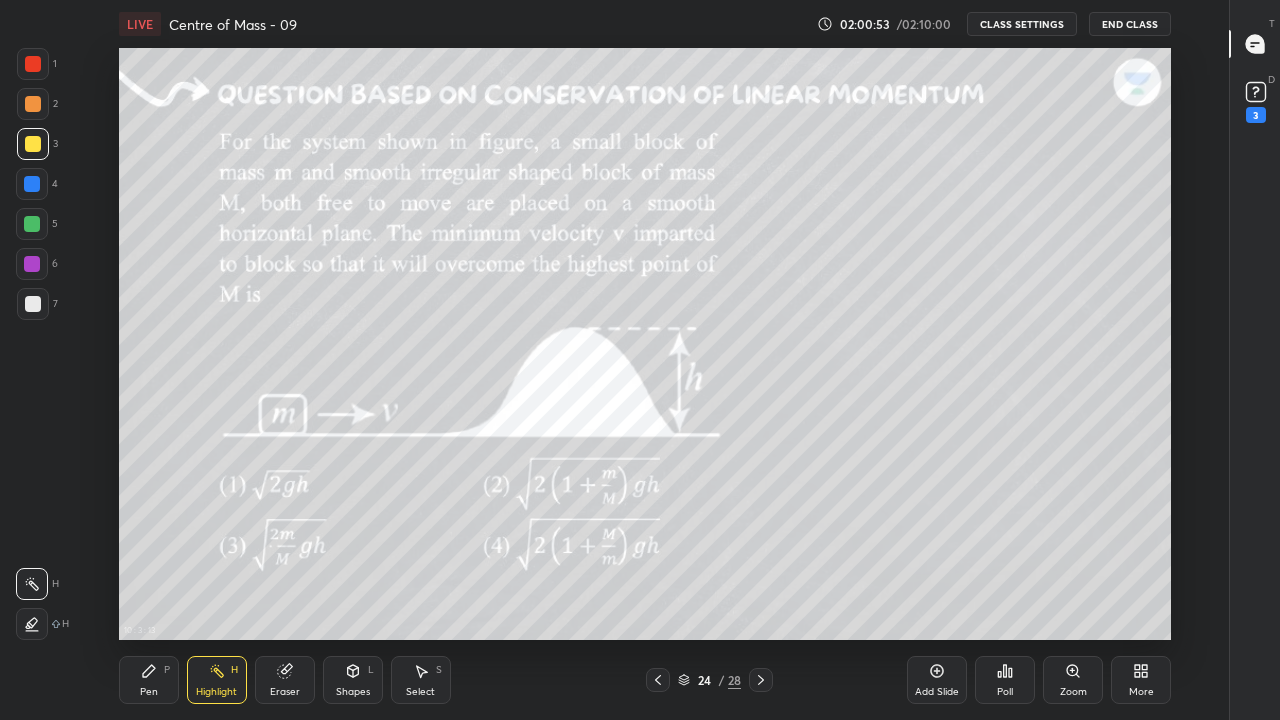 click on "Eraser" at bounding box center [285, 692] 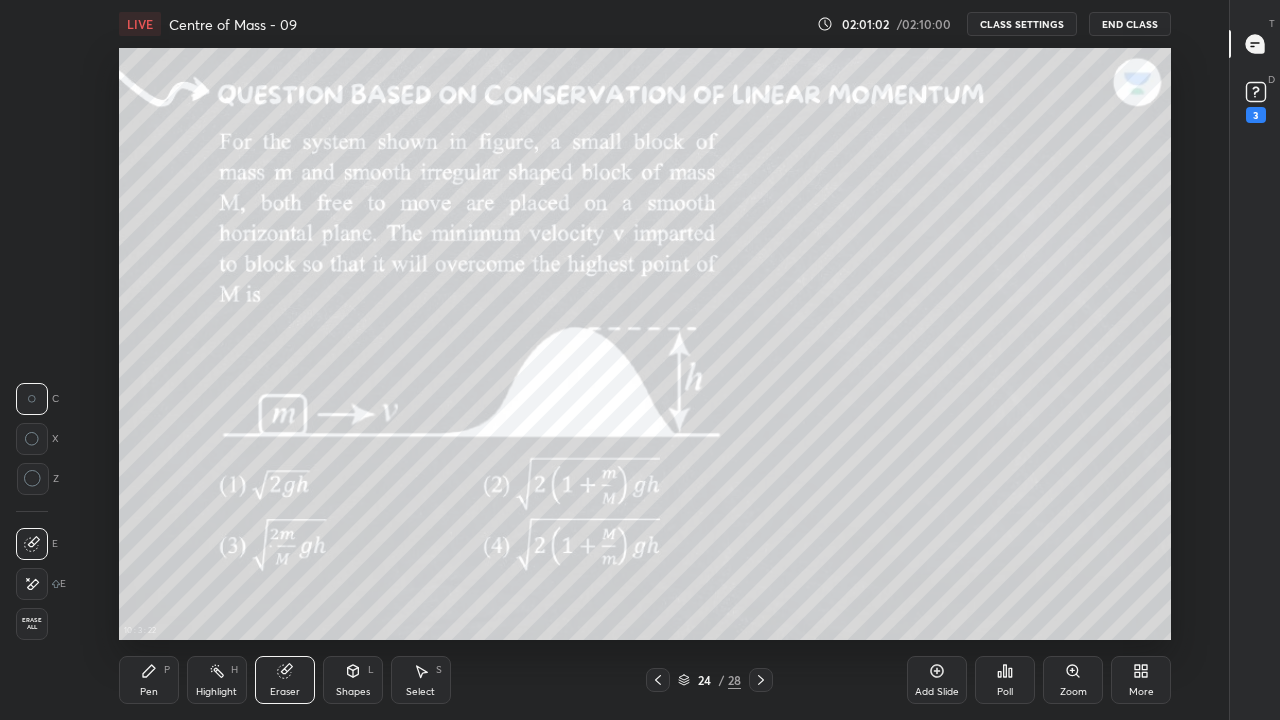 click on "Pen P" at bounding box center (149, 680) 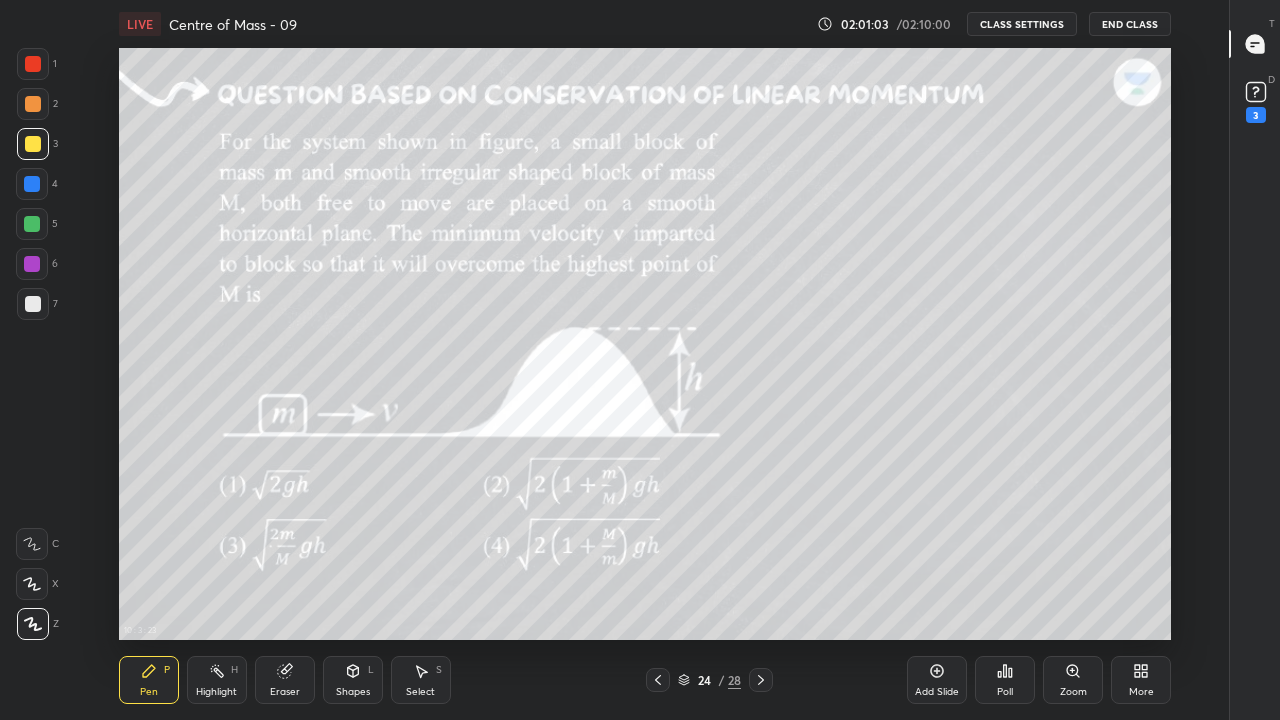 click at bounding box center (33, 304) 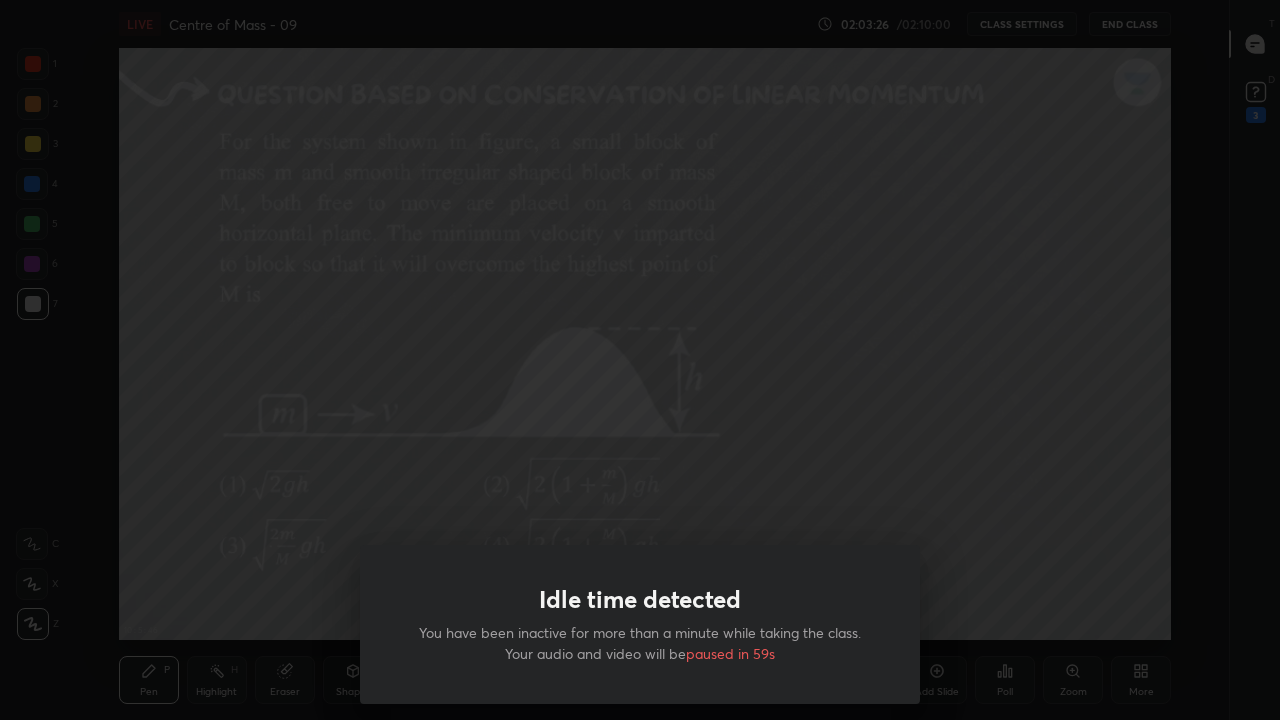 click on "Idle time detected You have been inactive for more than a minute while taking the class. Your audio and video will be  paused in 59s" at bounding box center [640, 360] 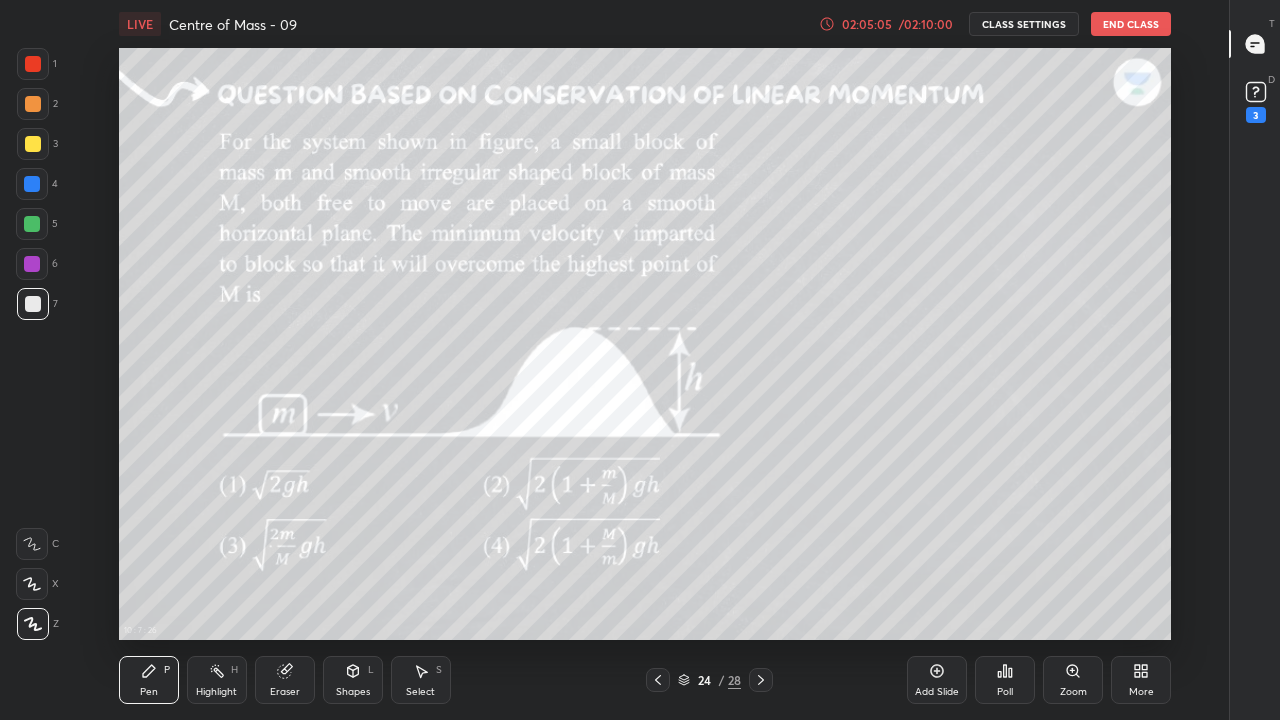 click 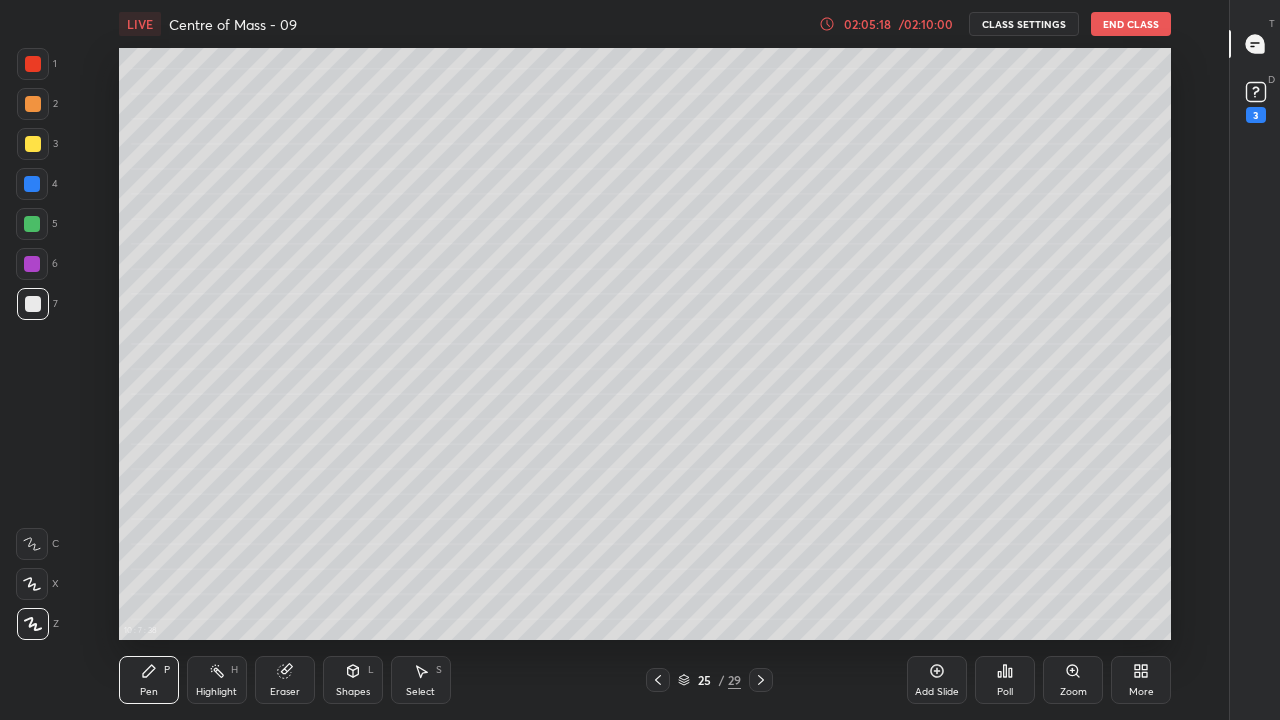 click 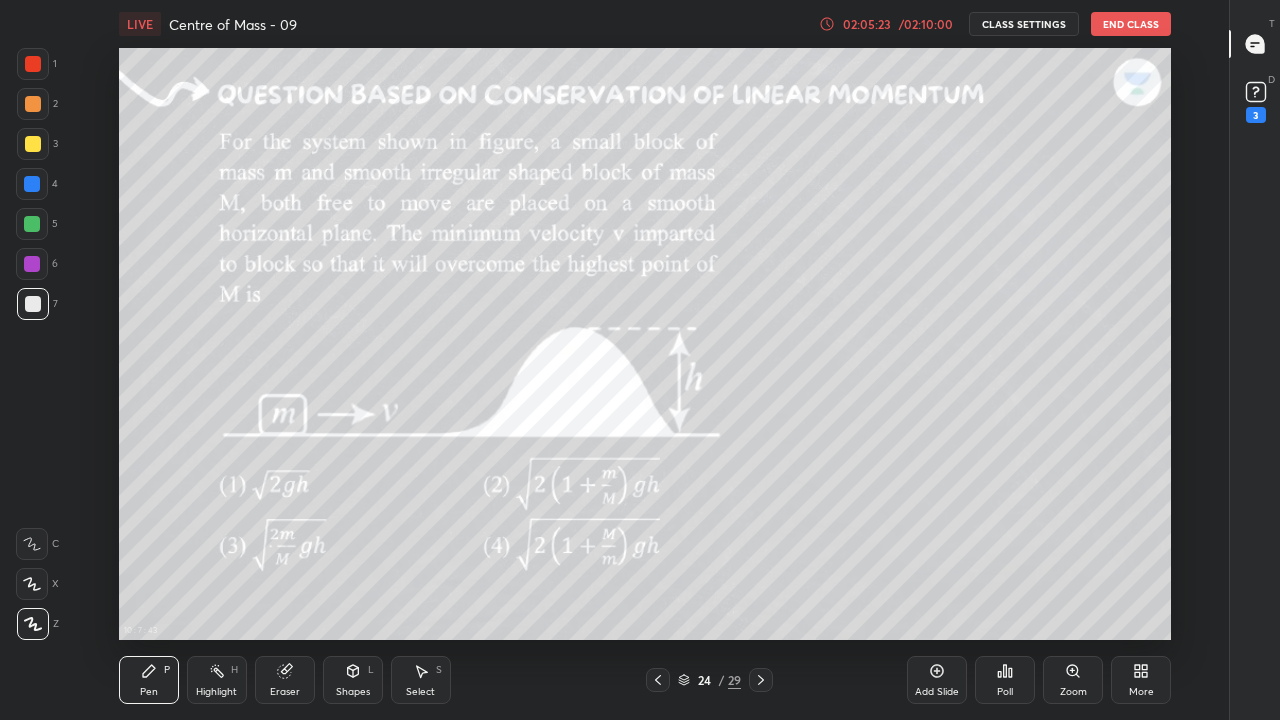 click 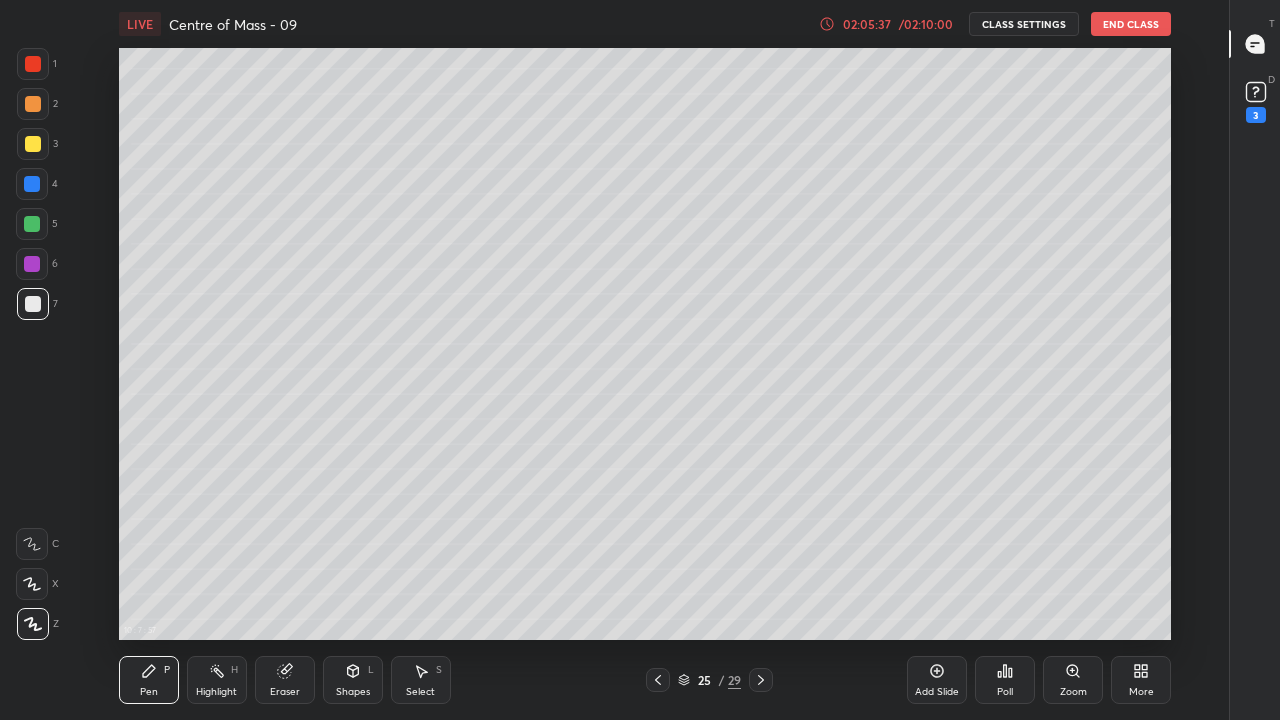click 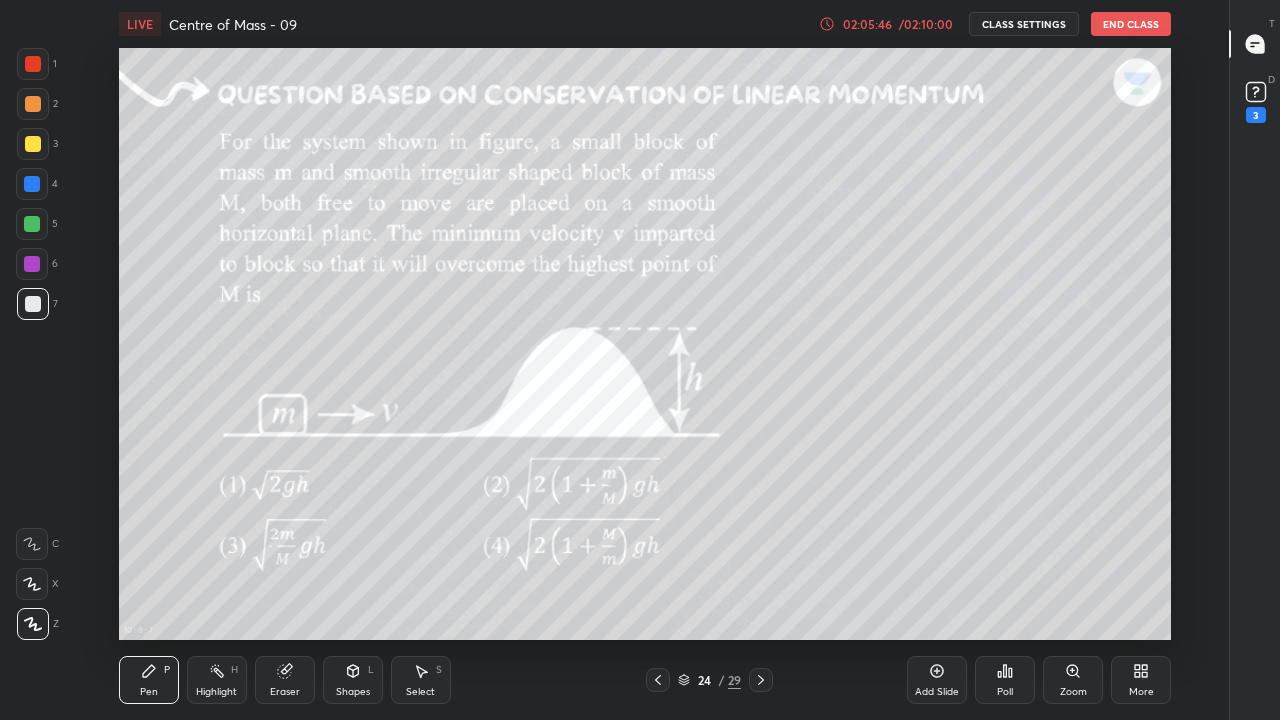 click 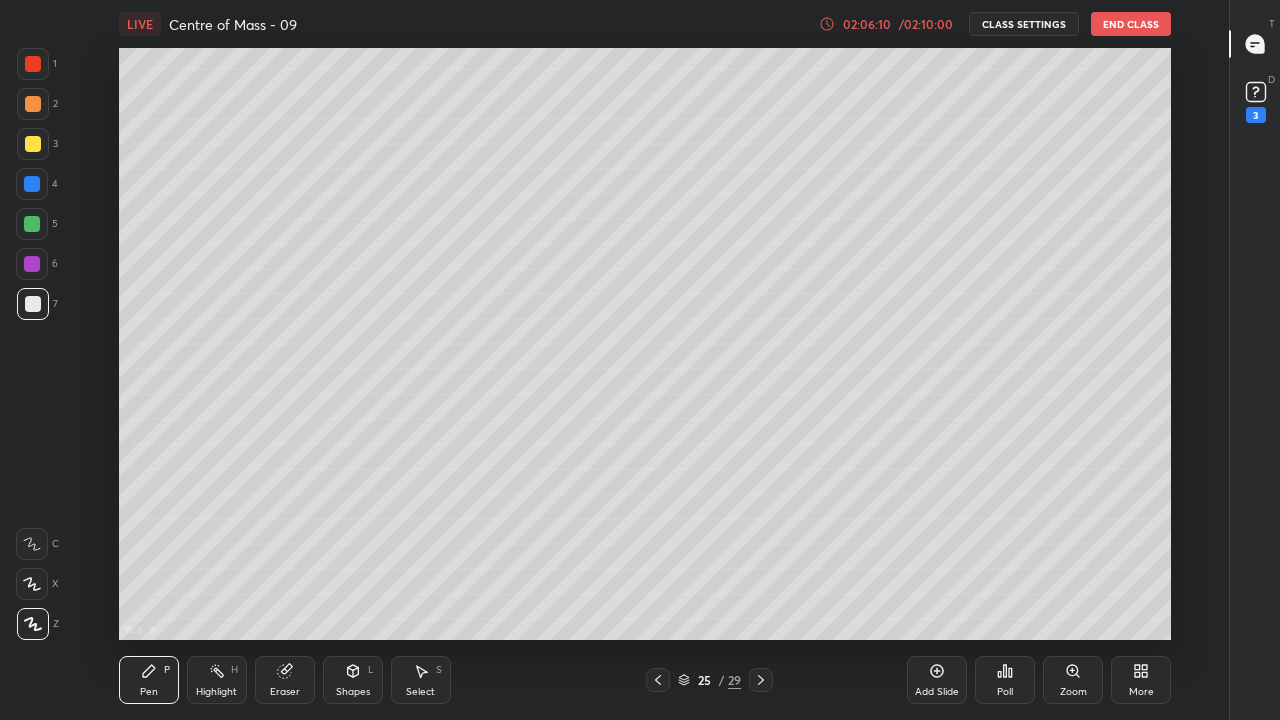 click 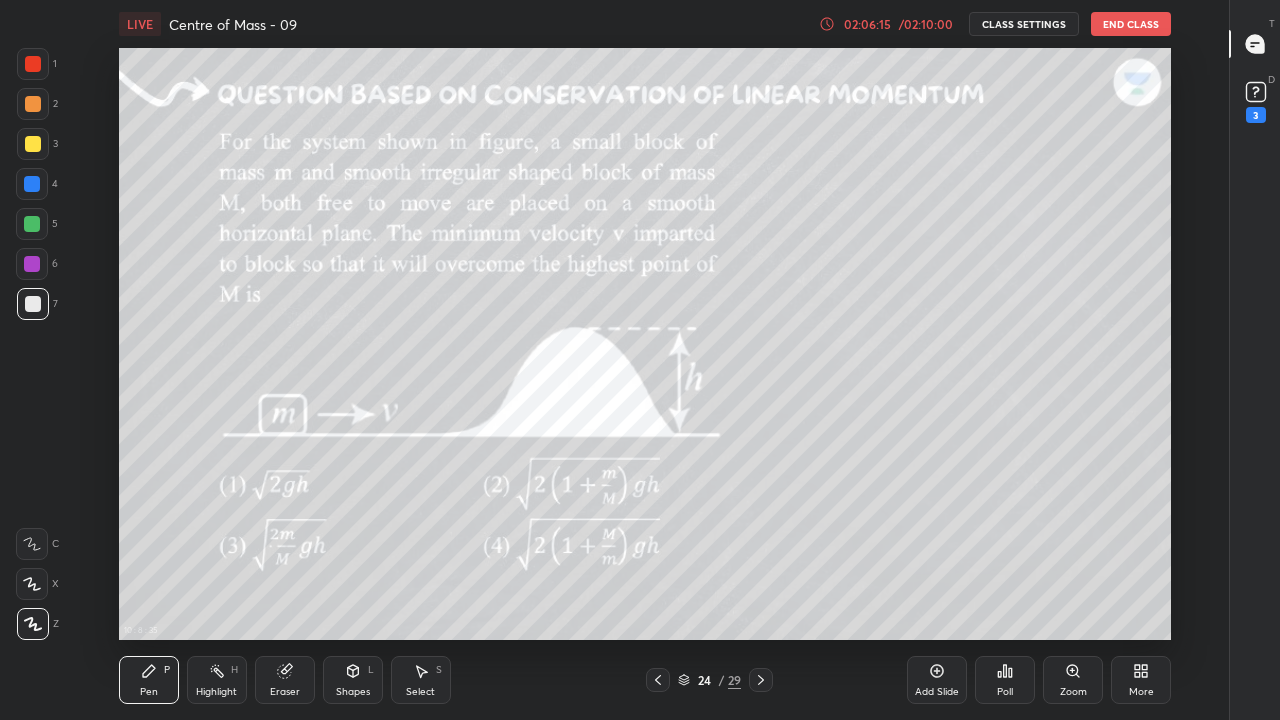 click at bounding box center (761, 680) 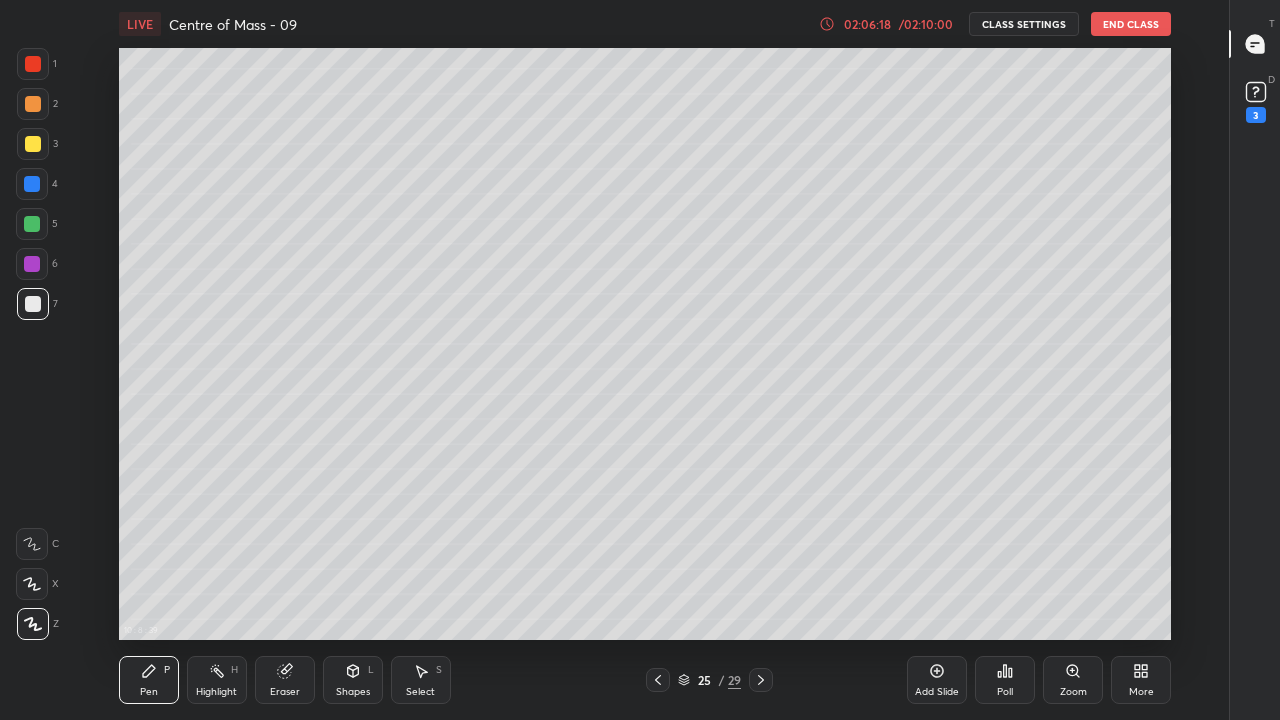 click at bounding box center (658, 680) 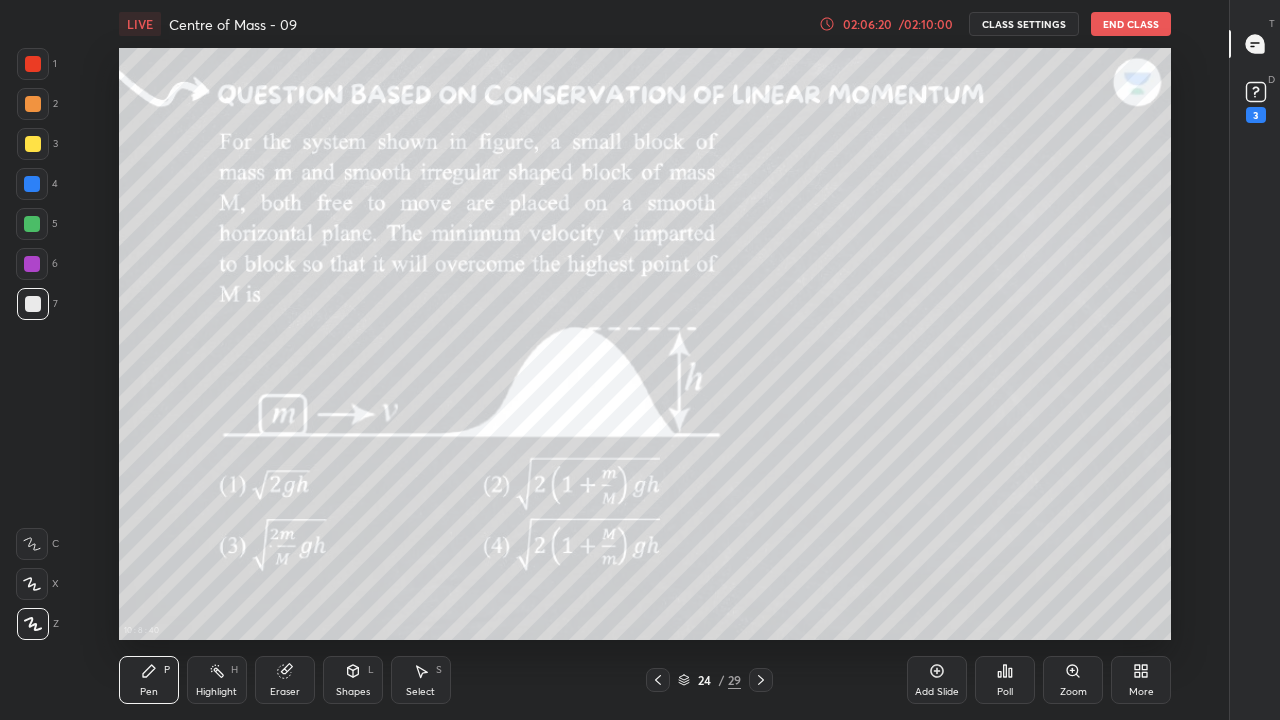 click 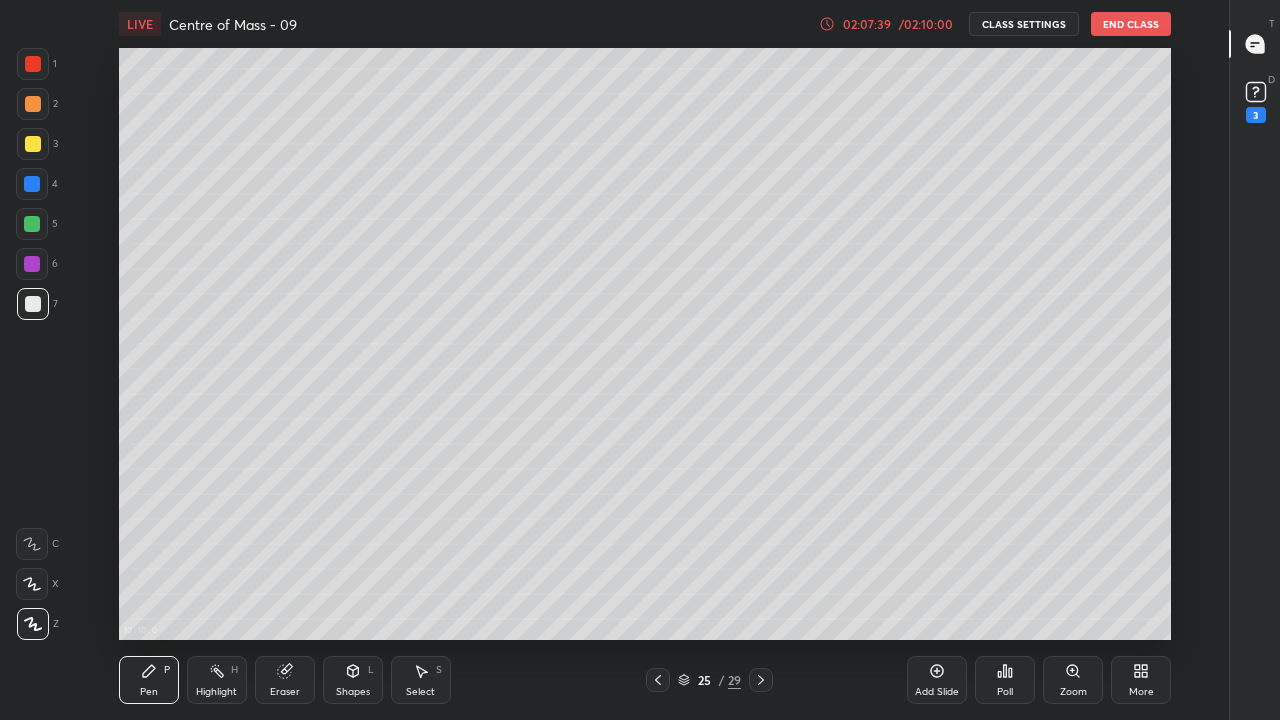 click on "Eraser" at bounding box center [285, 680] 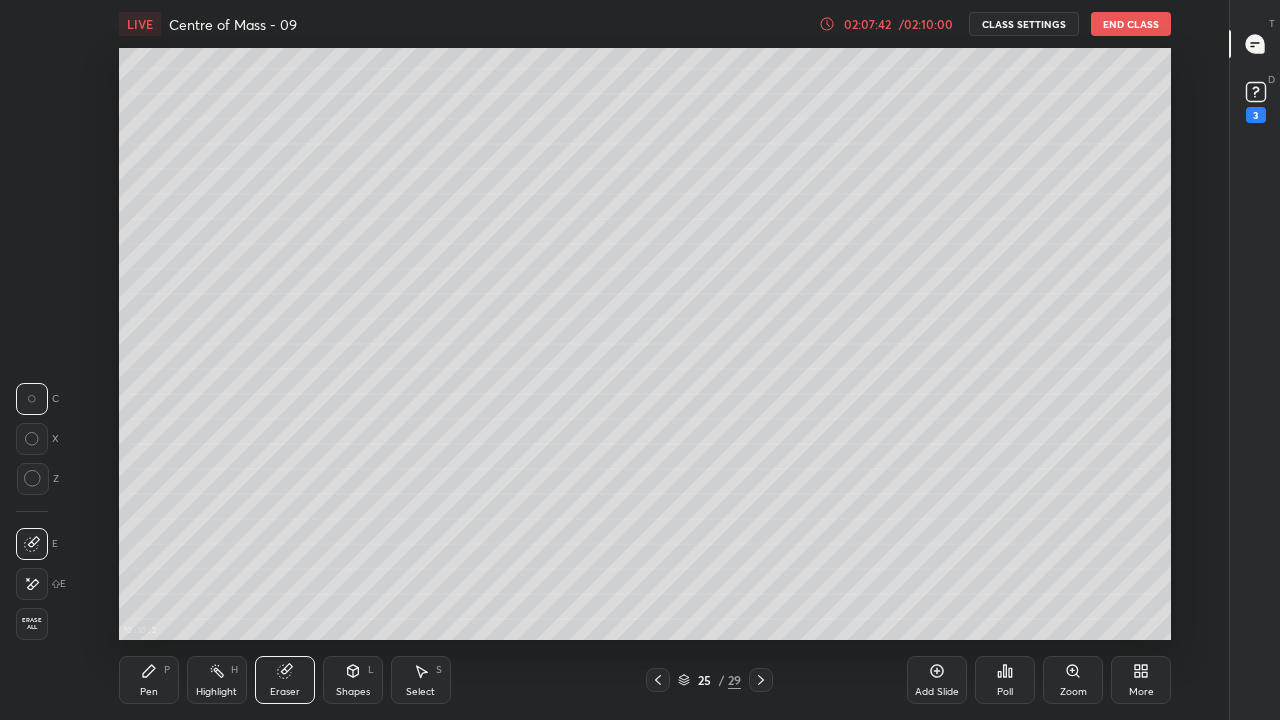 click on "Pen P" at bounding box center [149, 680] 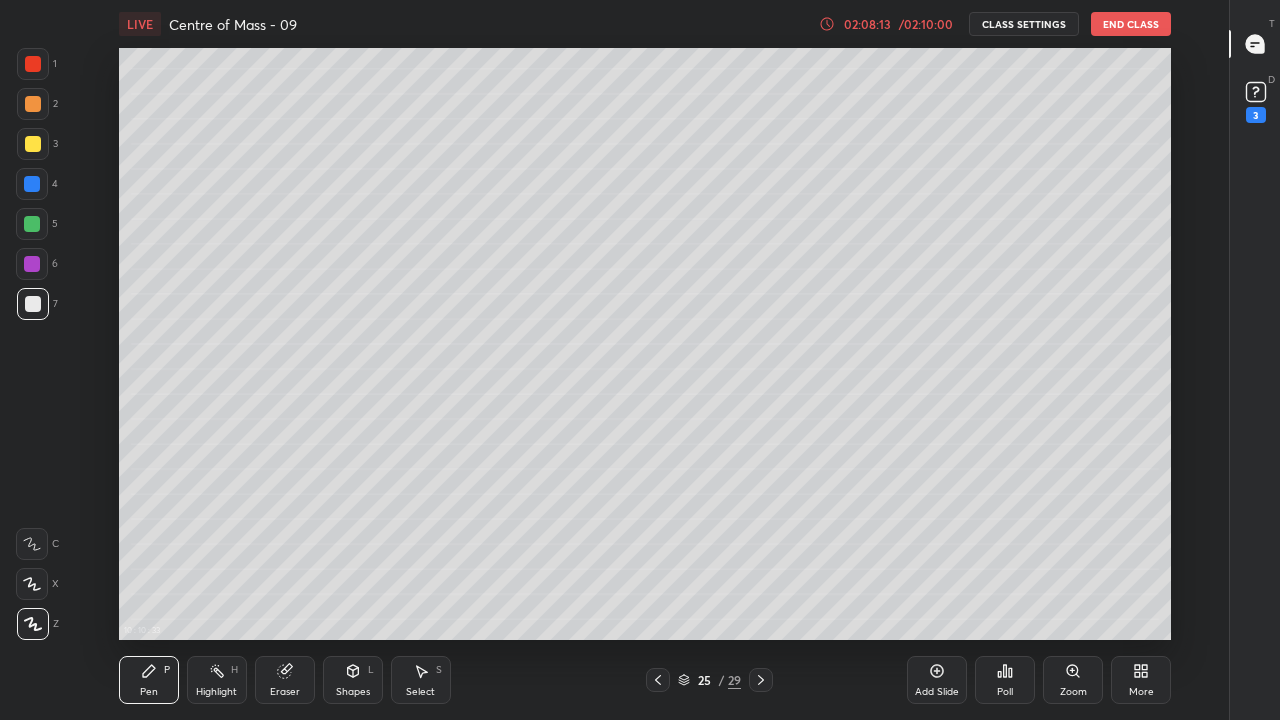 click 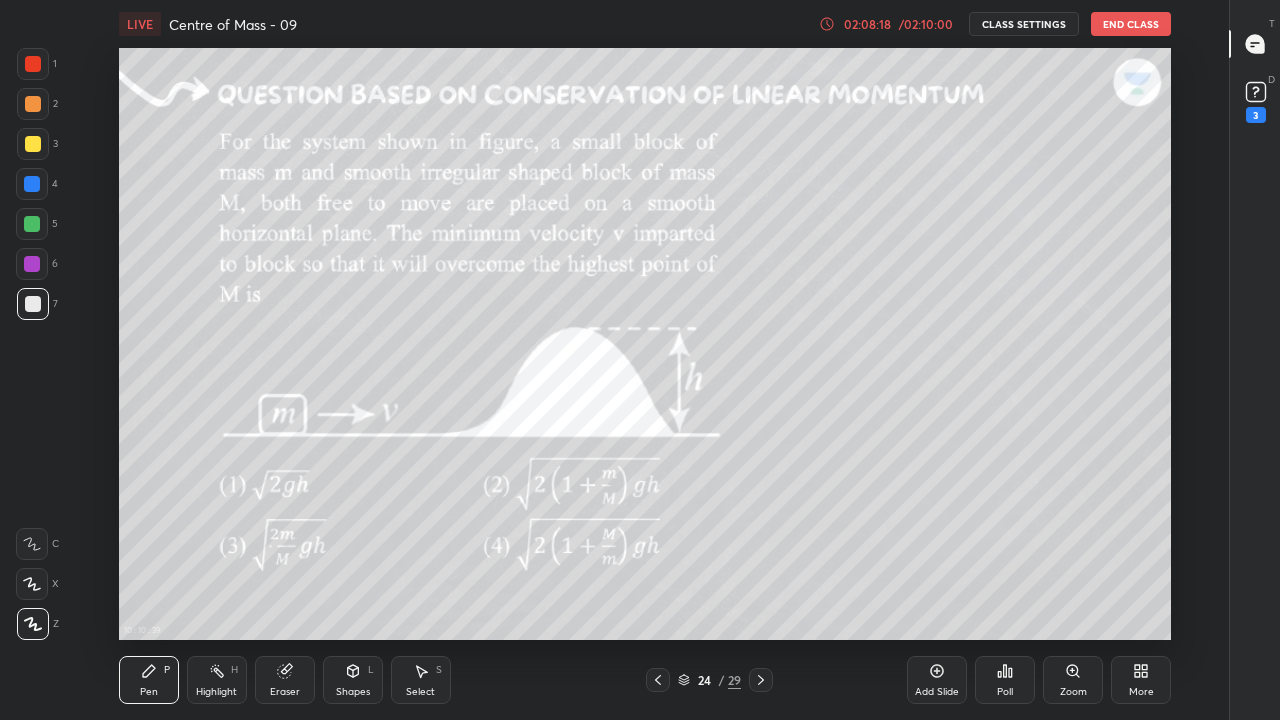 click 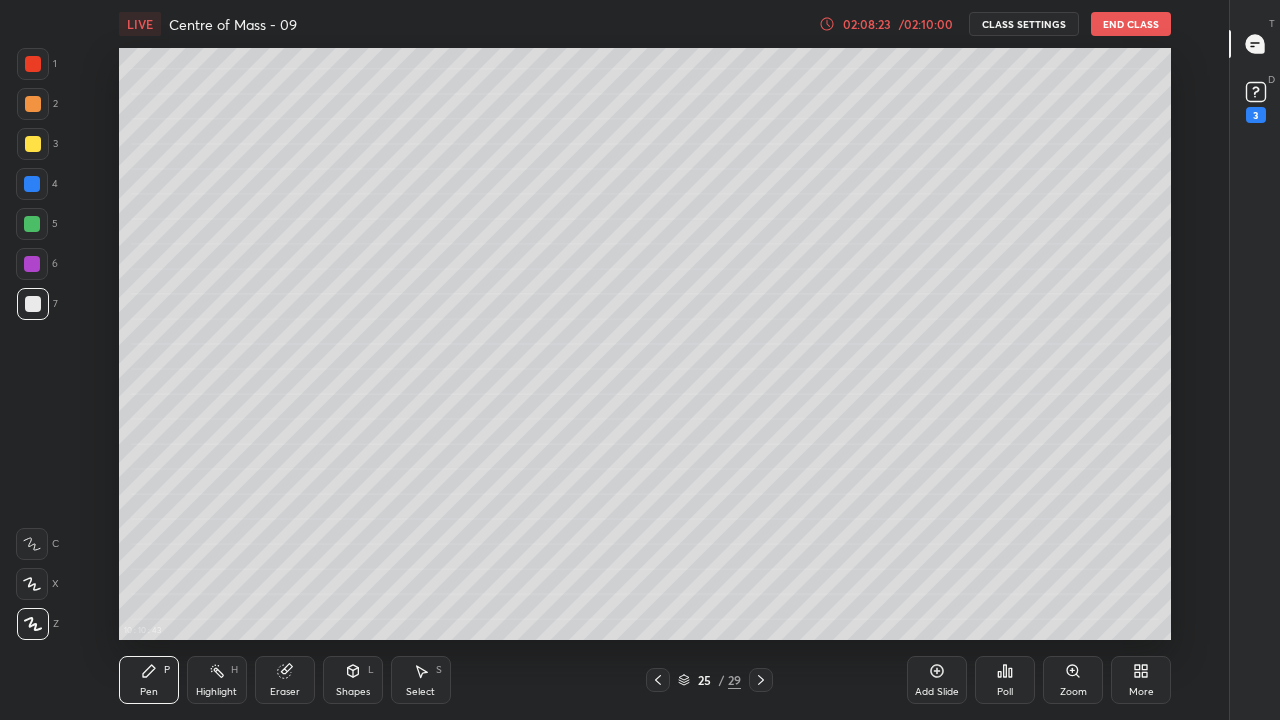 click 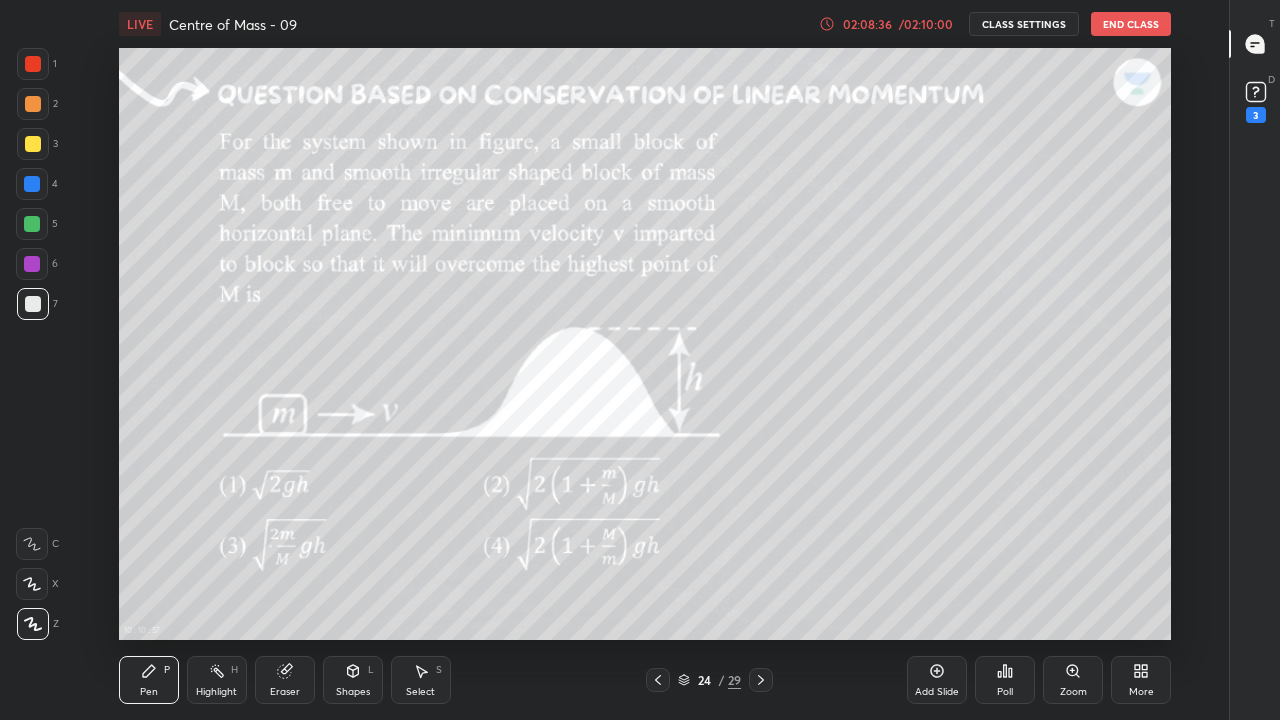 click on "/  02:10:00" at bounding box center (926, 24) 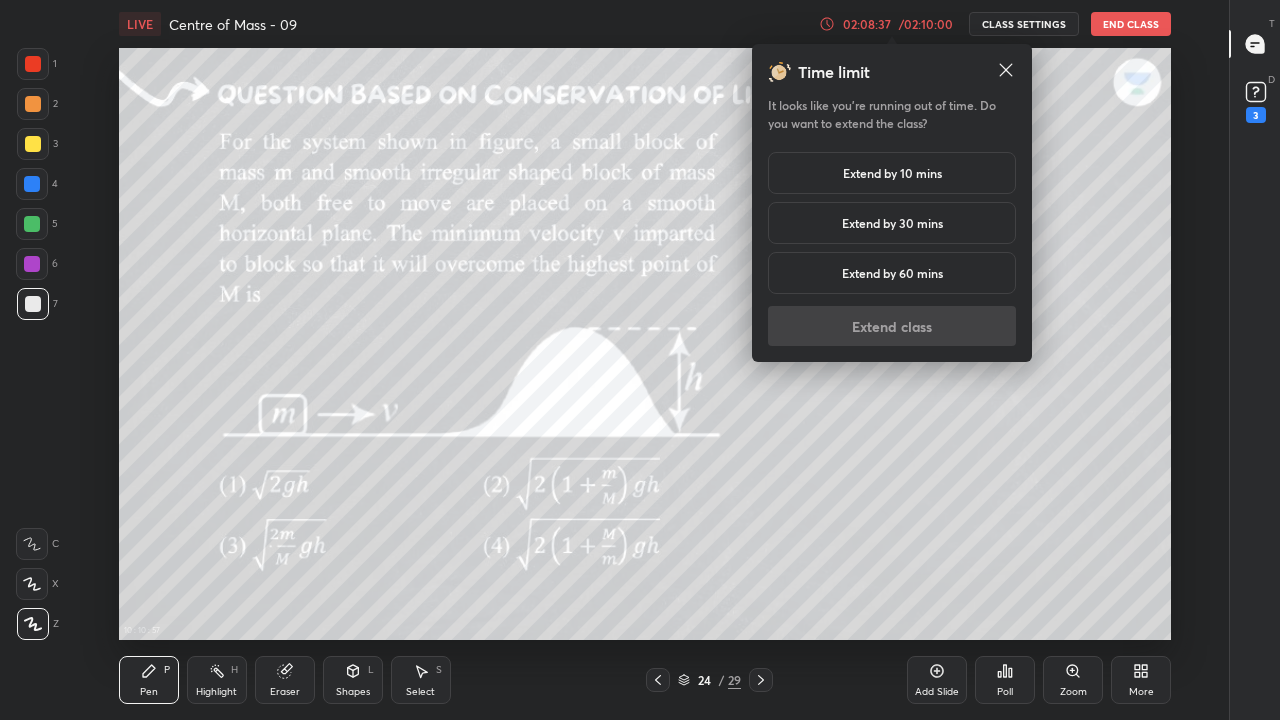 click on "Extend by 10 mins" at bounding box center [892, 173] 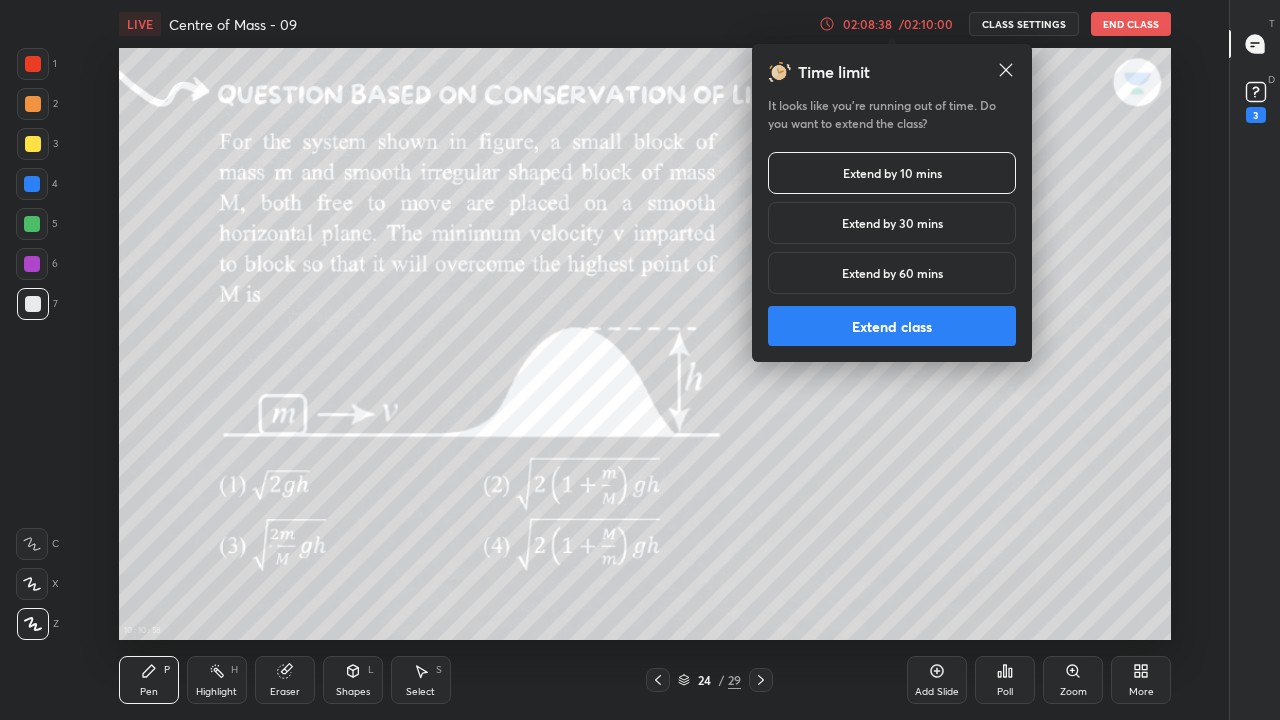 click on "Extend class" at bounding box center [892, 326] 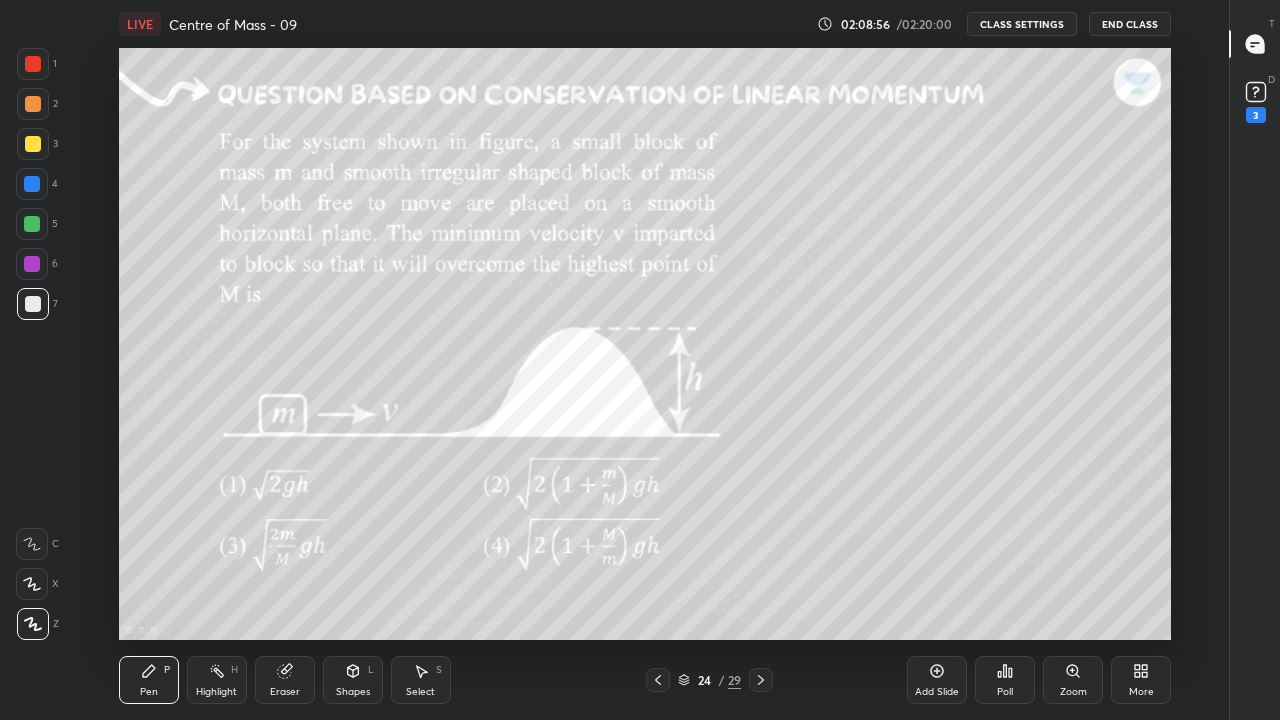 click 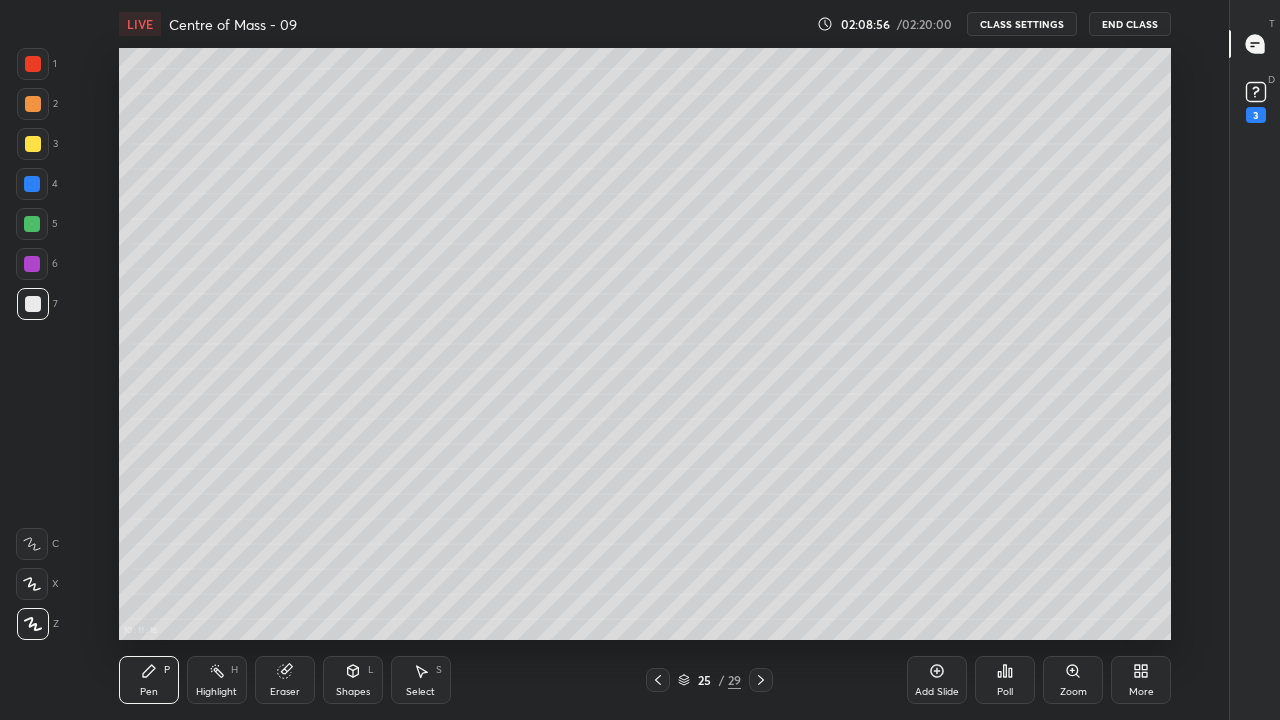 click 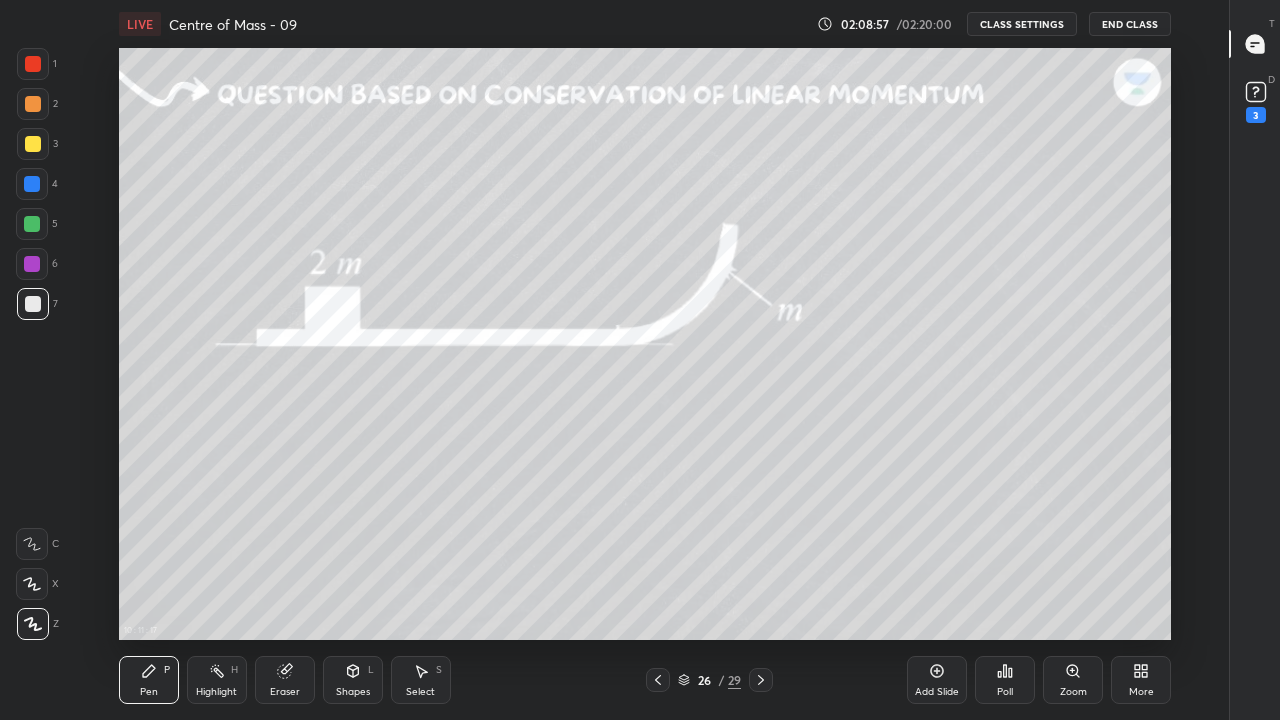 click 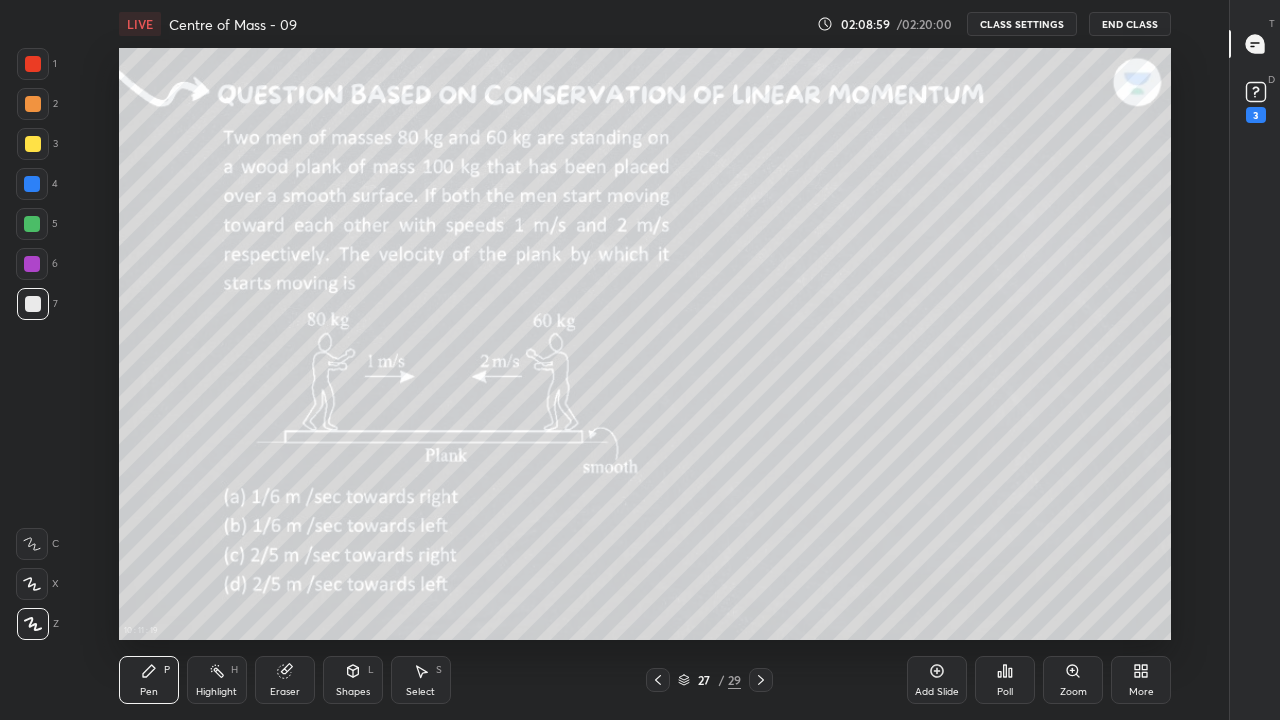 click 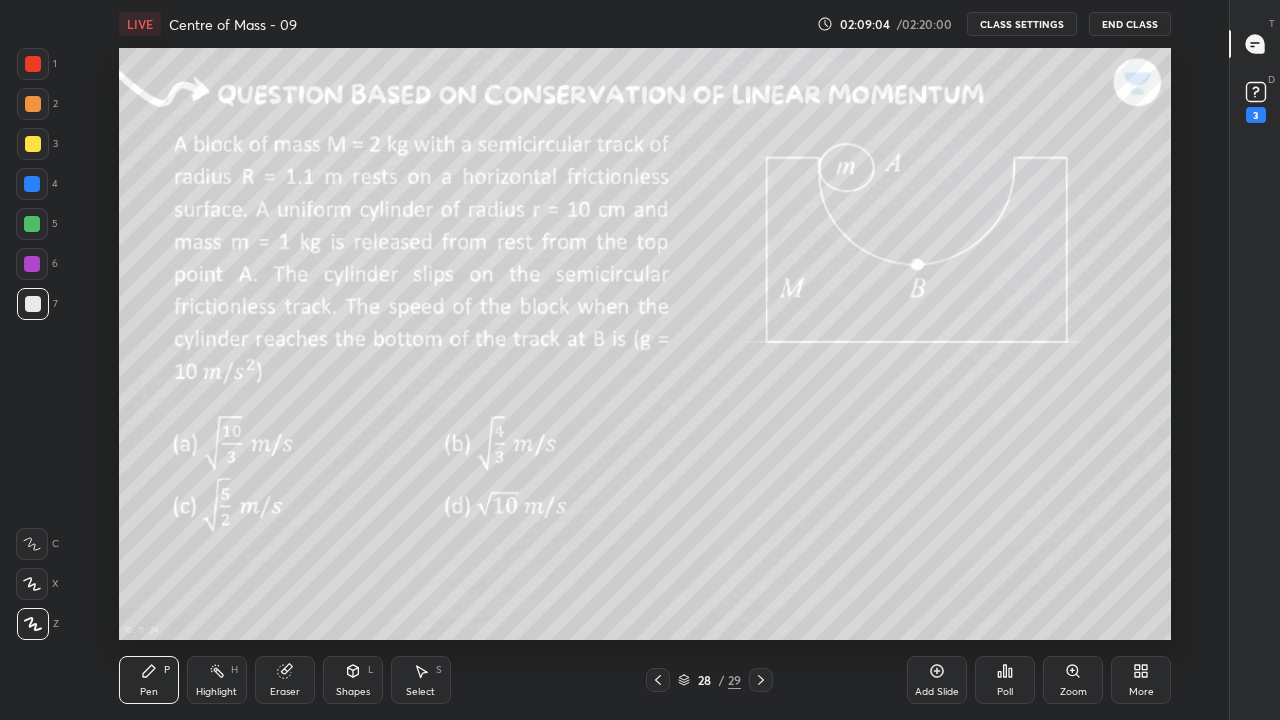 click 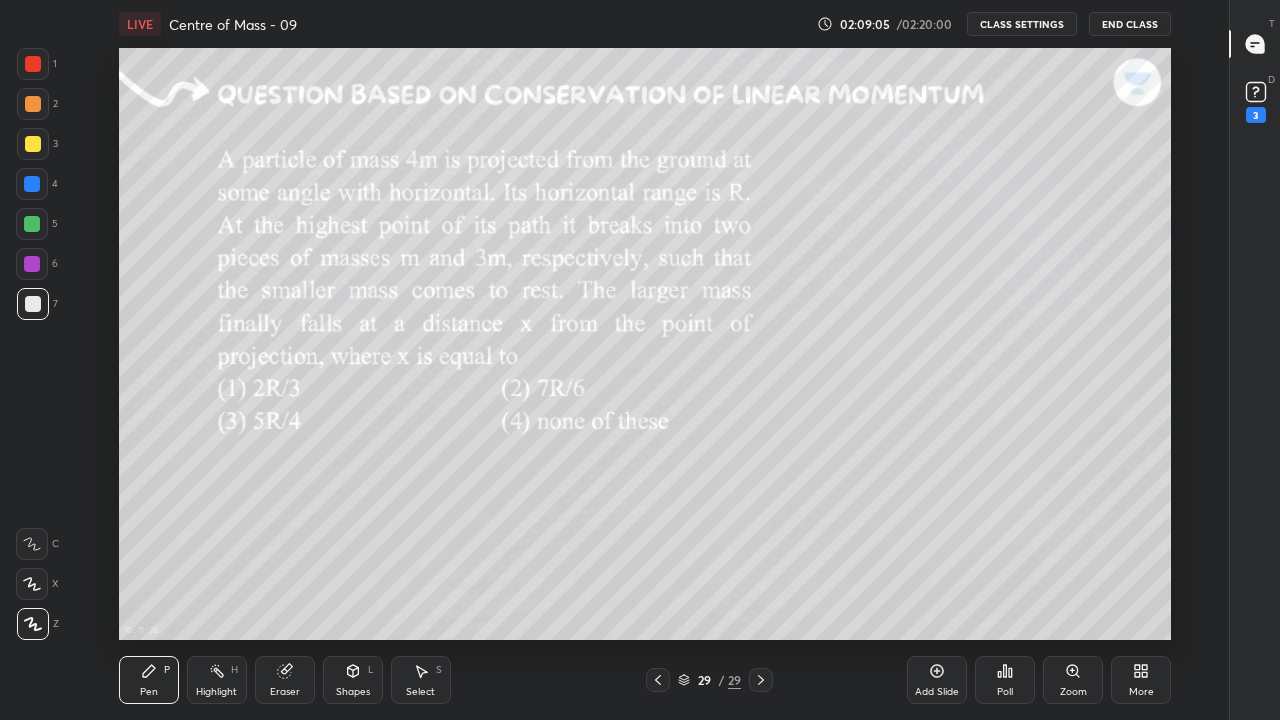 click 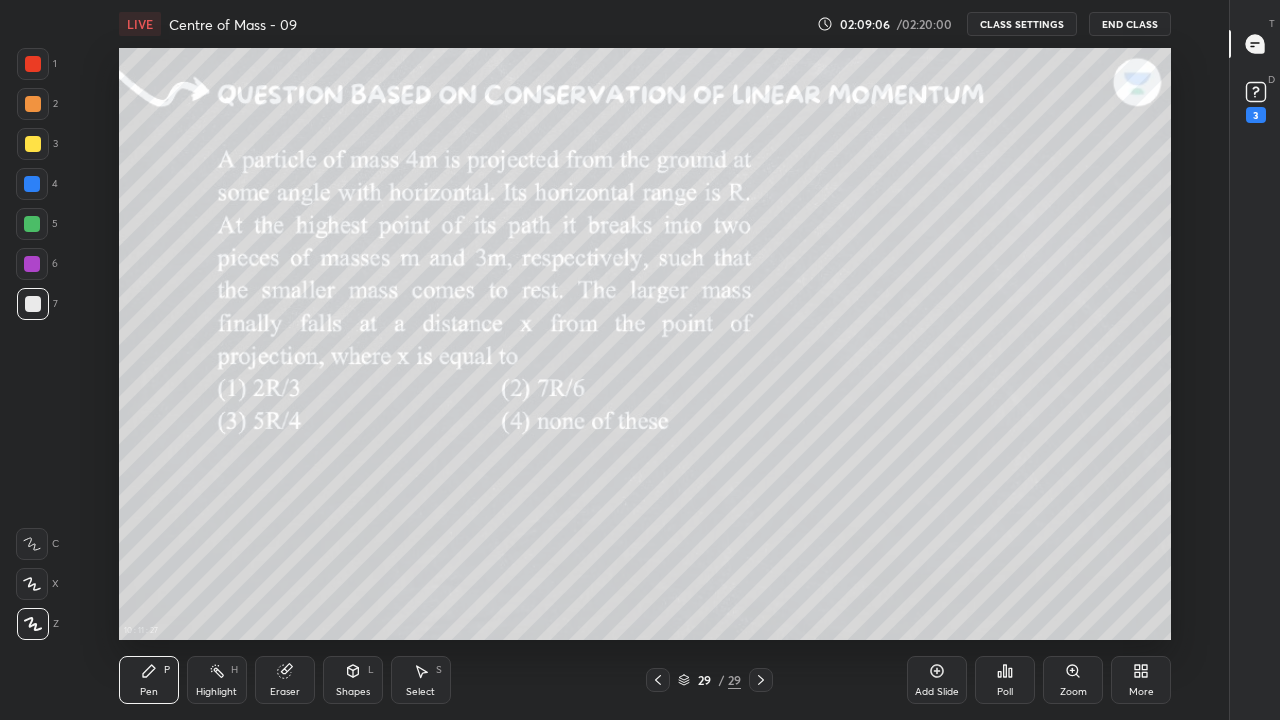 click 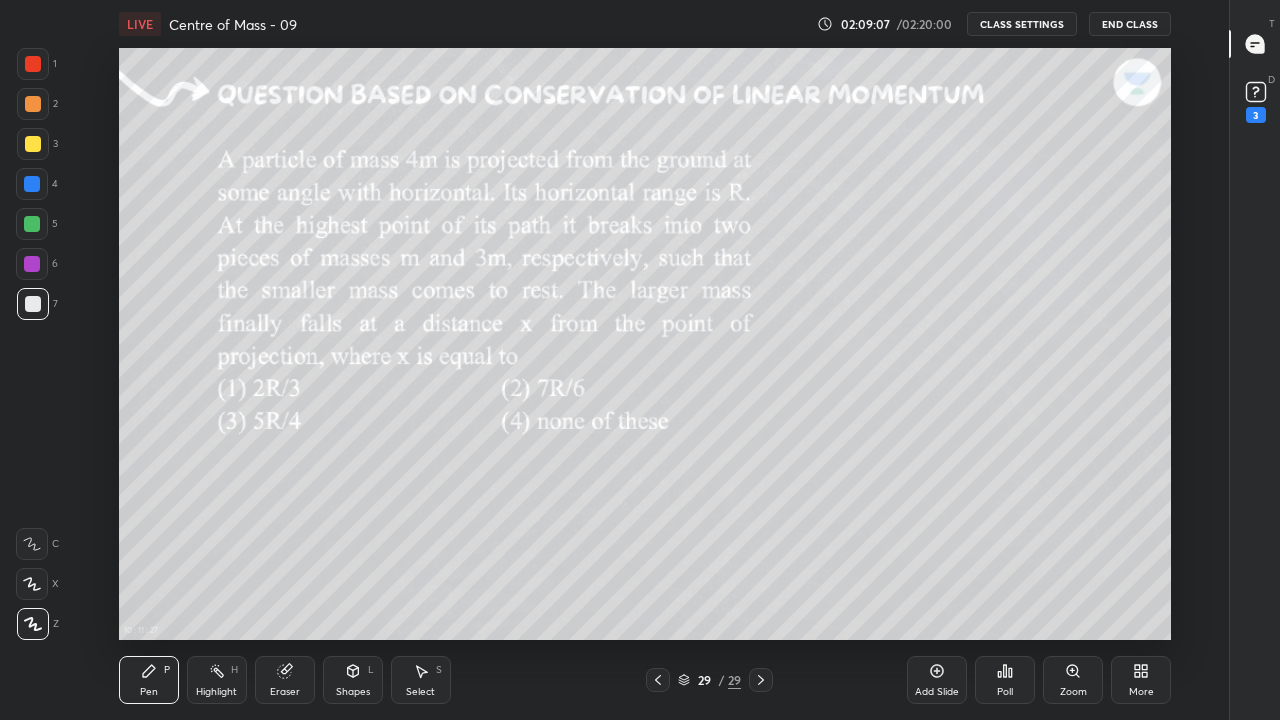 click 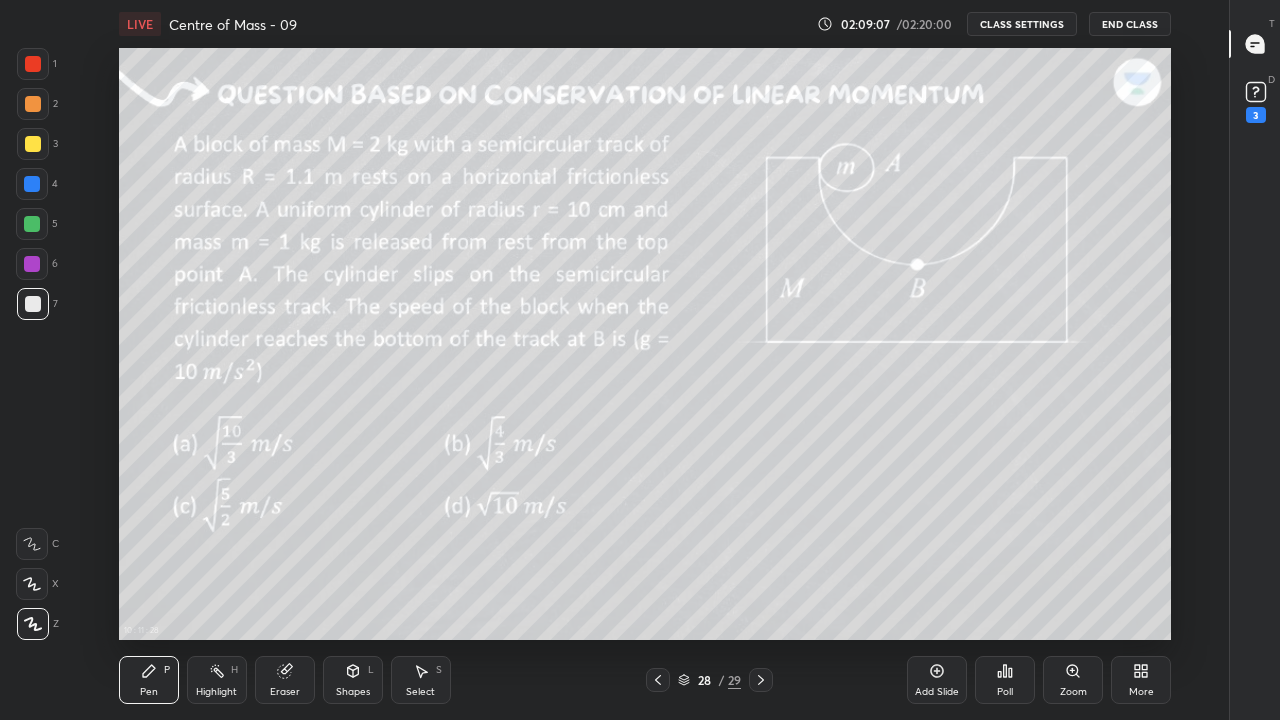 click at bounding box center [658, 680] 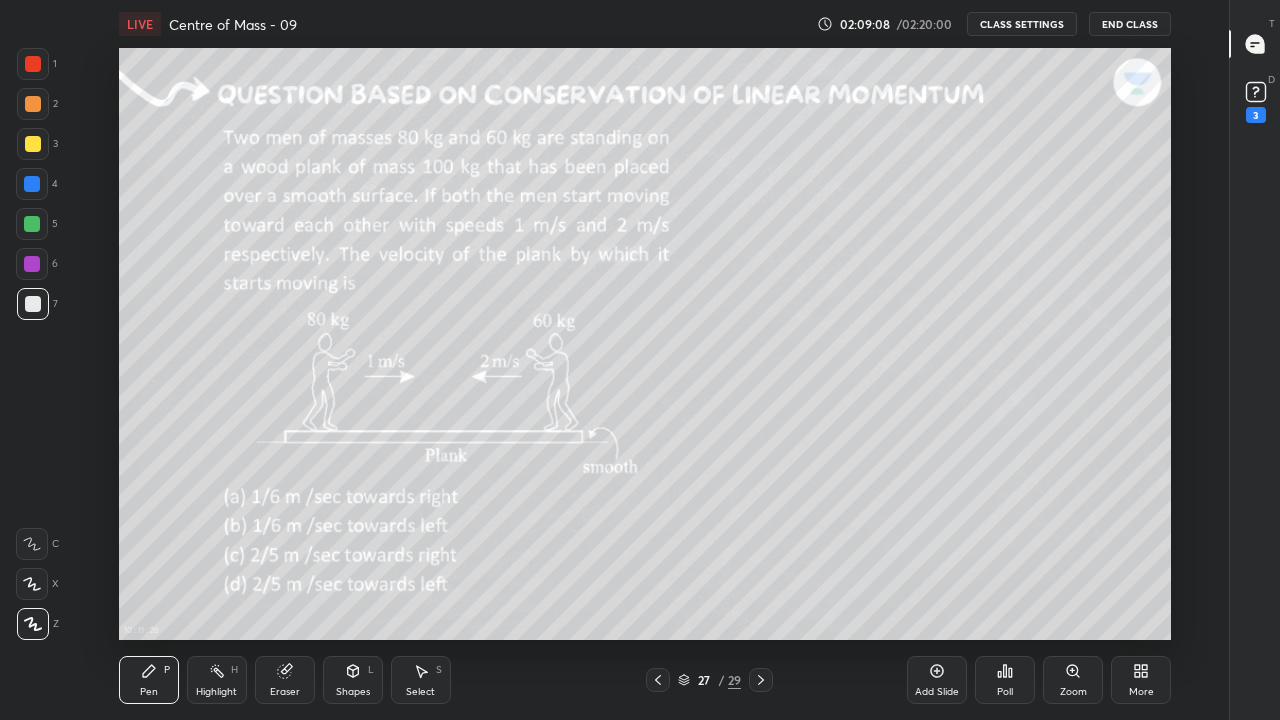 click 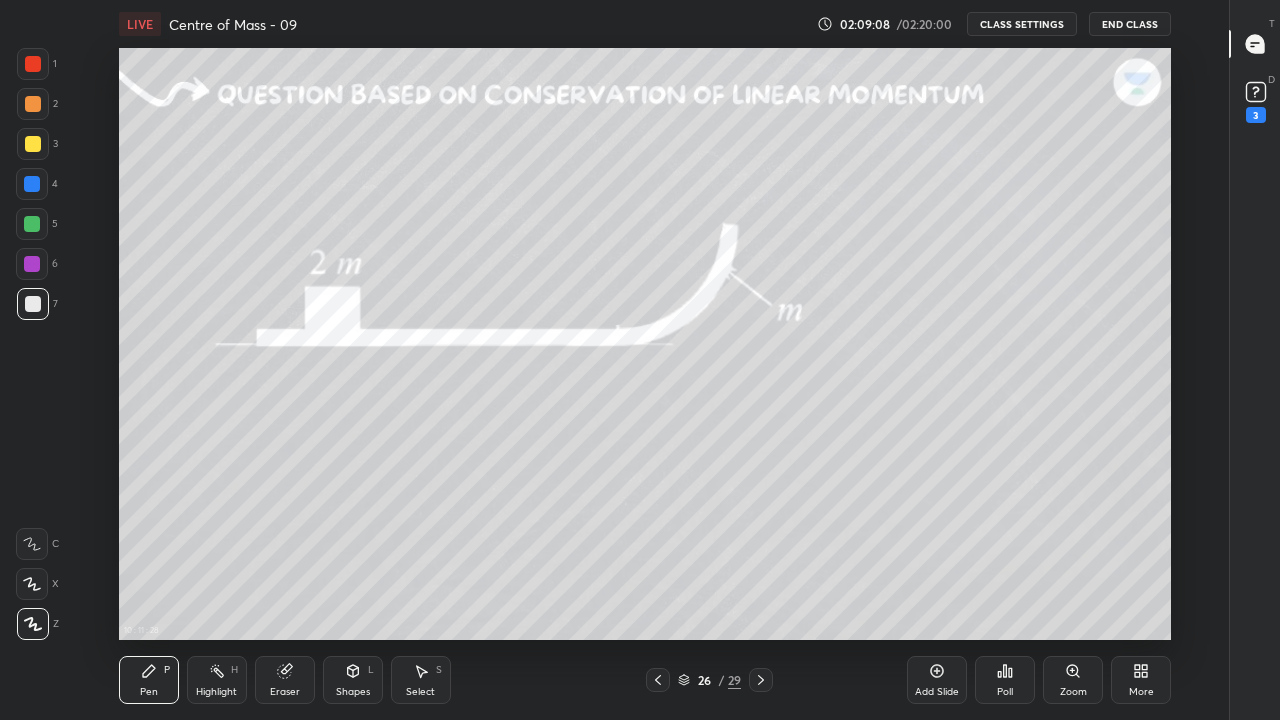 click at bounding box center [658, 680] 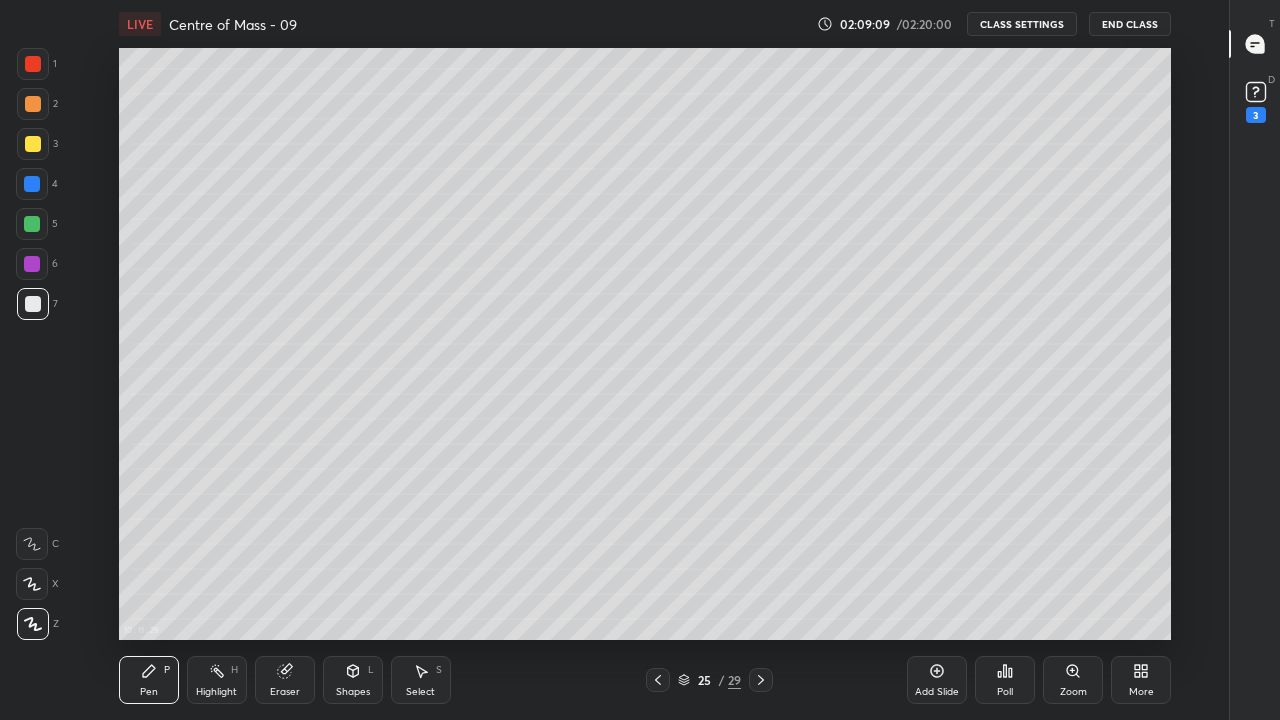 click 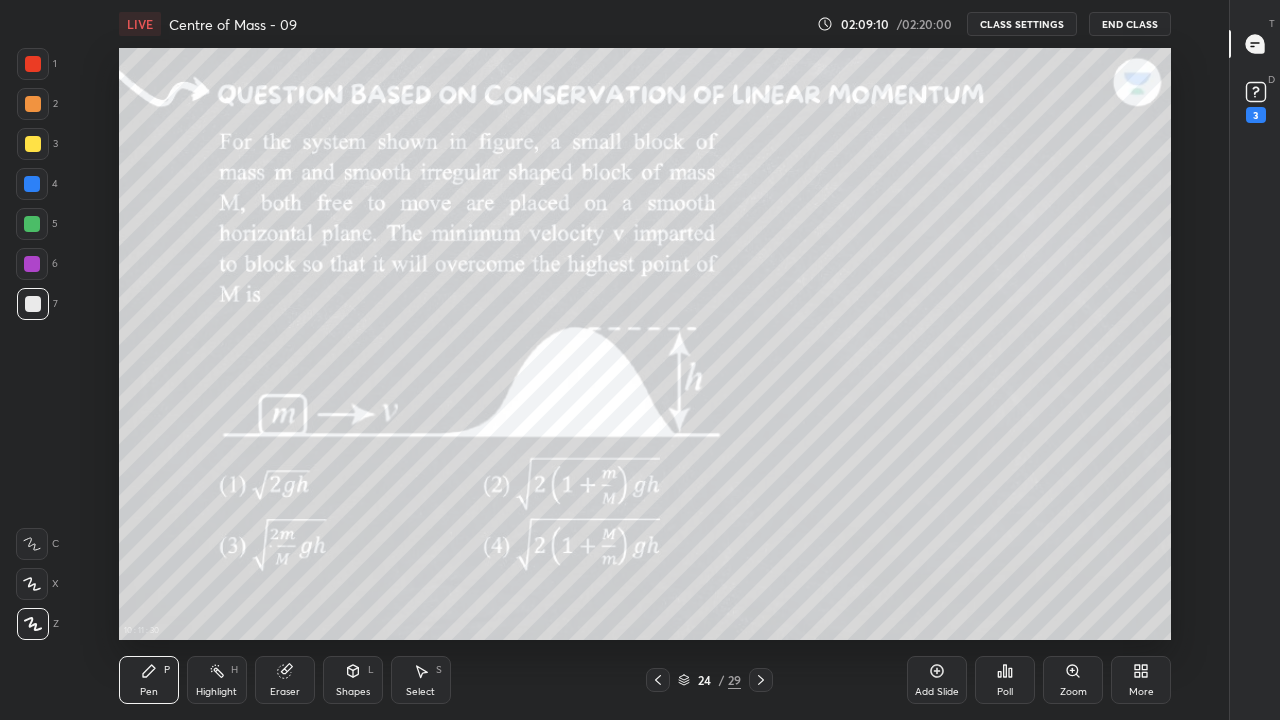 click 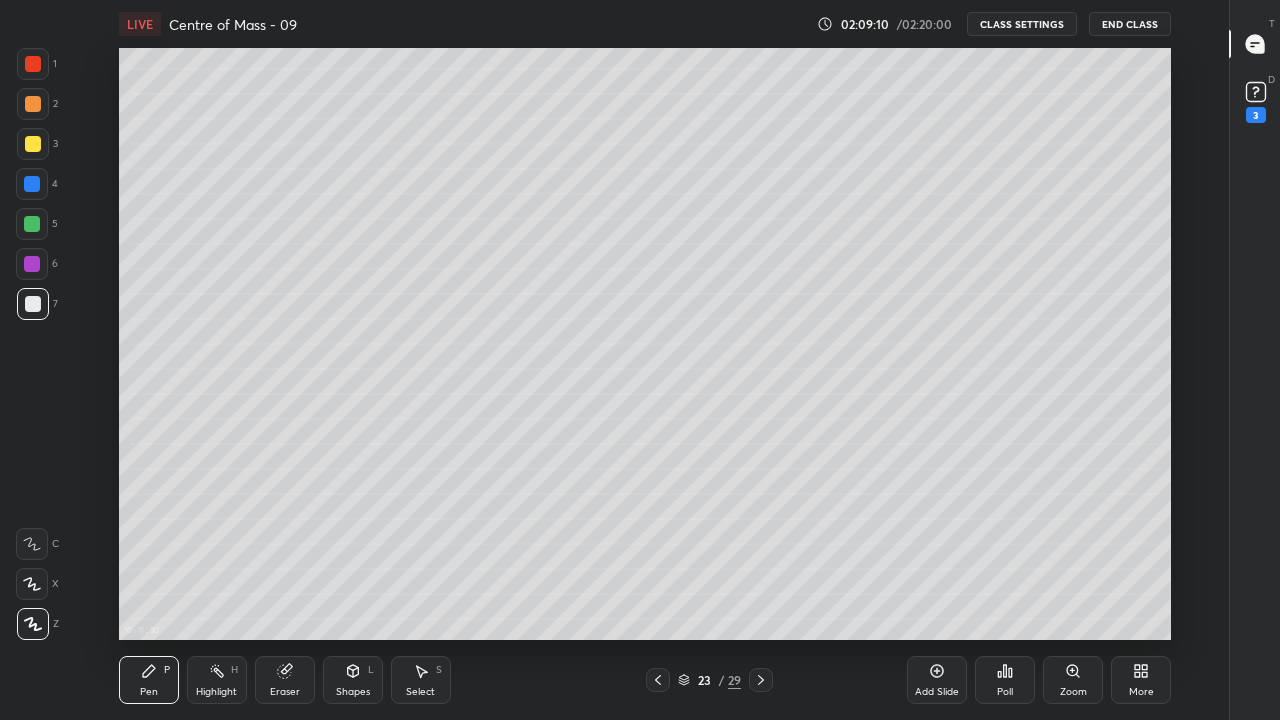 click 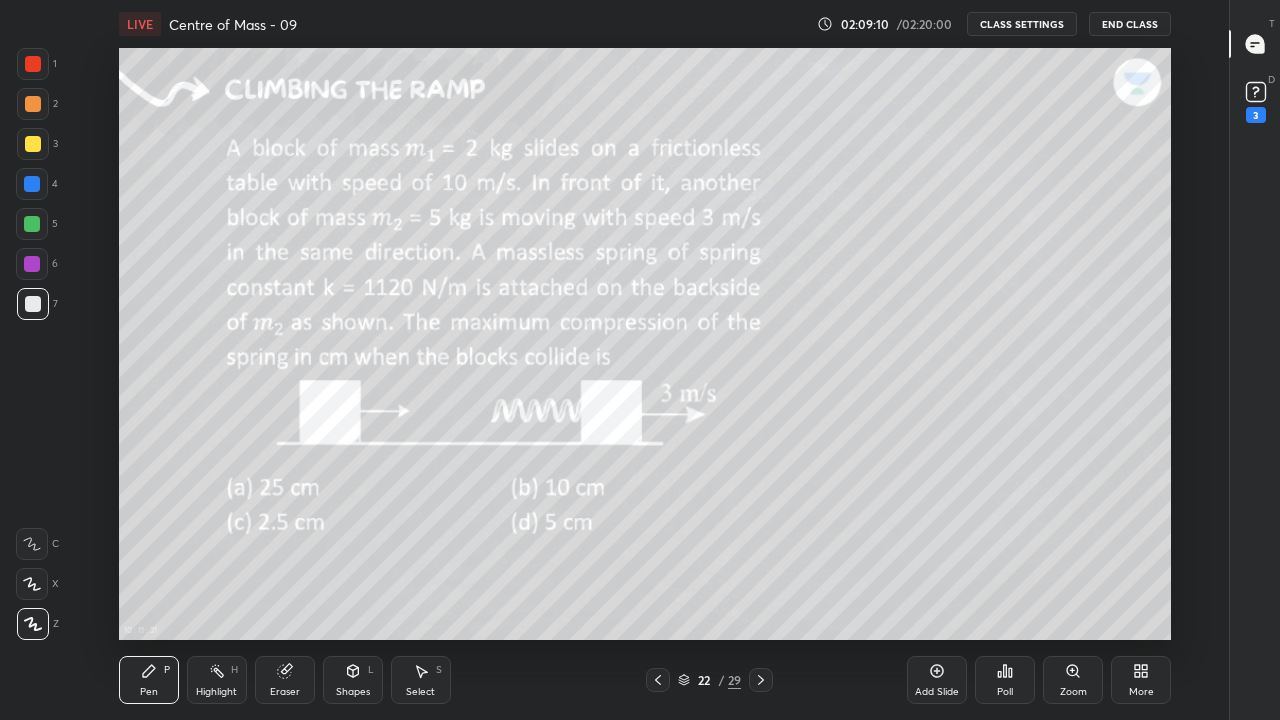 click 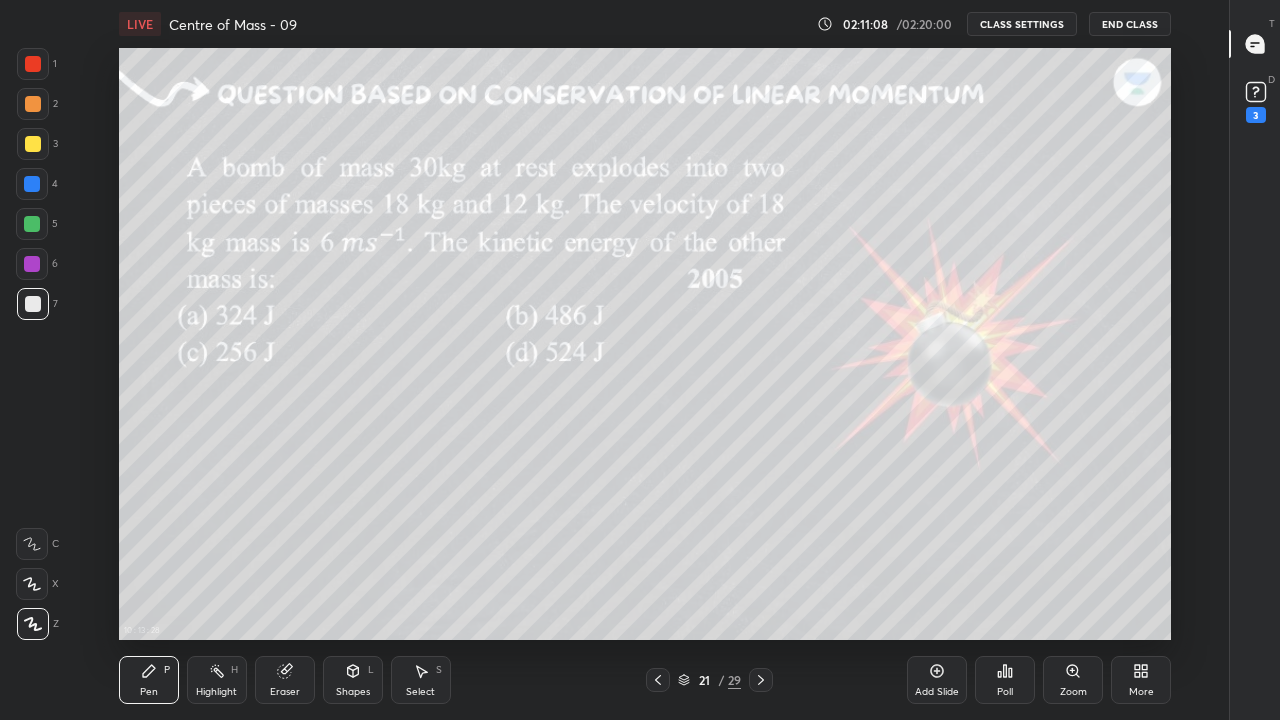 click 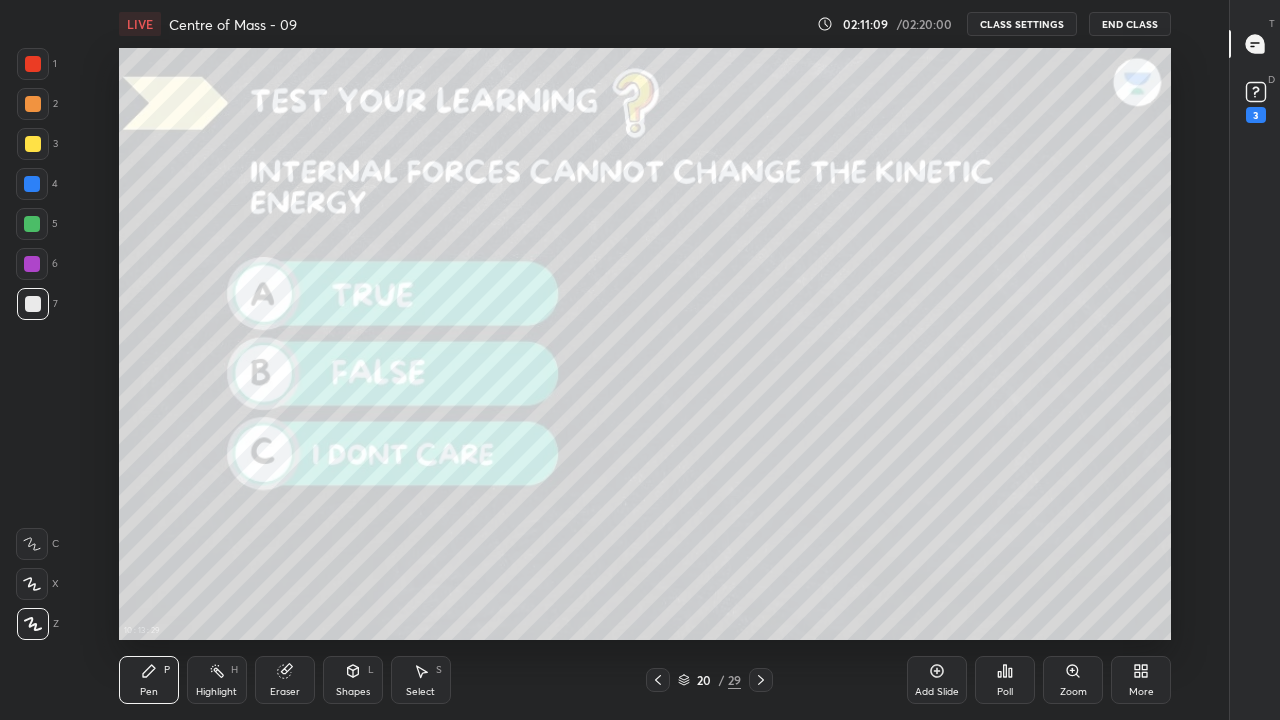 click 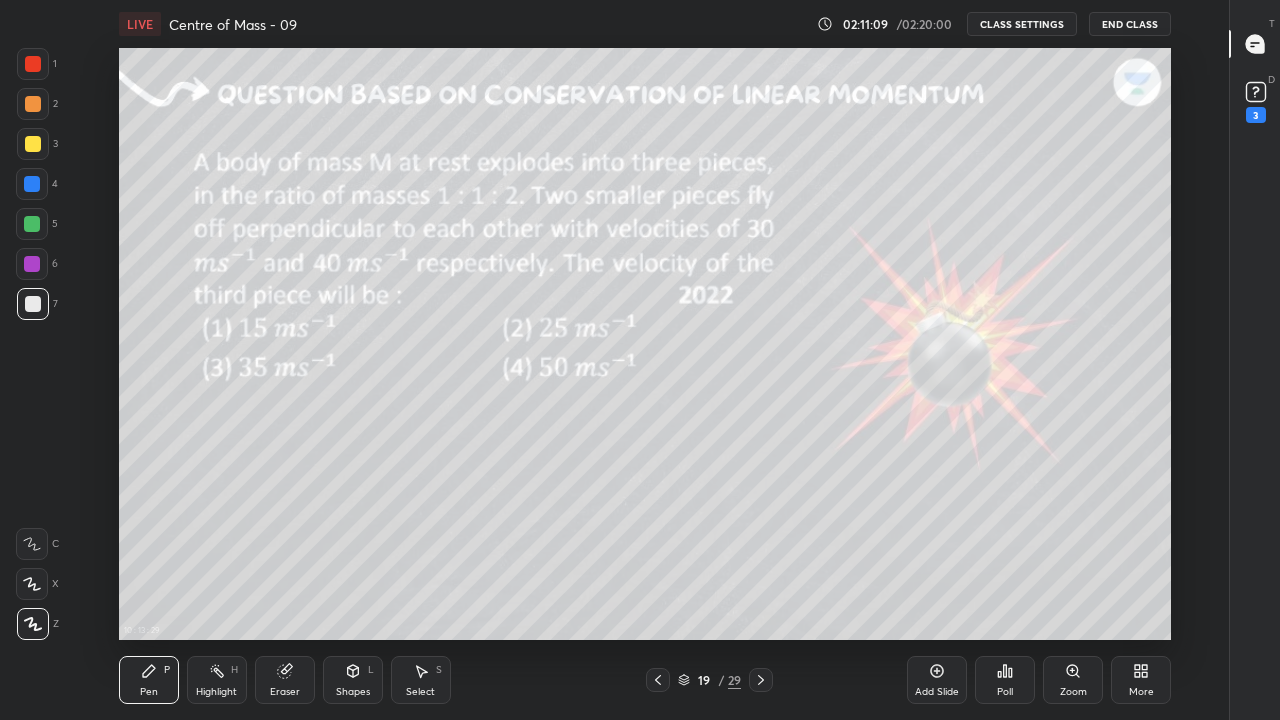 click 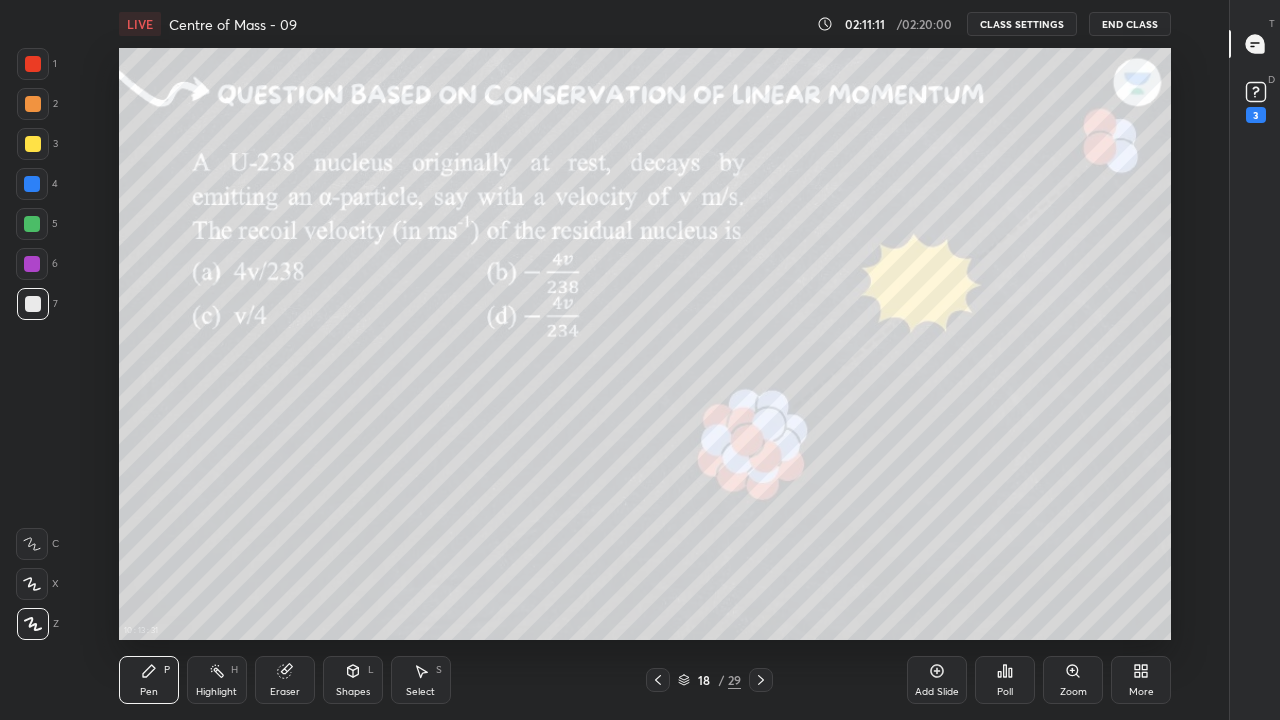 click at bounding box center [761, 680] 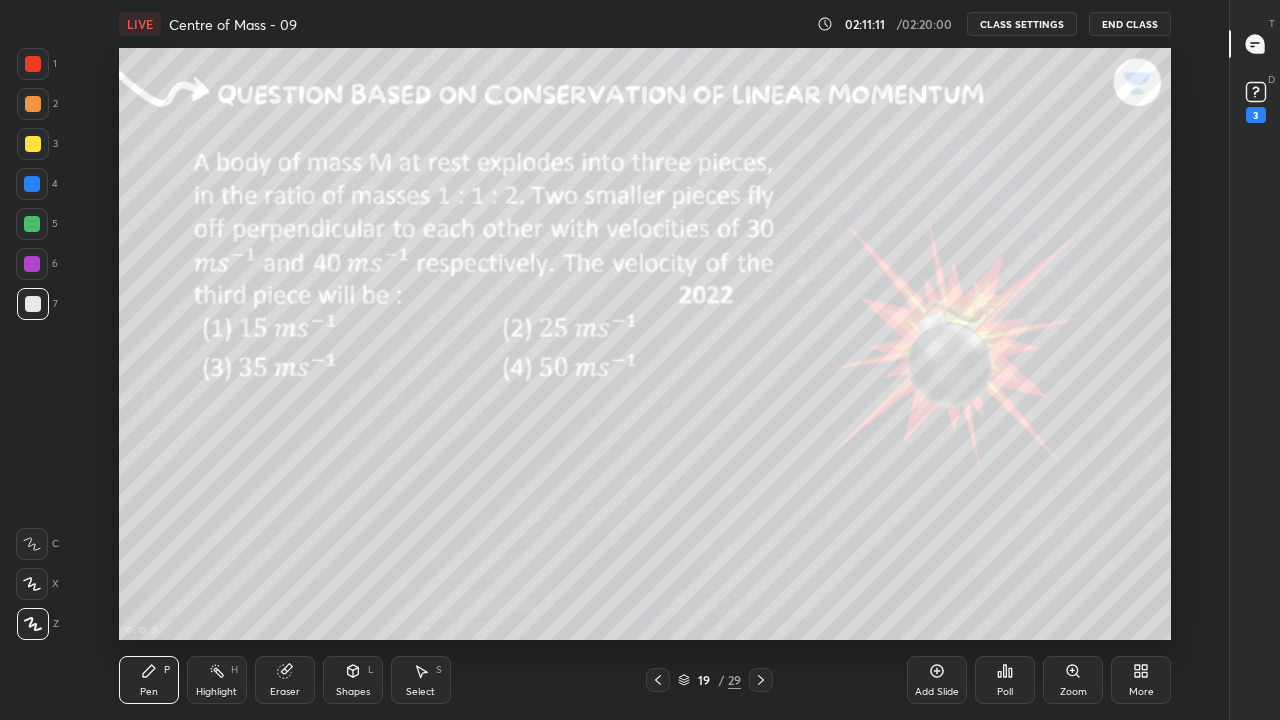 click at bounding box center [761, 680] 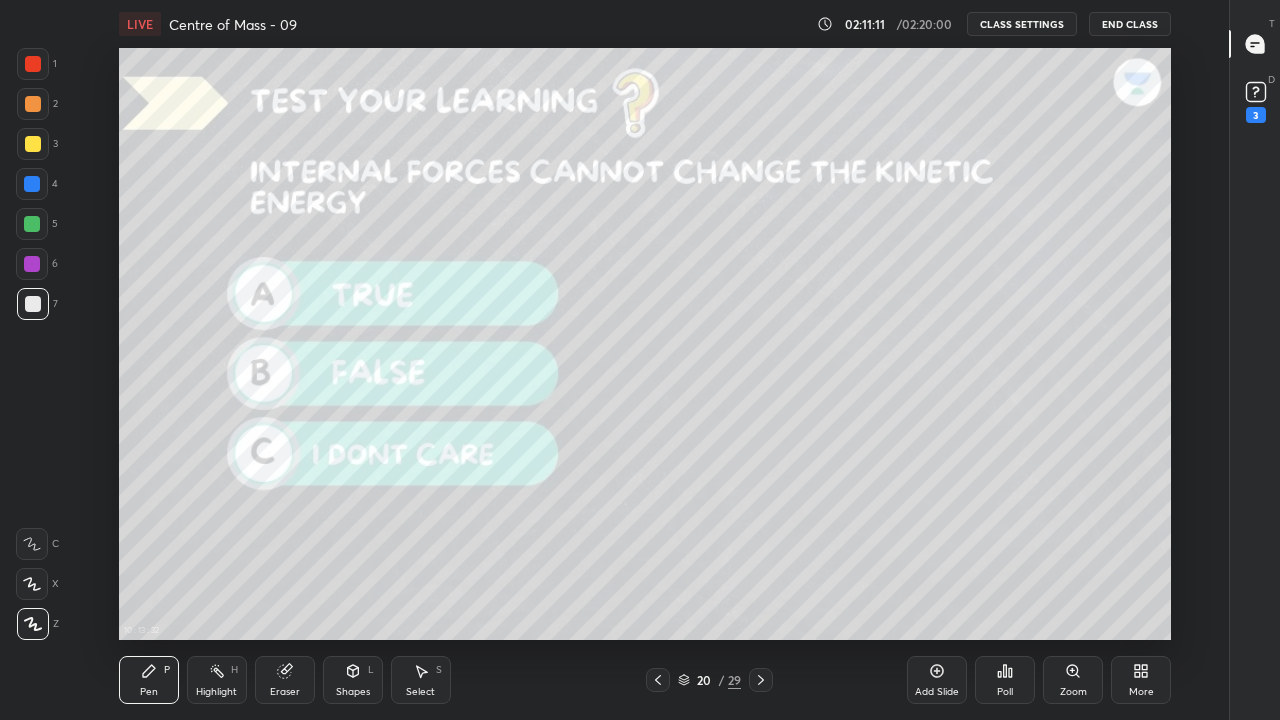 click 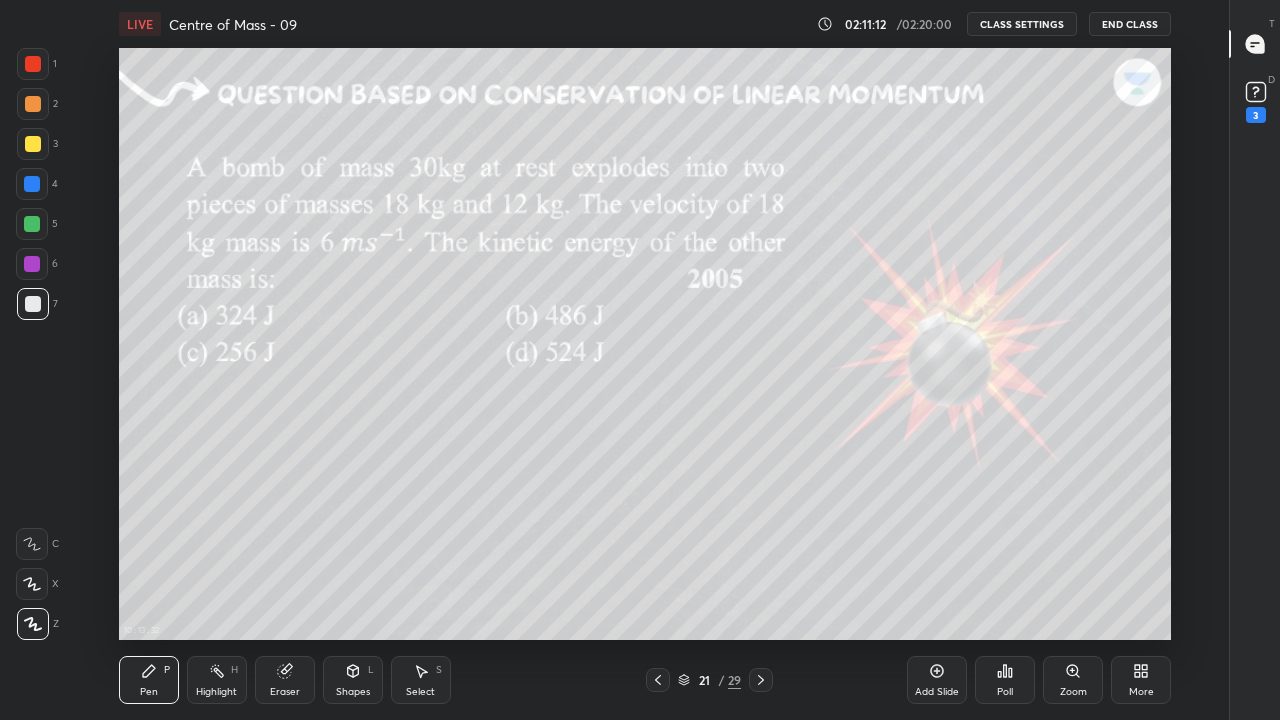 click 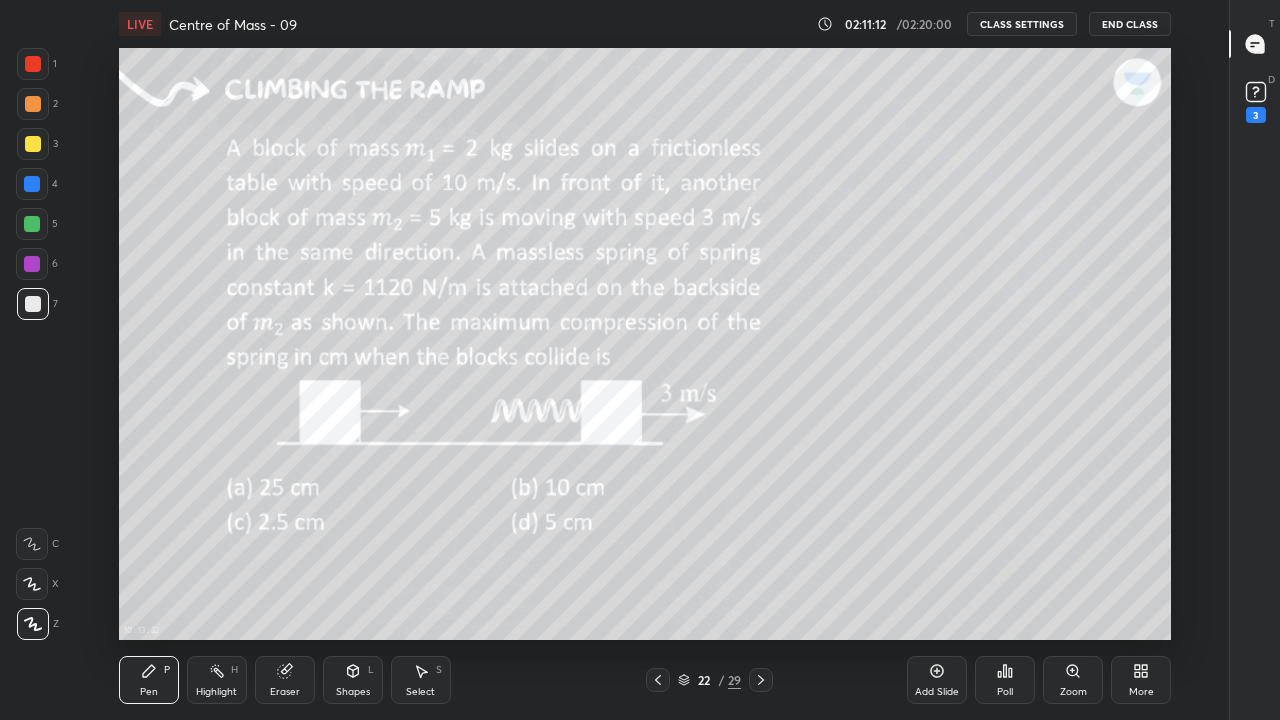 click at bounding box center [761, 680] 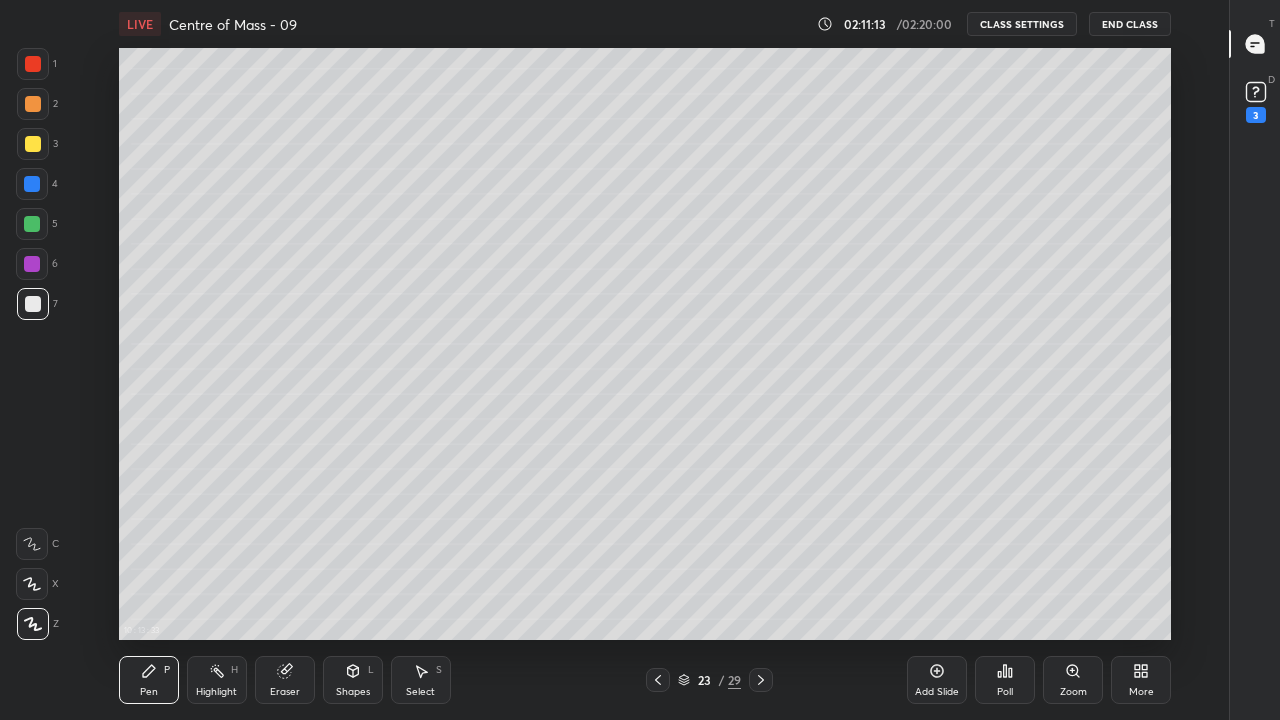 click at bounding box center (761, 680) 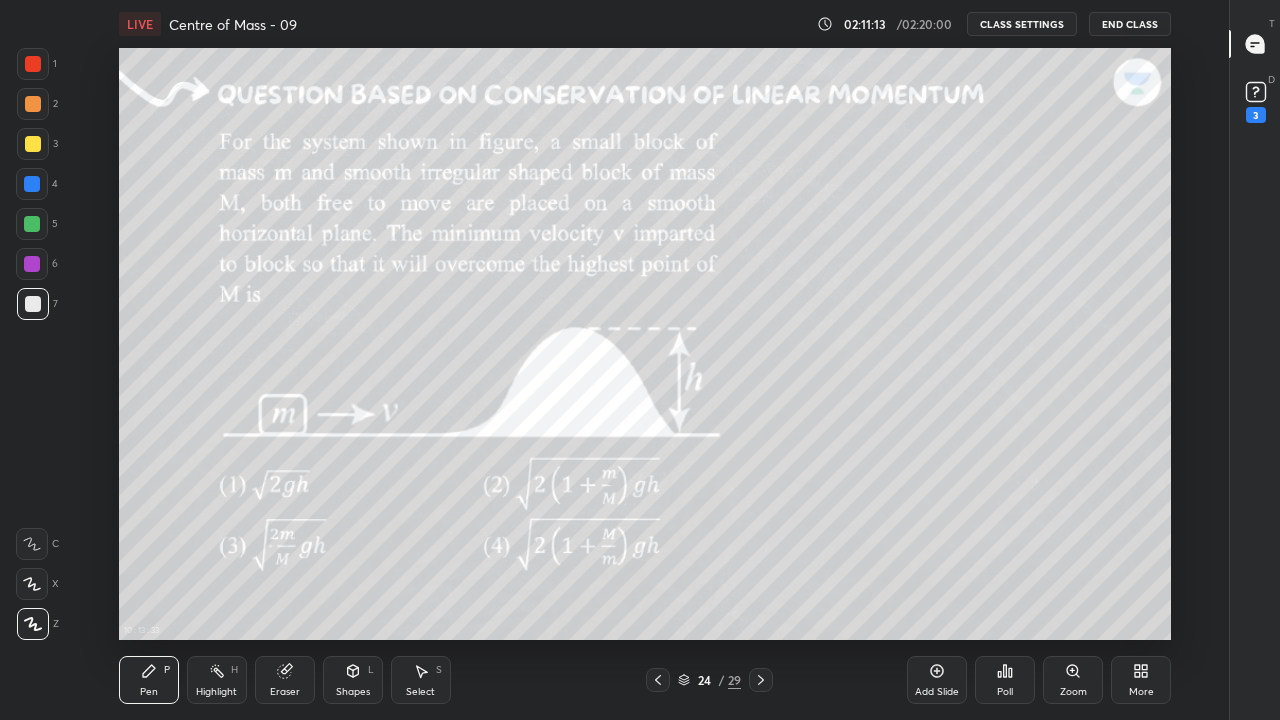 click at bounding box center (761, 680) 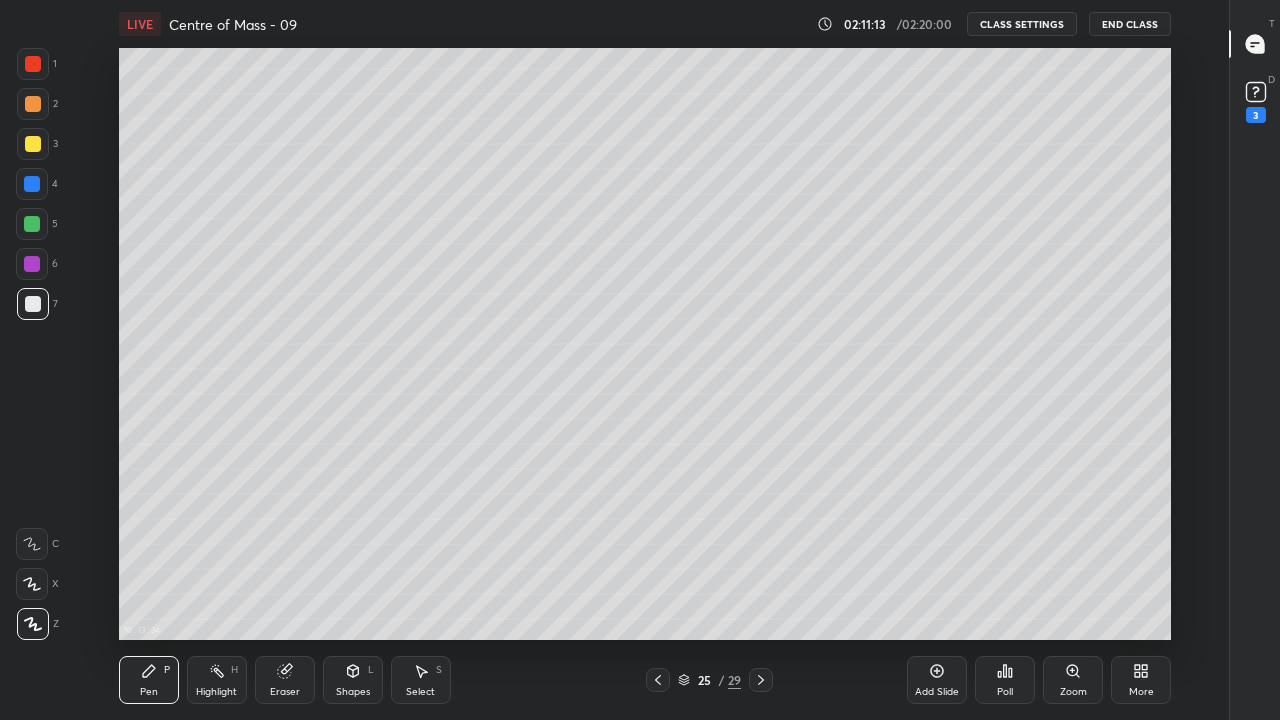 click 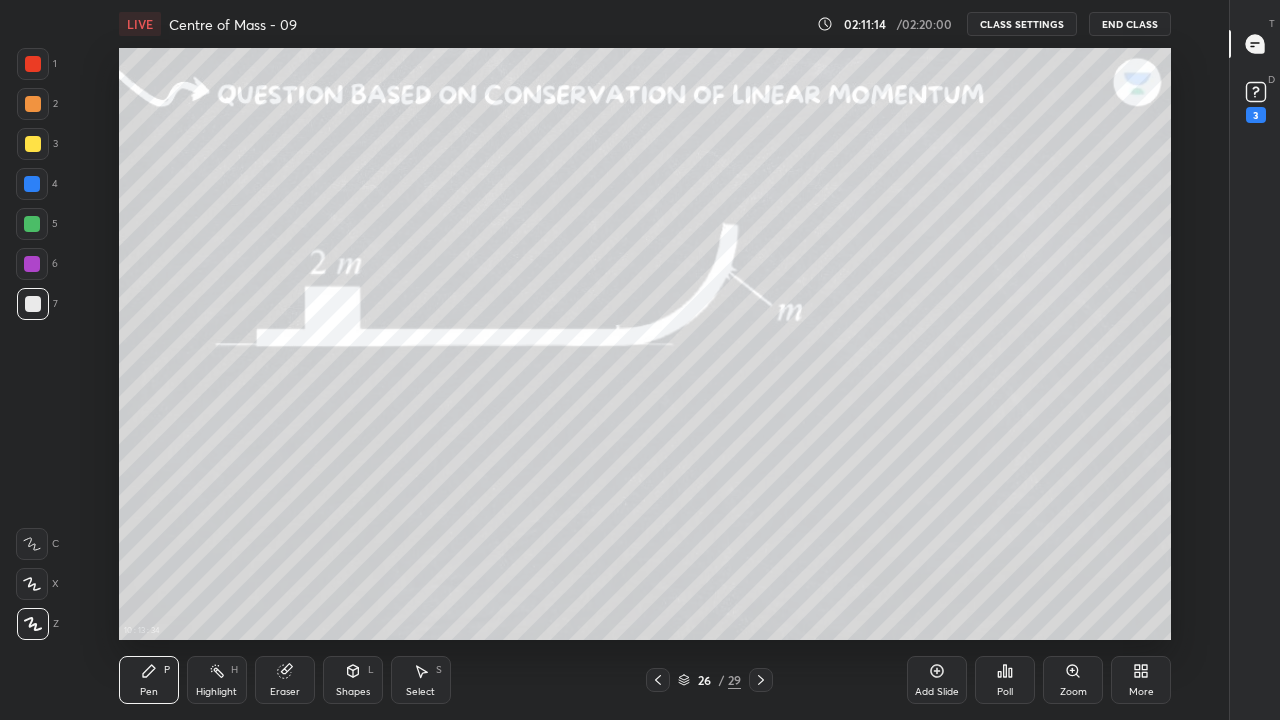 click 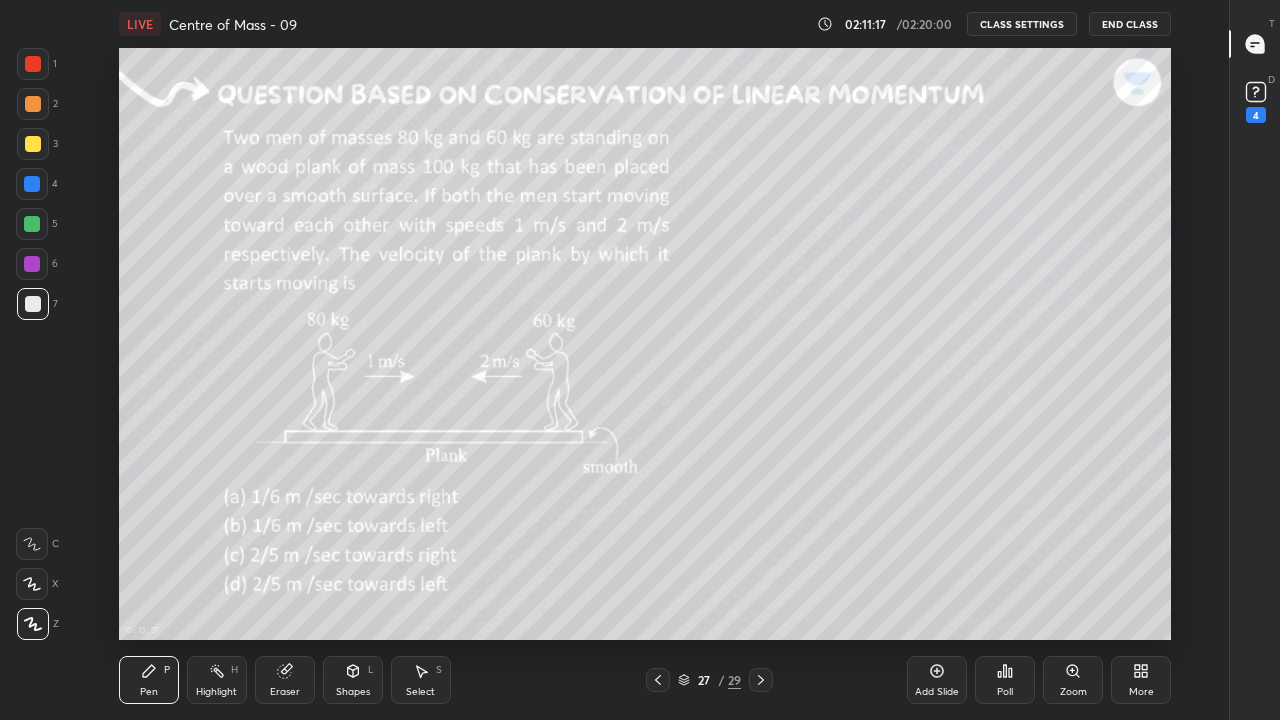 click 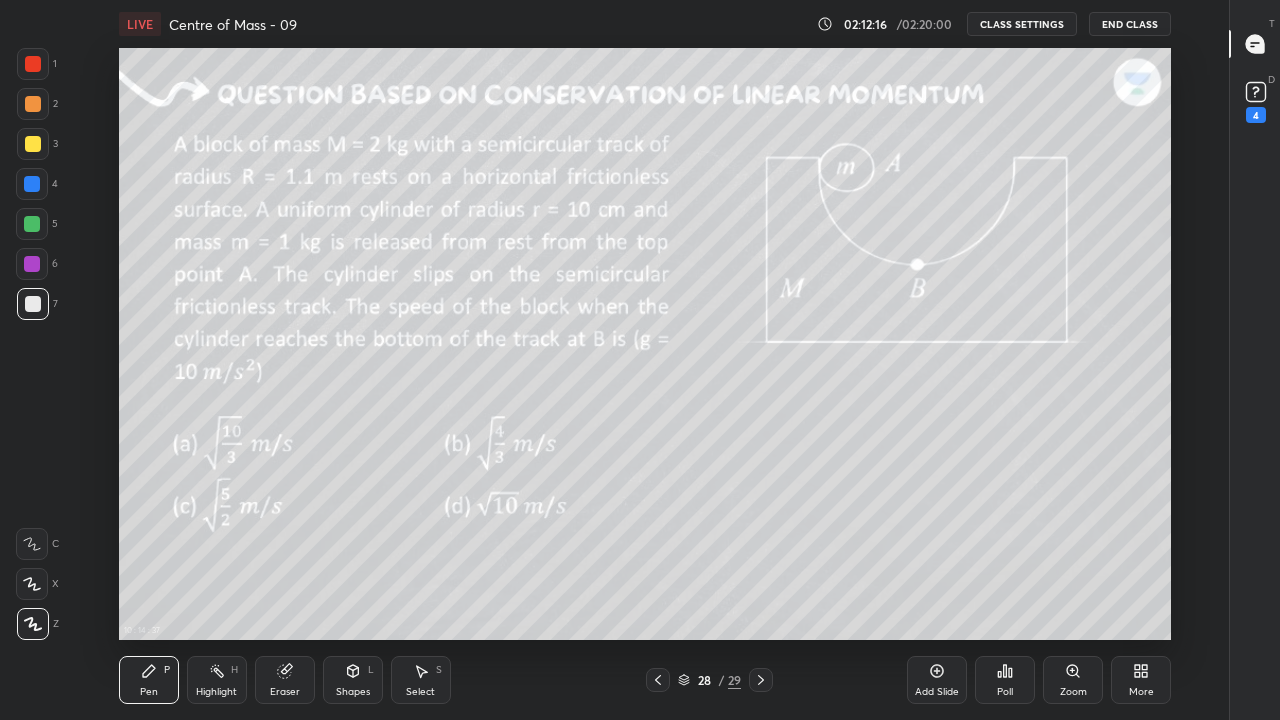 click on "End Class" at bounding box center (1130, 24) 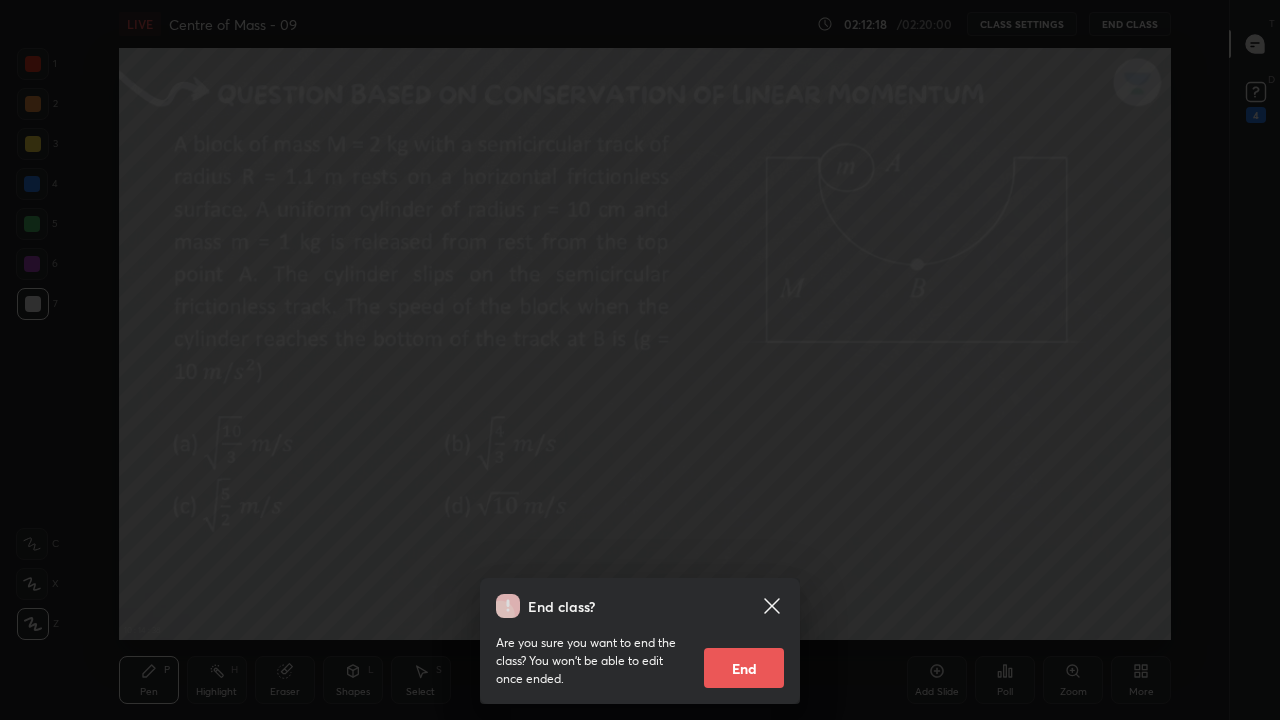 click on "End" at bounding box center [744, 668] 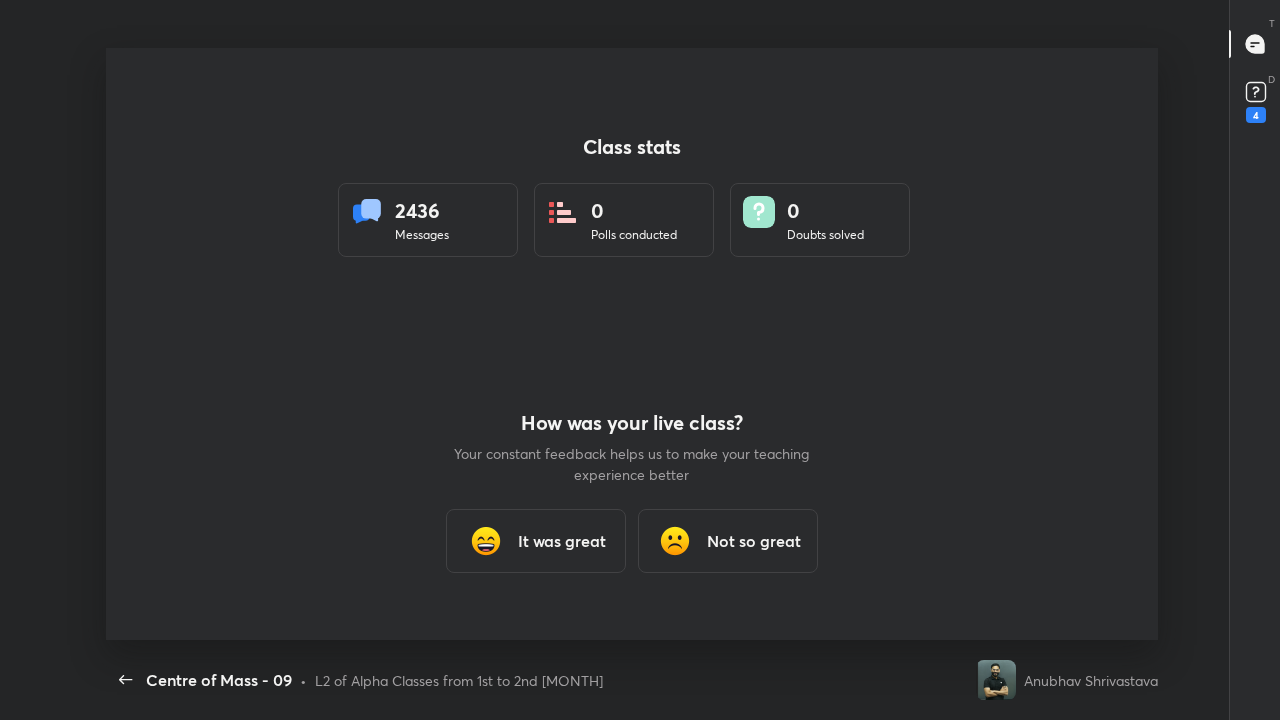 scroll, scrollTop: 99408, scrollLeft: 98736, axis: both 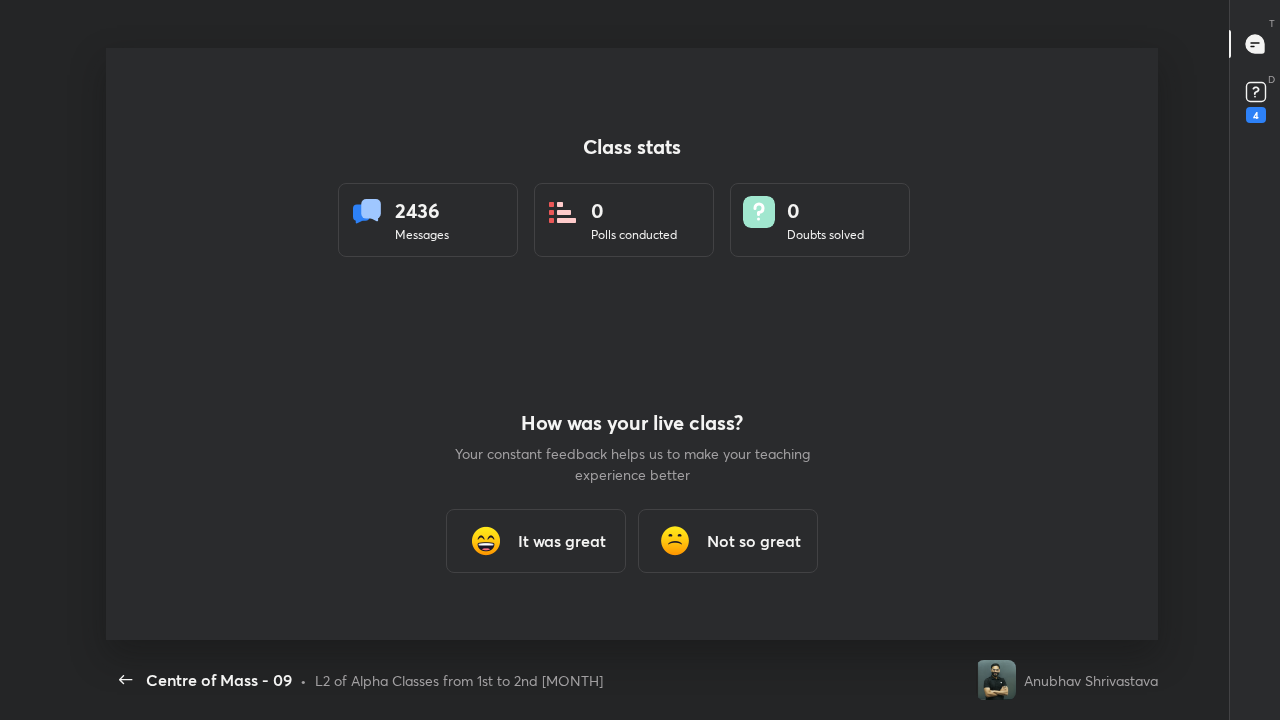 type on "x" 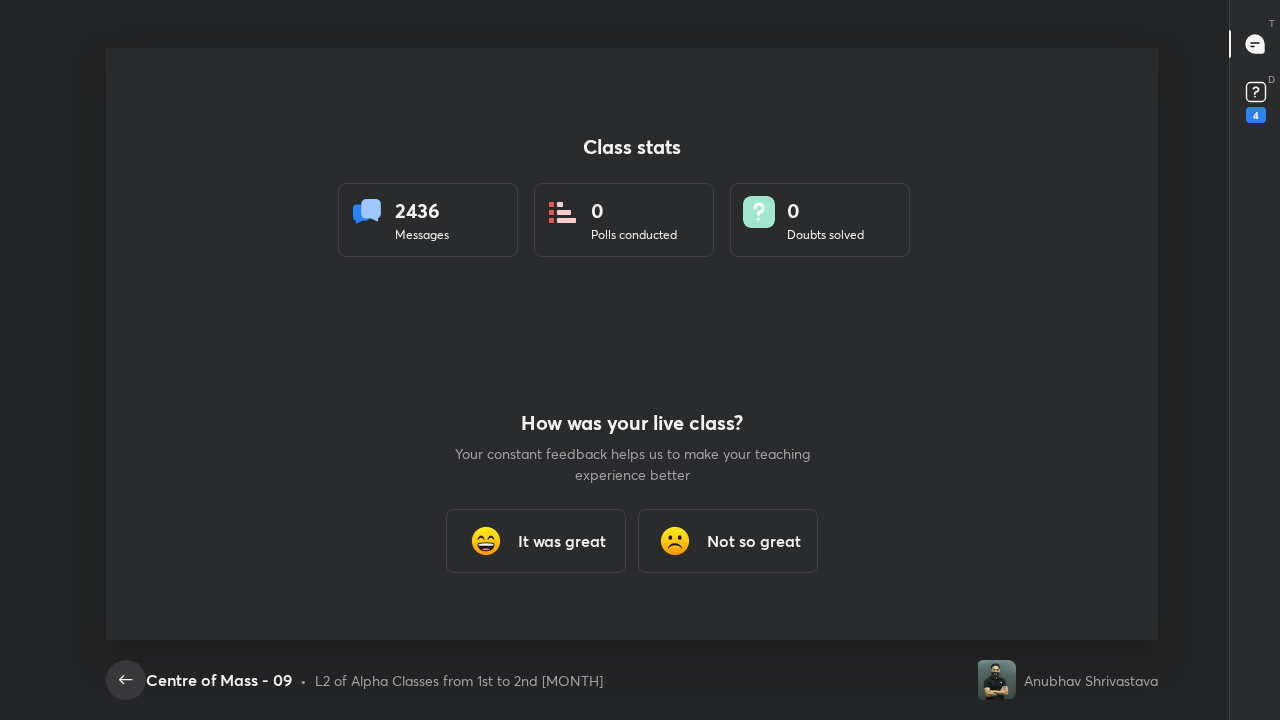 click 